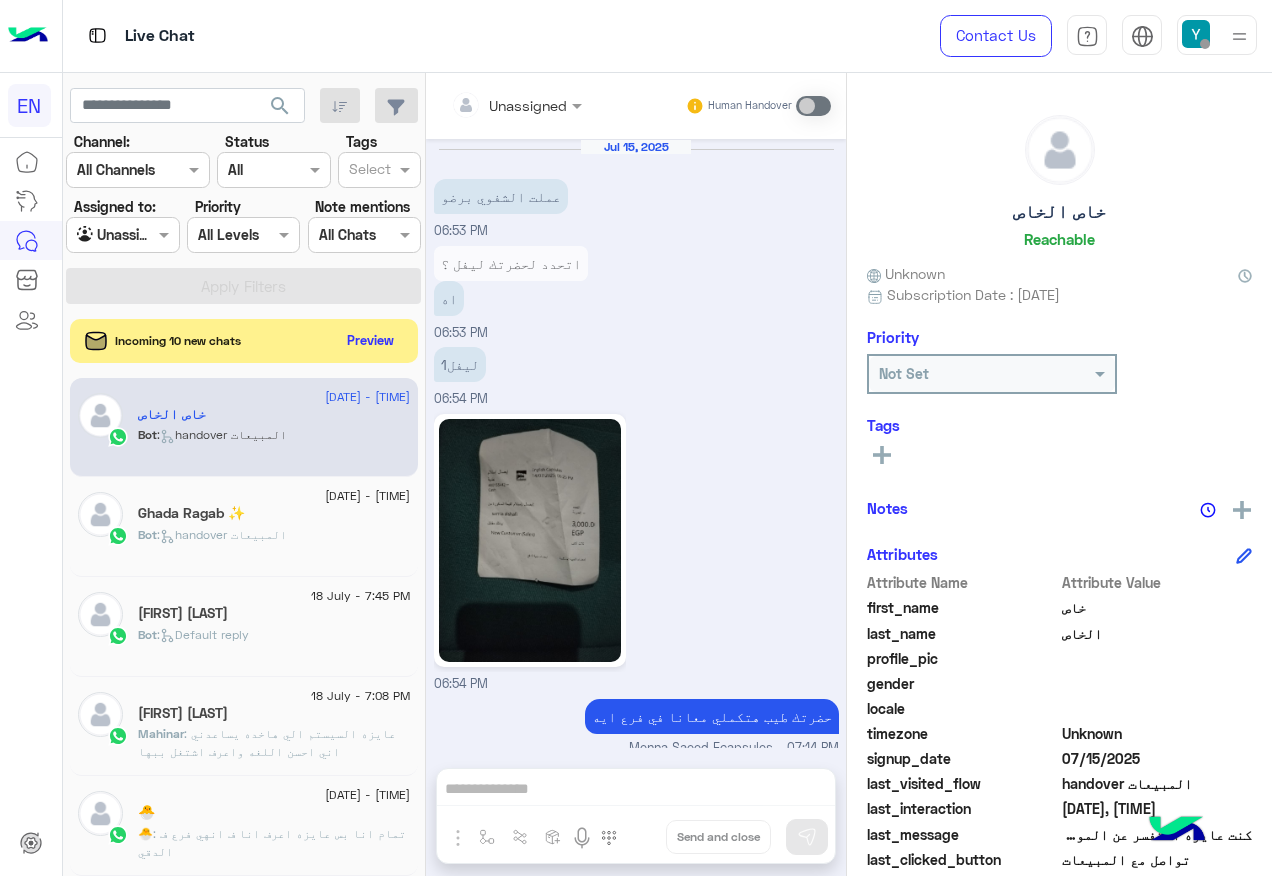 scroll, scrollTop: 0, scrollLeft: 0, axis: both 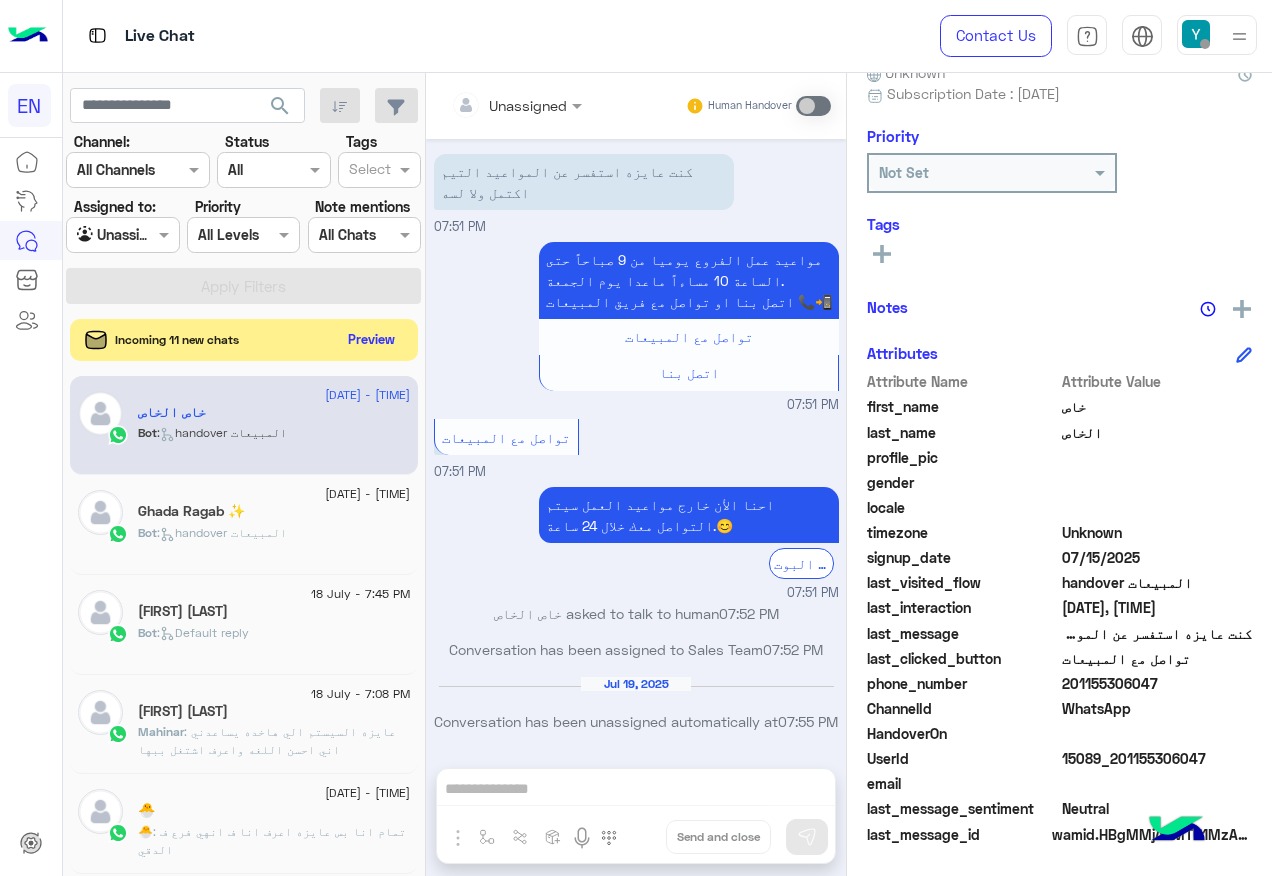click on "Preview" 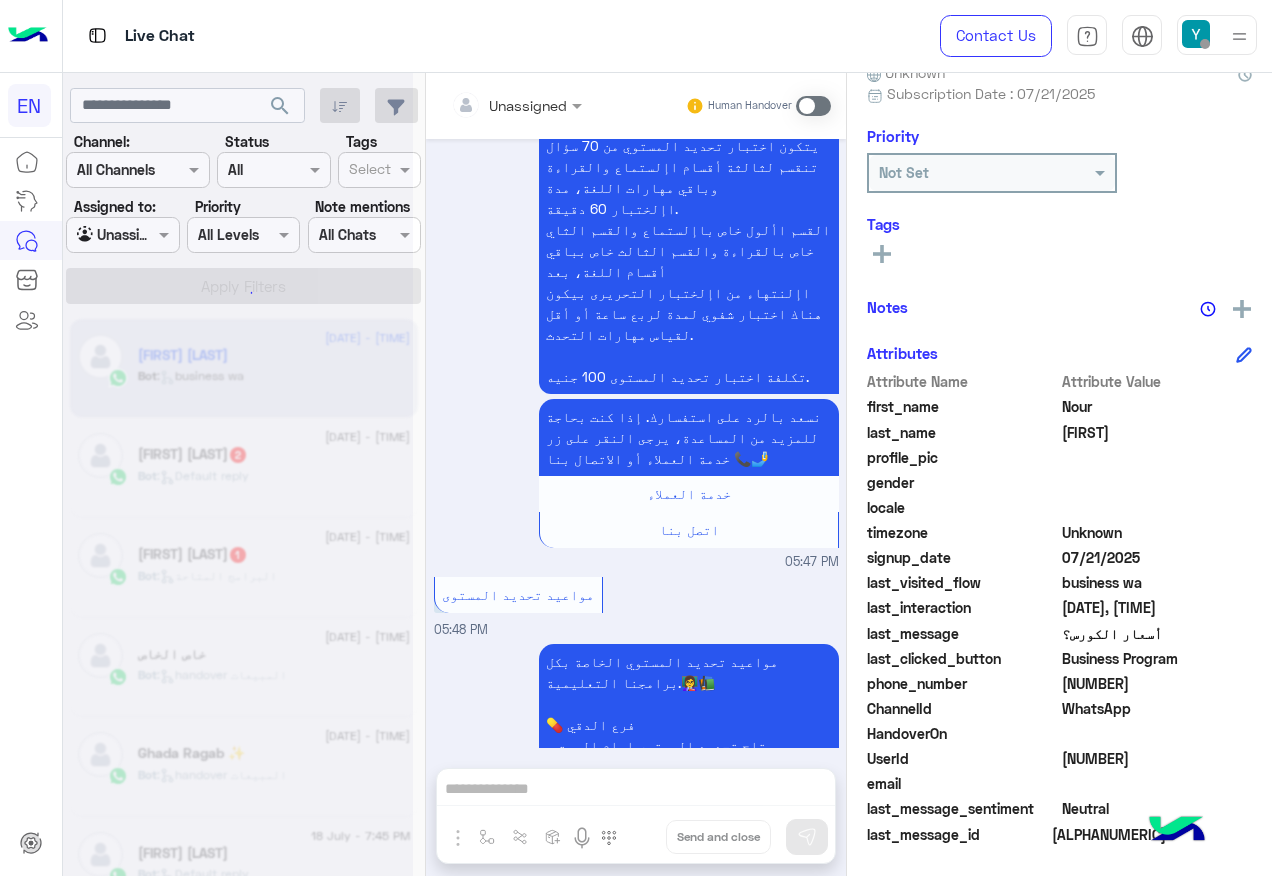 scroll, scrollTop: 201, scrollLeft: 0, axis: vertical 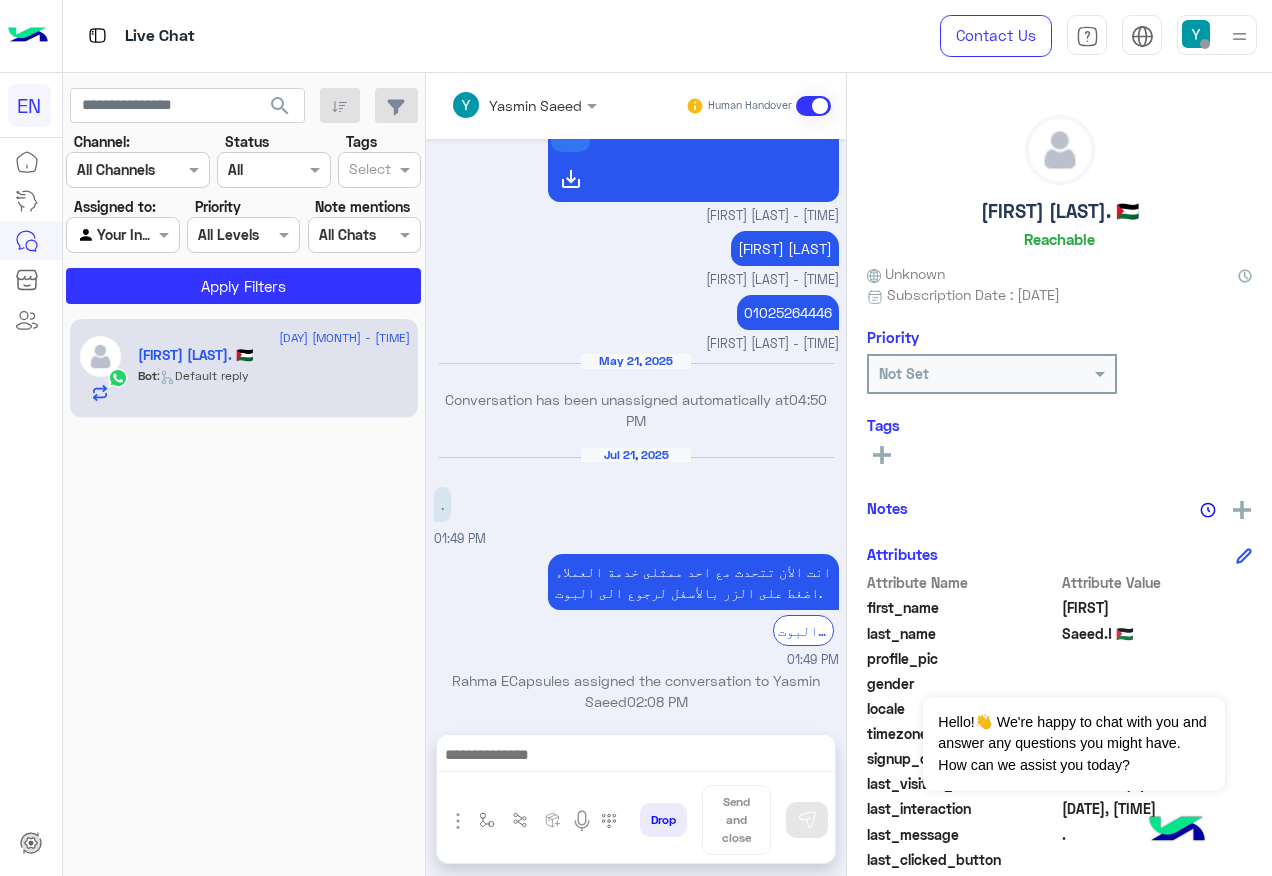 click on "Channel: Channel All Channels Status Channel All Tags Select Assigned to: Agent Filter Your Inbox Priority All Levels All Levels Note mentions Select All Chats Apply Filters" 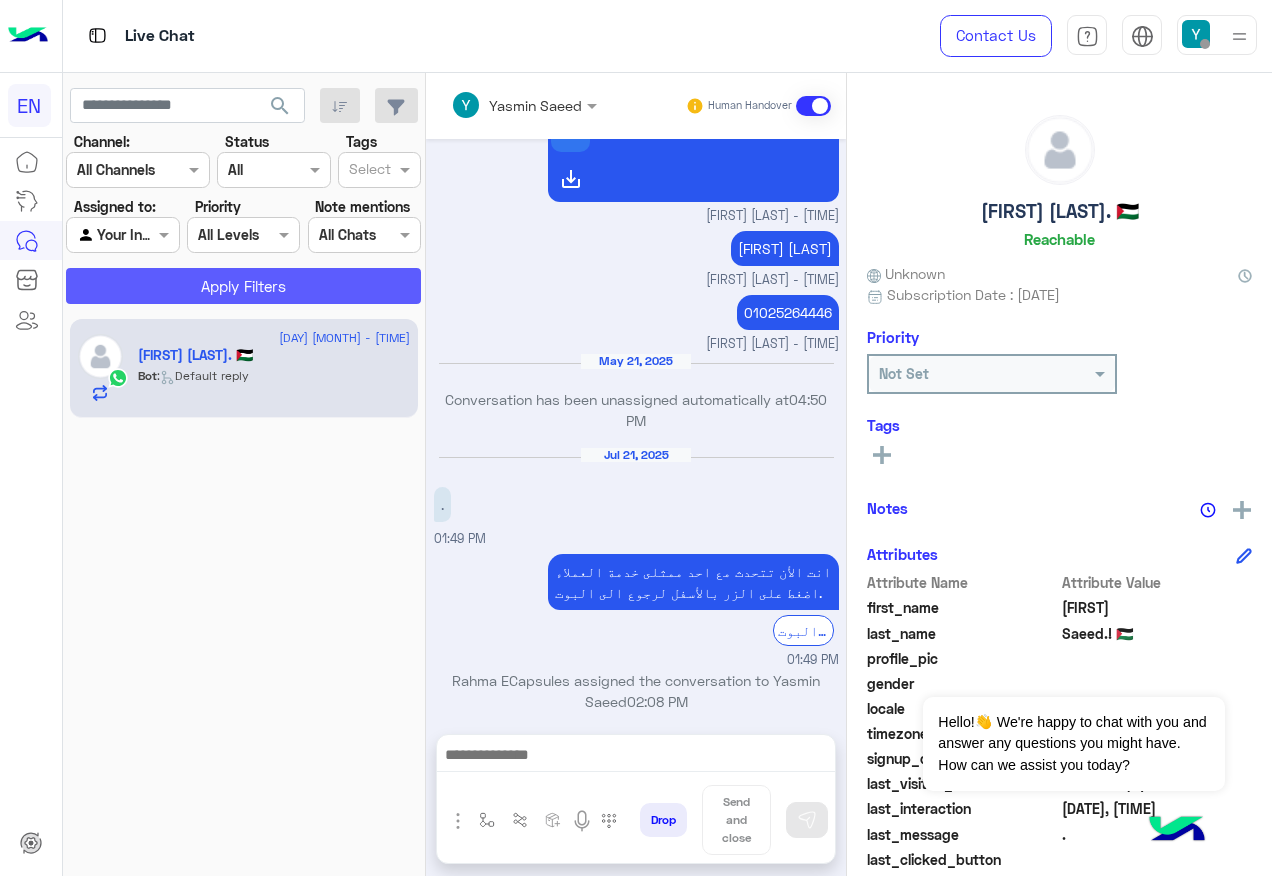 click on "Apply Filters" 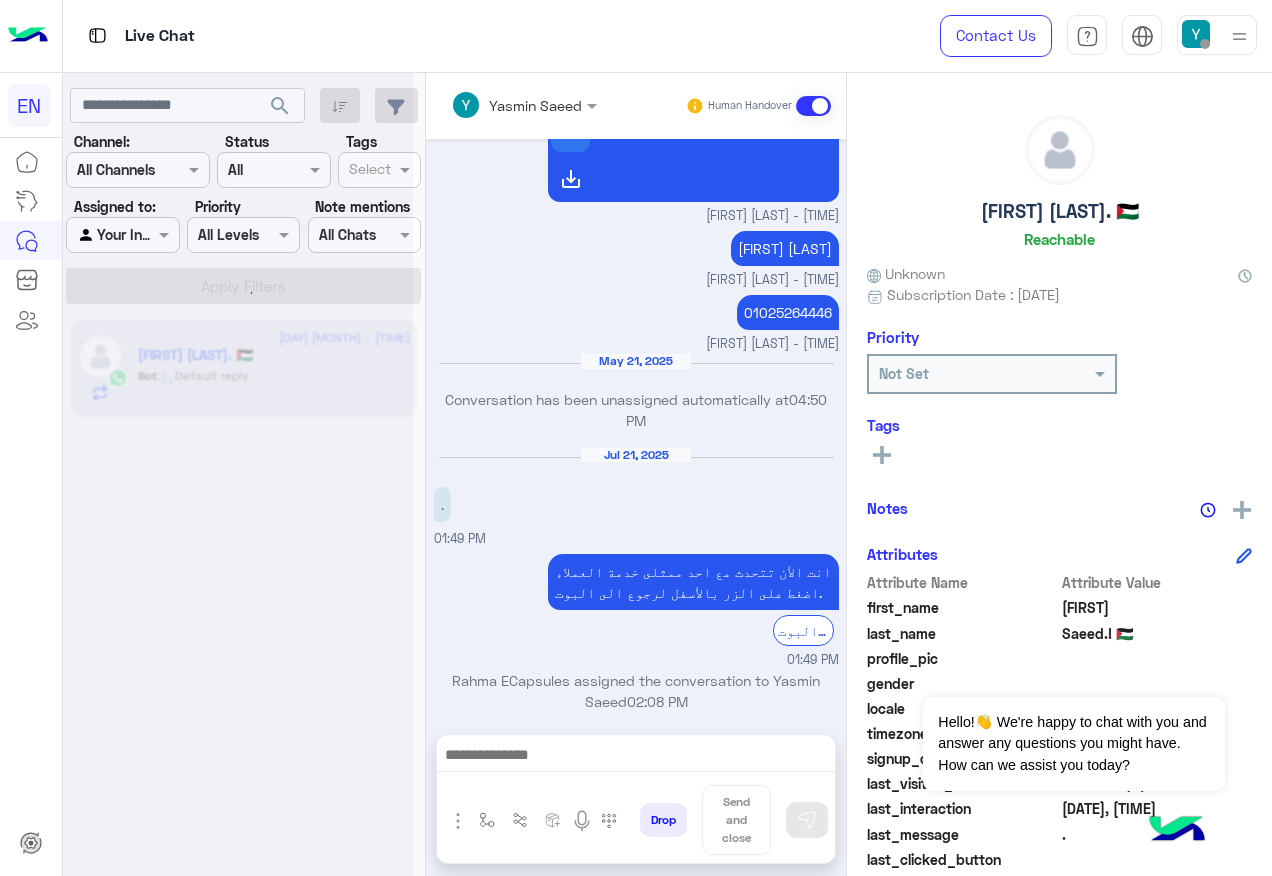 click 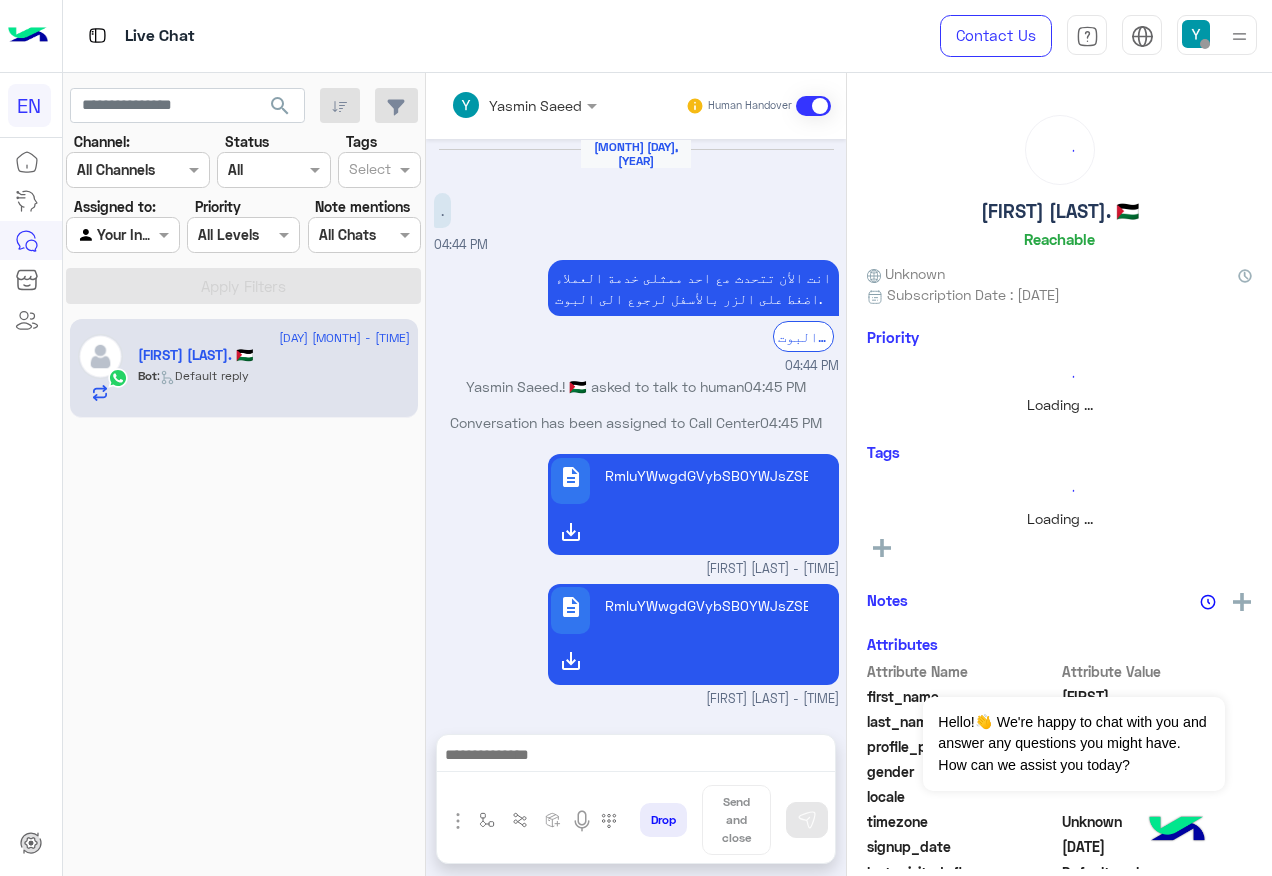 scroll, scrollTop: 778, scrollLeft: 0, axis: vertical 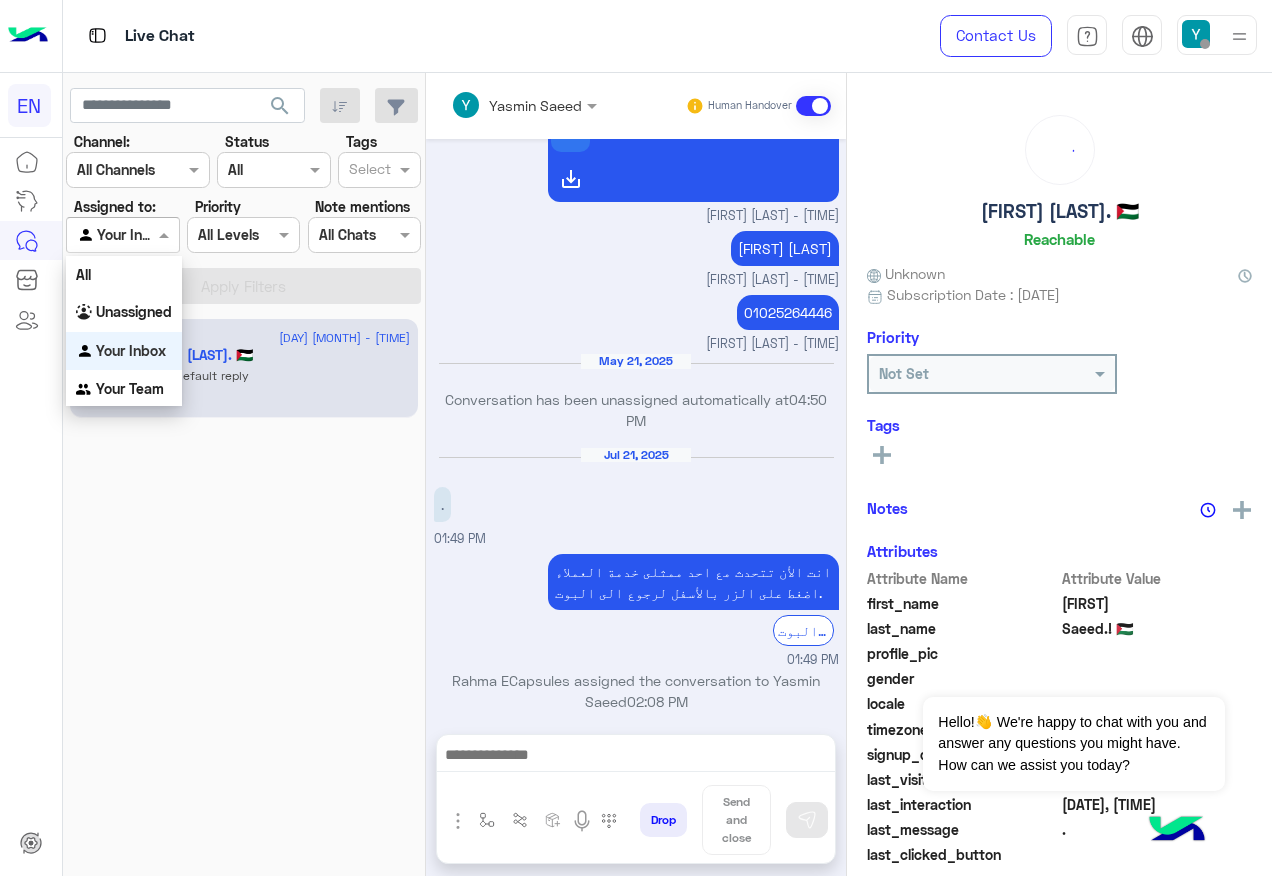 click at bounding box center (122, 234) 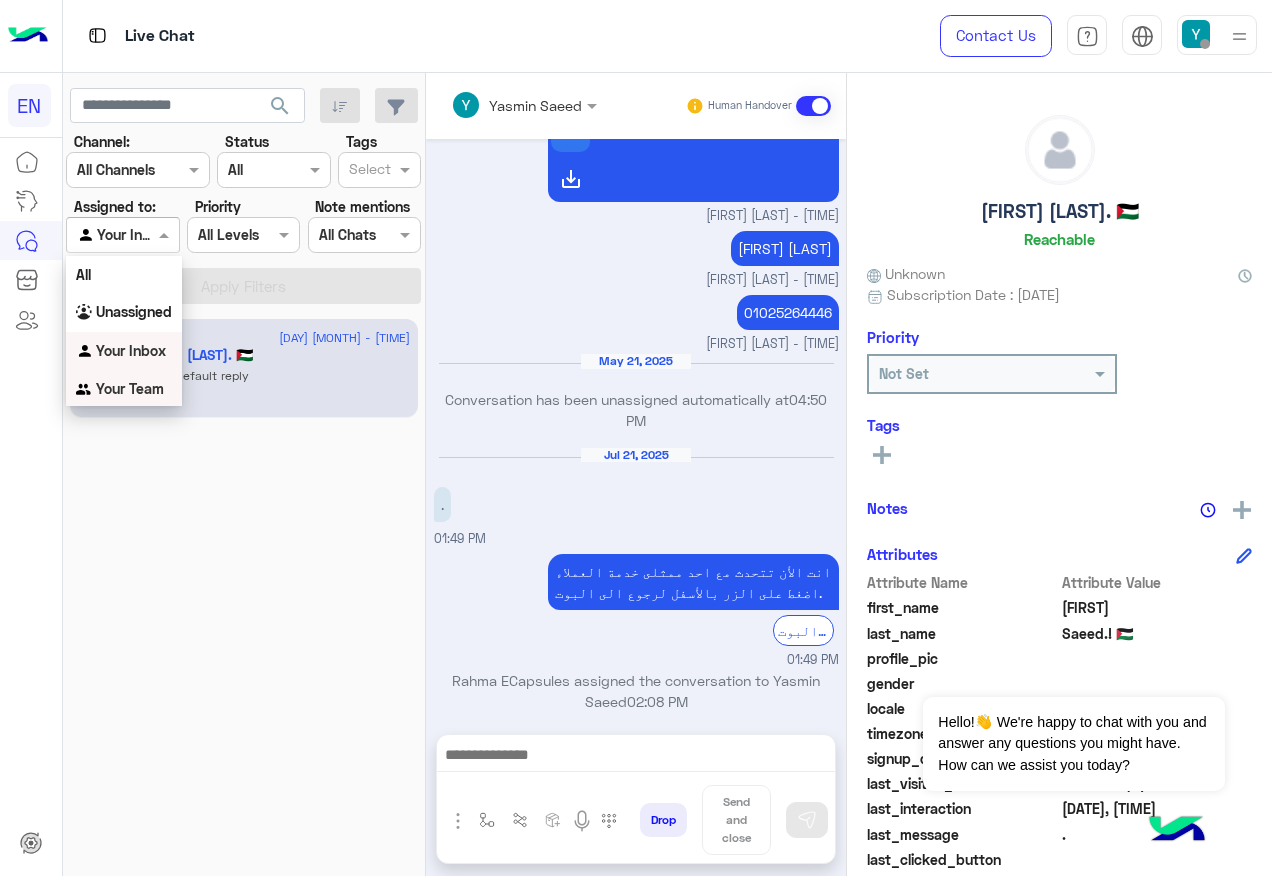 click on "Your Team" at bounding box center (124, 389) 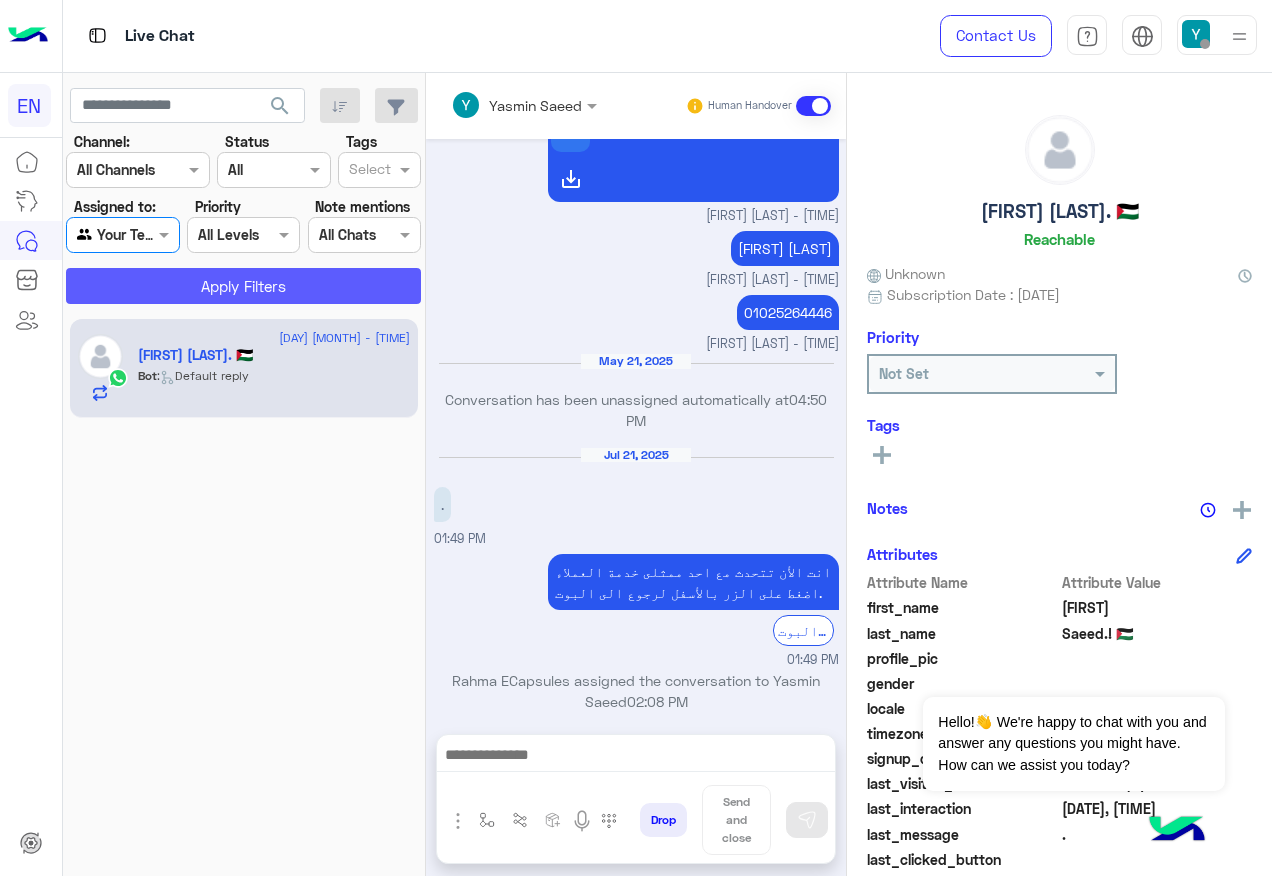 click on "Apply Filters" 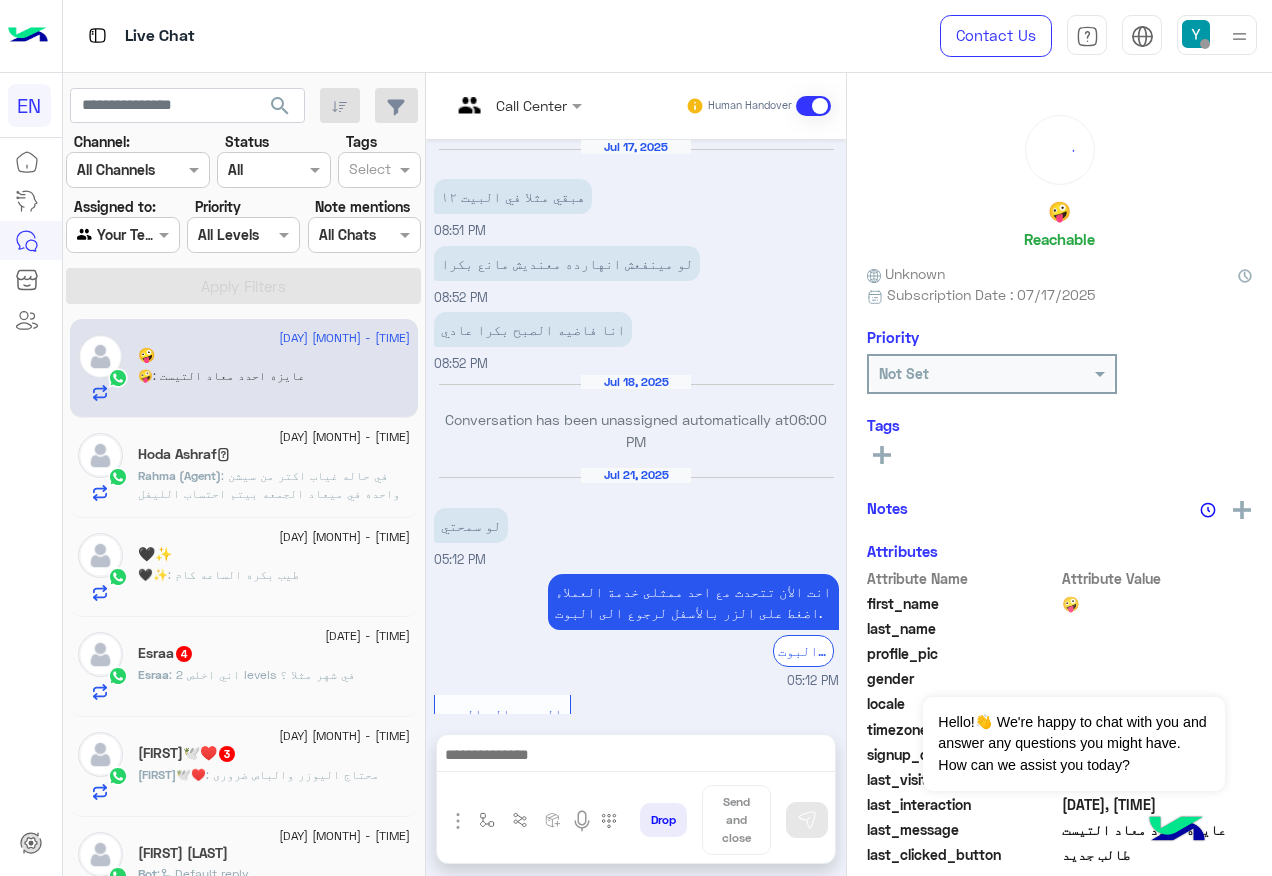 scroll, scrollTop: 1112, scrollLeft: 0, axis: vertical 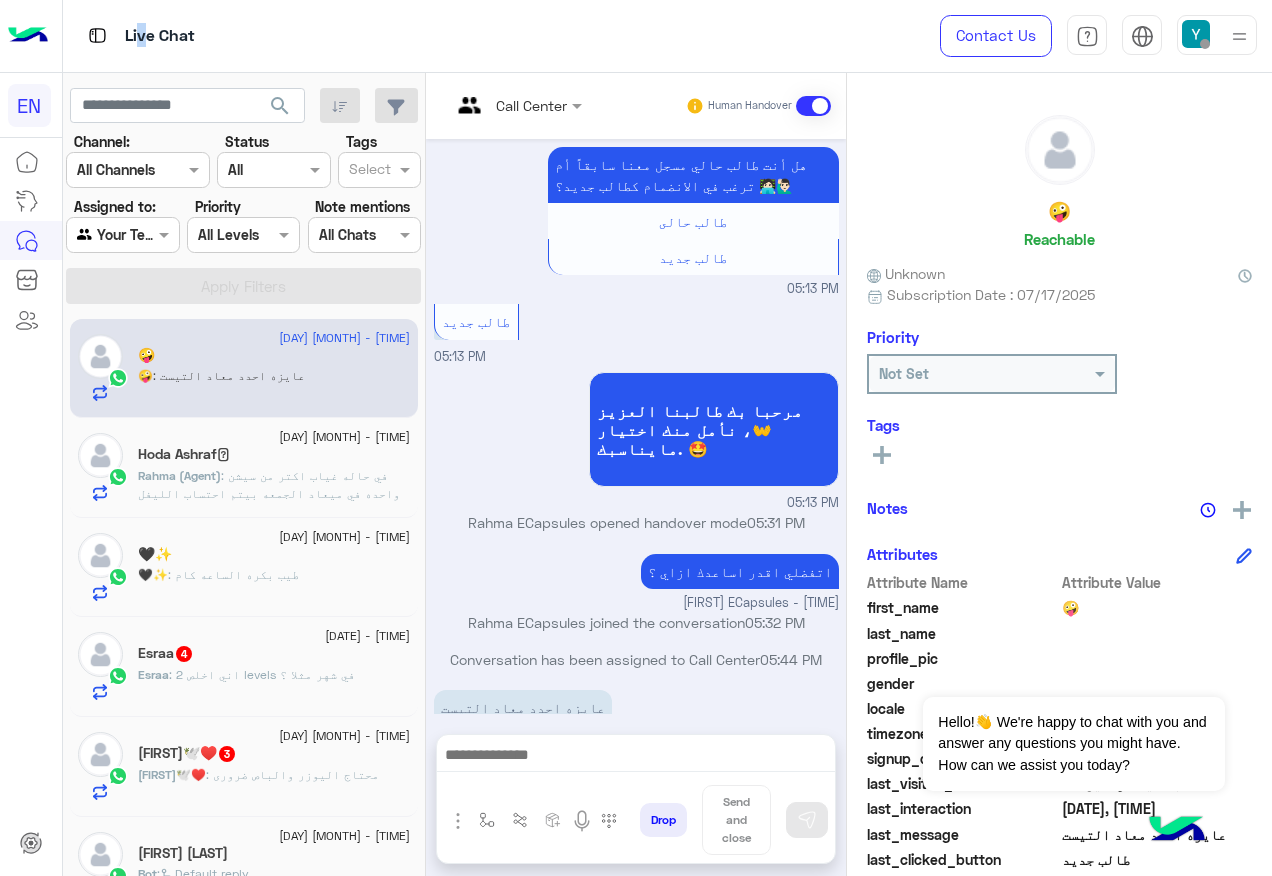 drag, startPoint x: 130, startPoint y: 17, endPoint x: 462, endPoint y: 601, distance: 671.77374 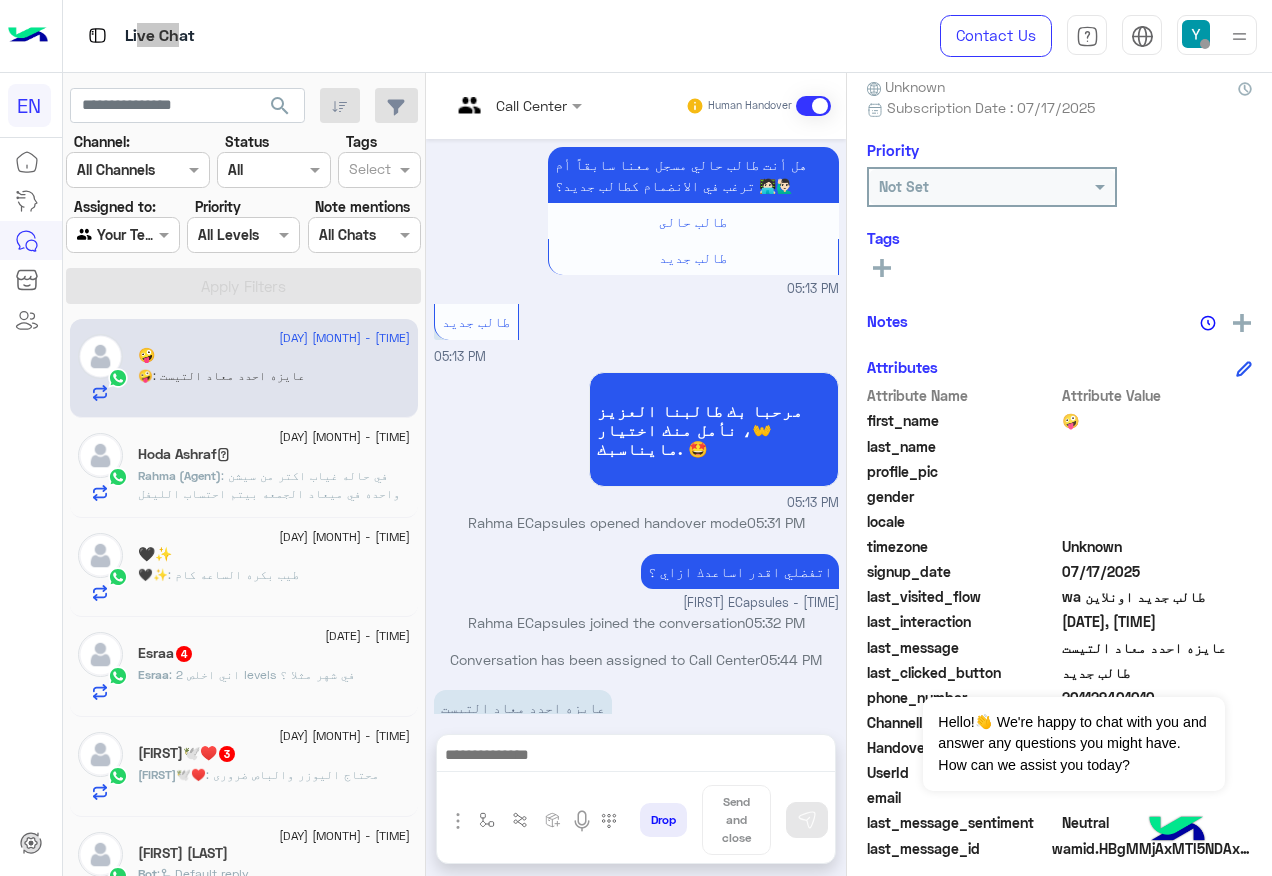 scroll, scrollTop: 200, scrollLeft: 0, axis: vertical 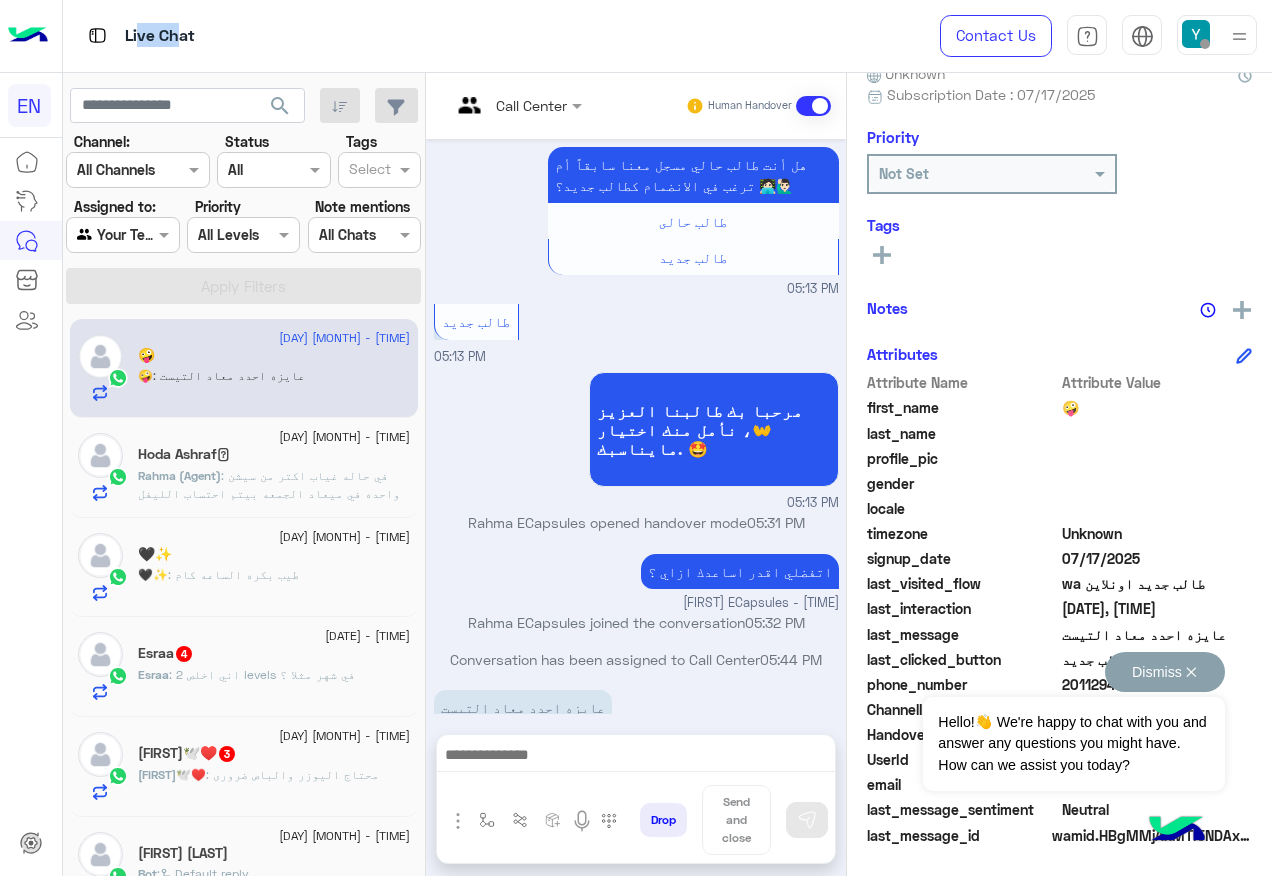 click on "Dismiss ✕" at bounding box center [1165, 672] 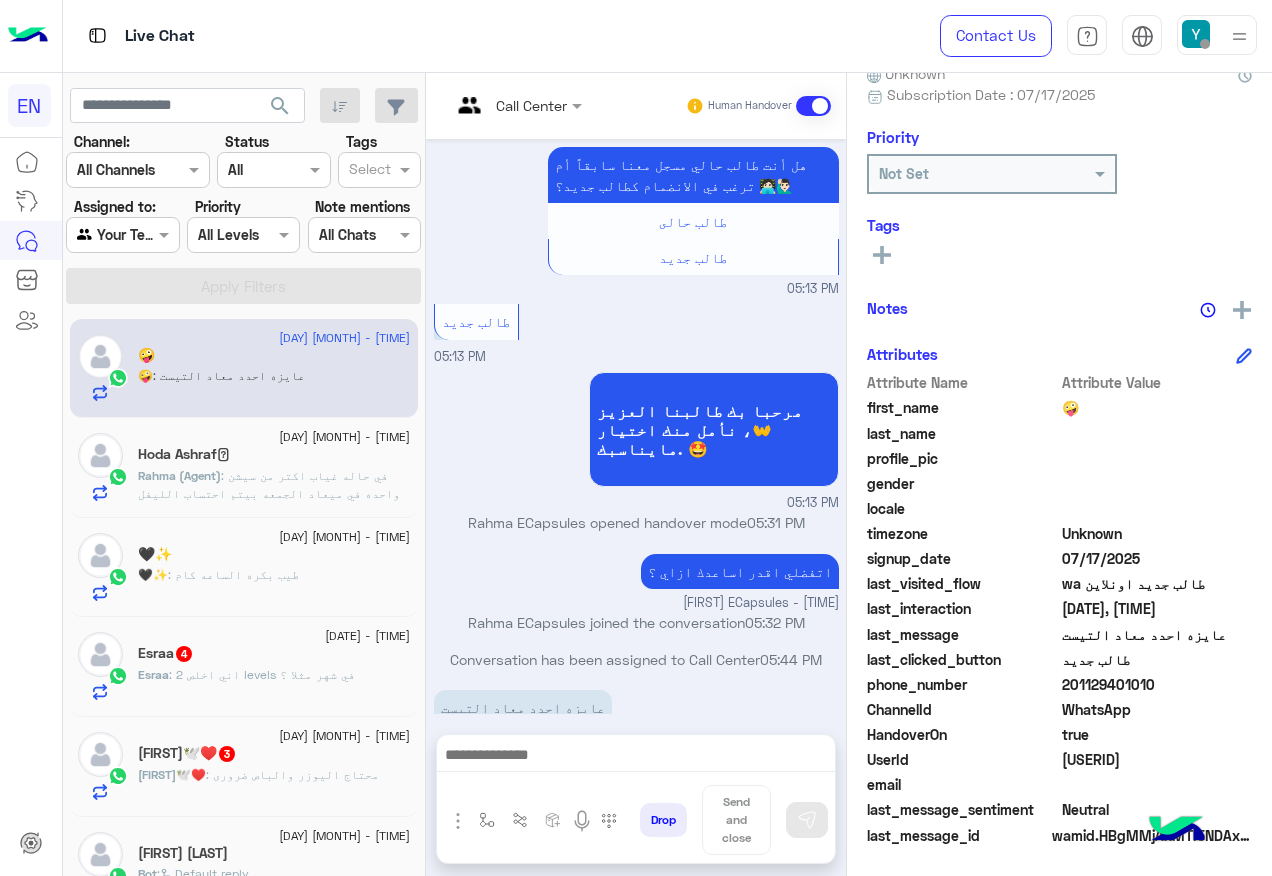 click on "201129401010" 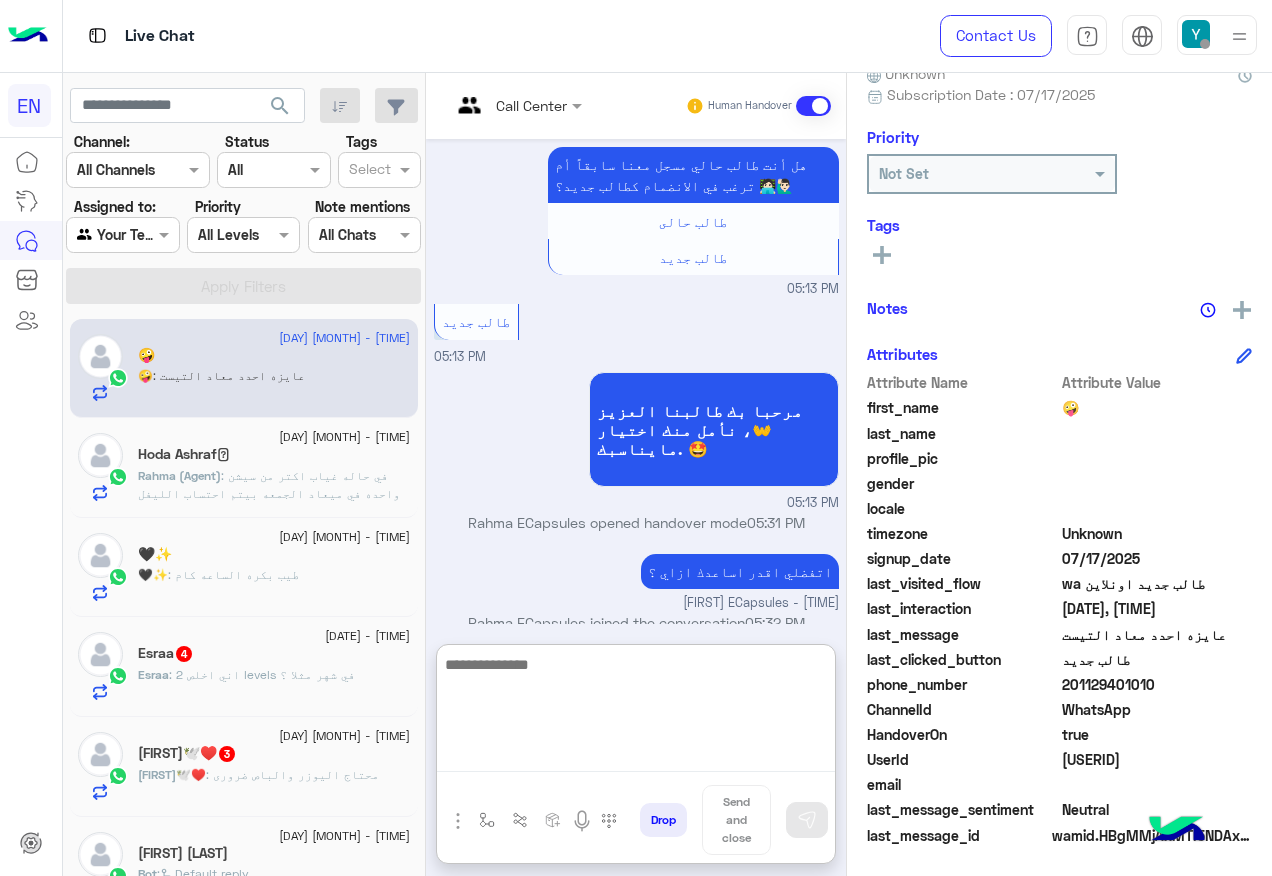 click at bounding box center (636, 712) 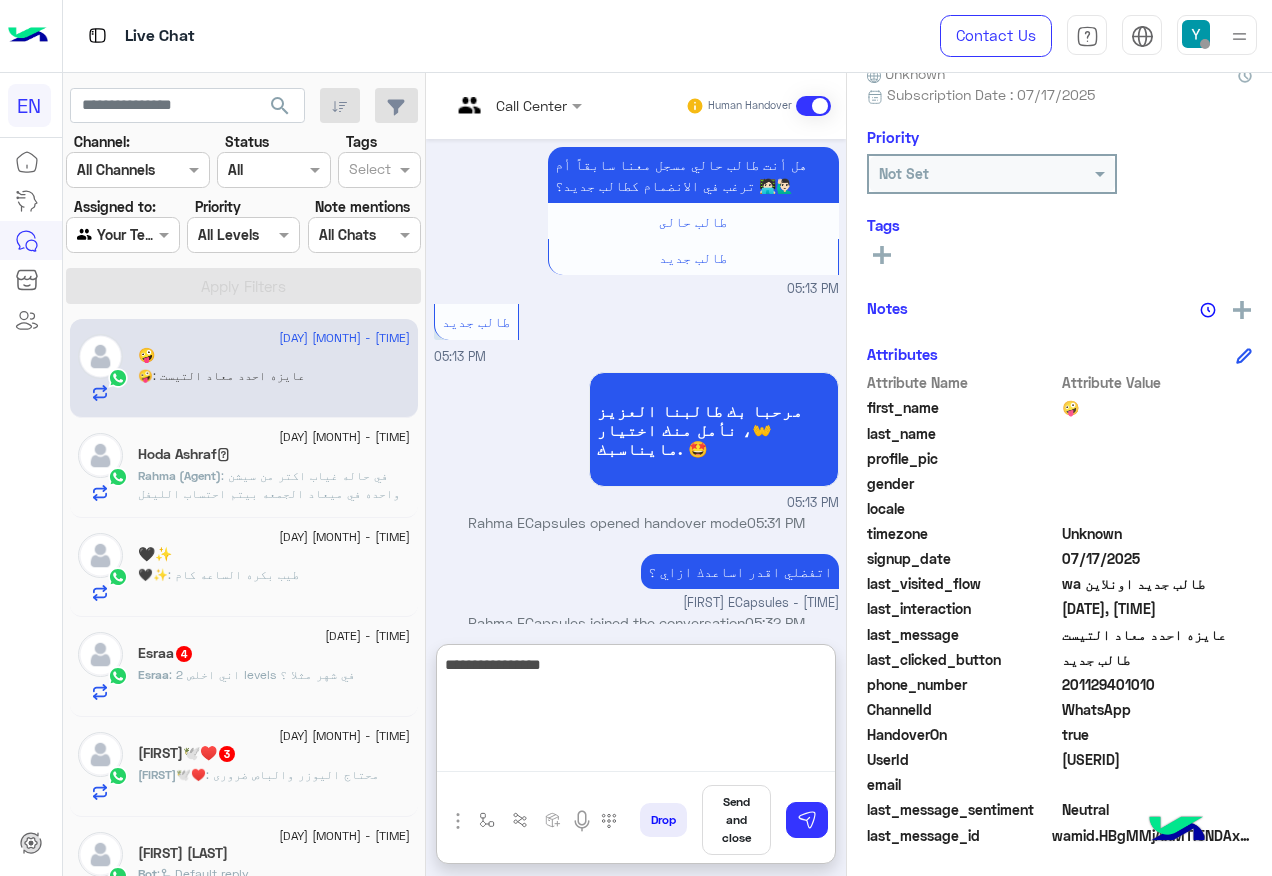 type on "**********" 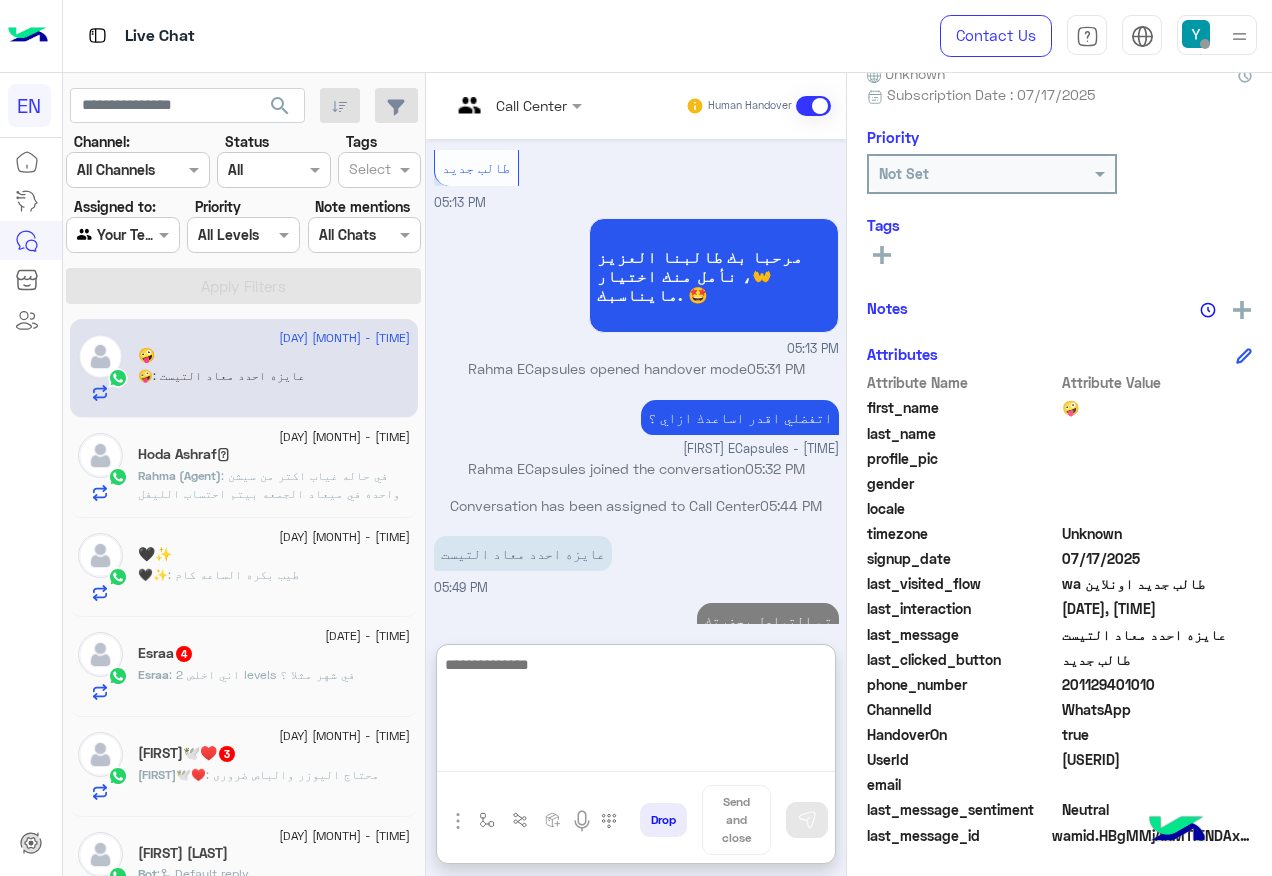 scroll, scrollTop: 1302, scrollLeft: 0, axis: vertical 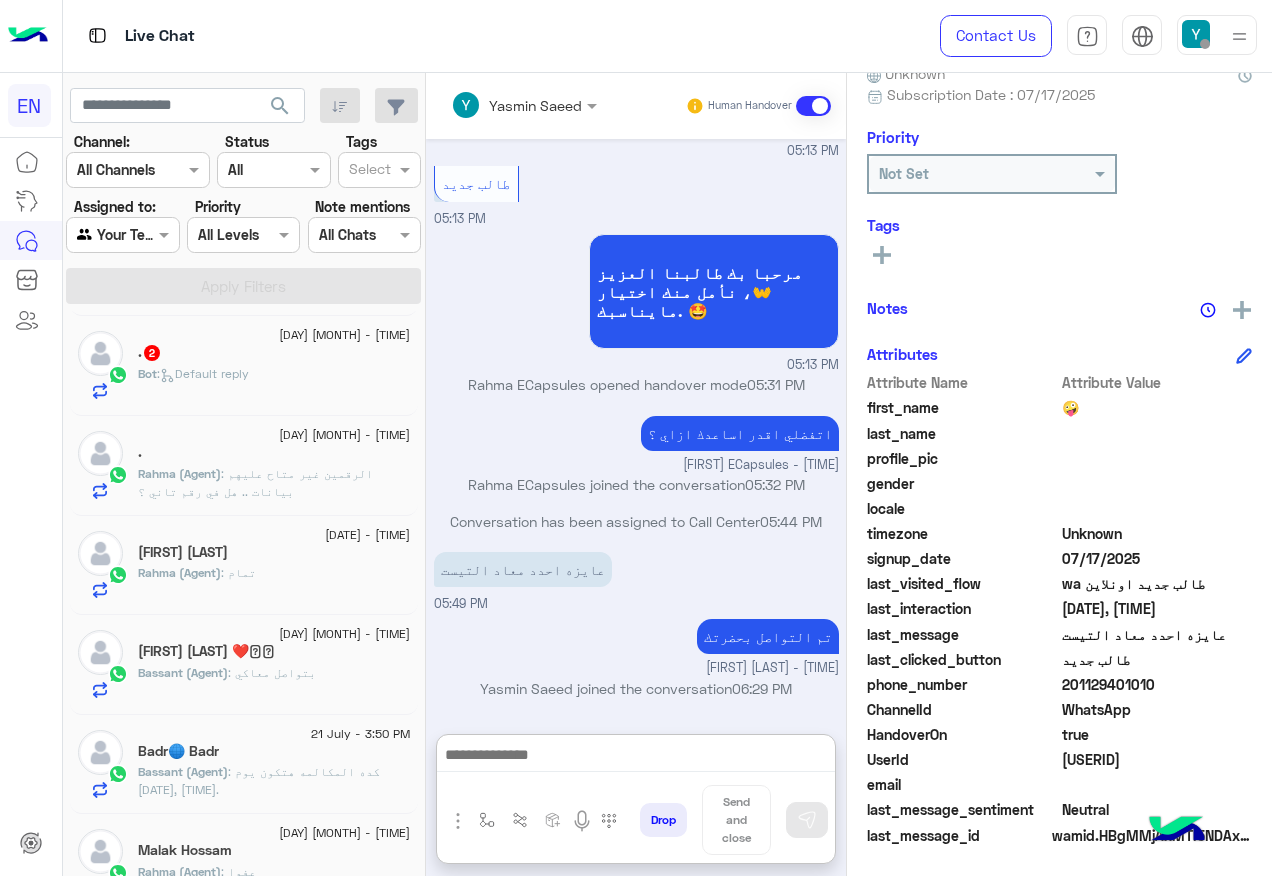 click on "Bot :   Default reply" 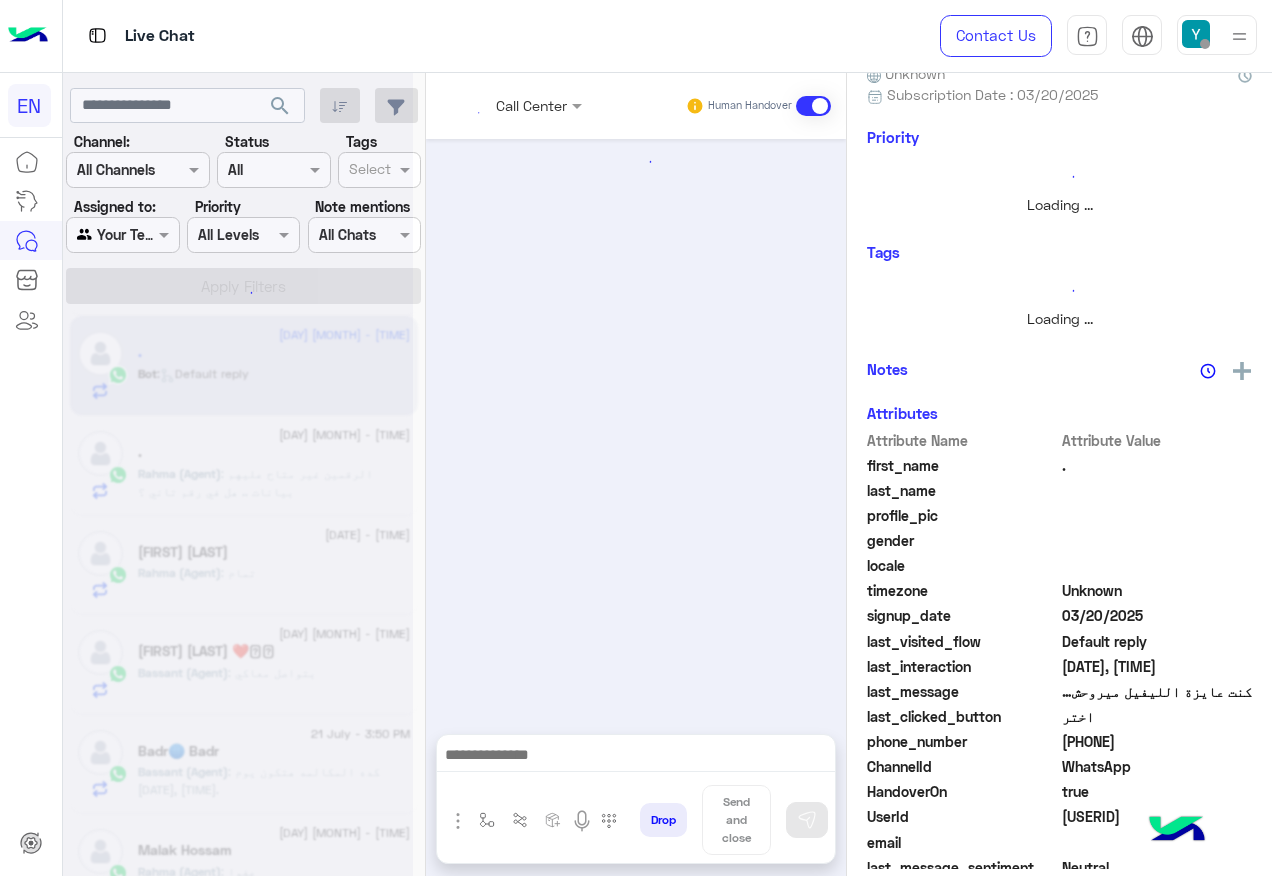 scroll, scrollTop: 0, scrollLeft: 0, axis: both 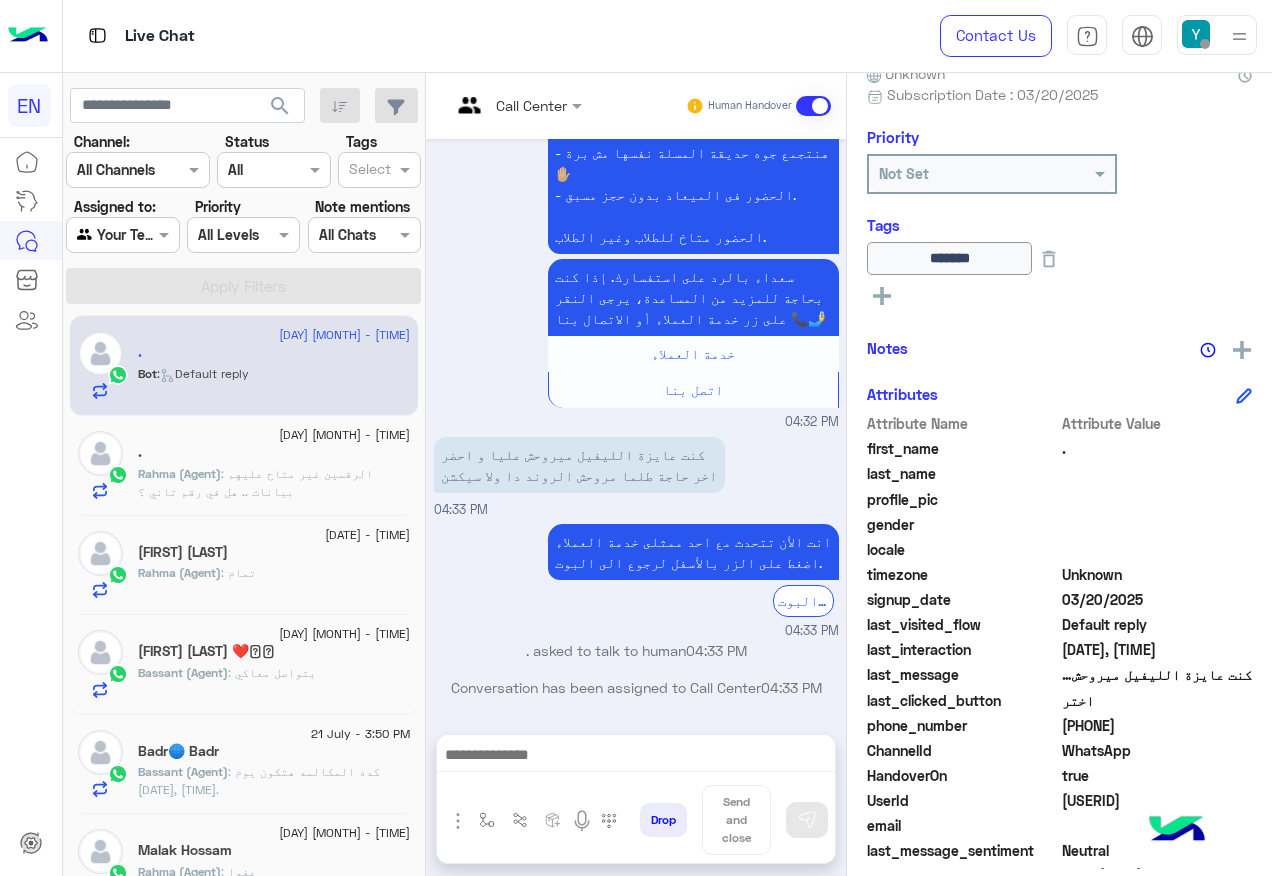 click on "[PHONE]" 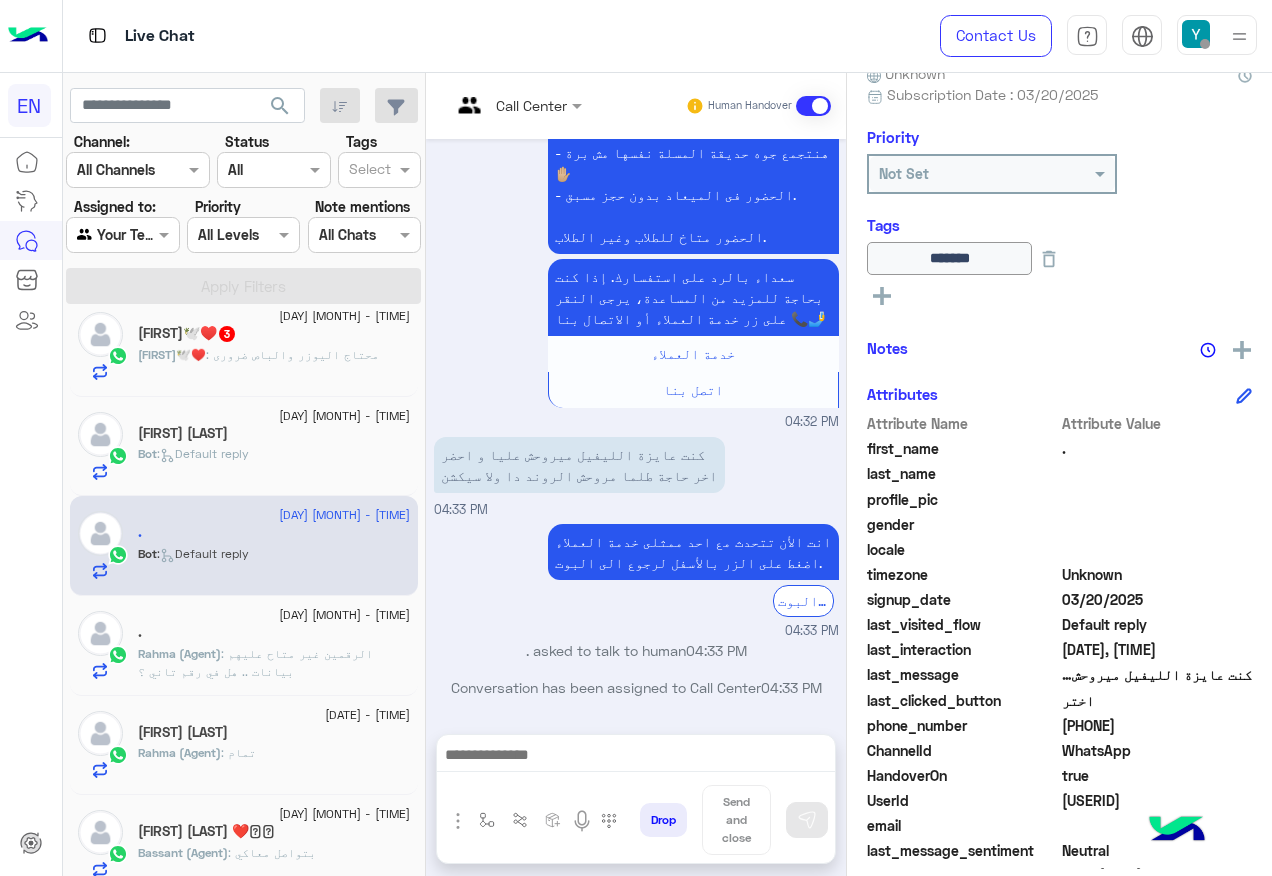 scroll, scrollTop: 400, scrollLeft: 0, axis: vertical 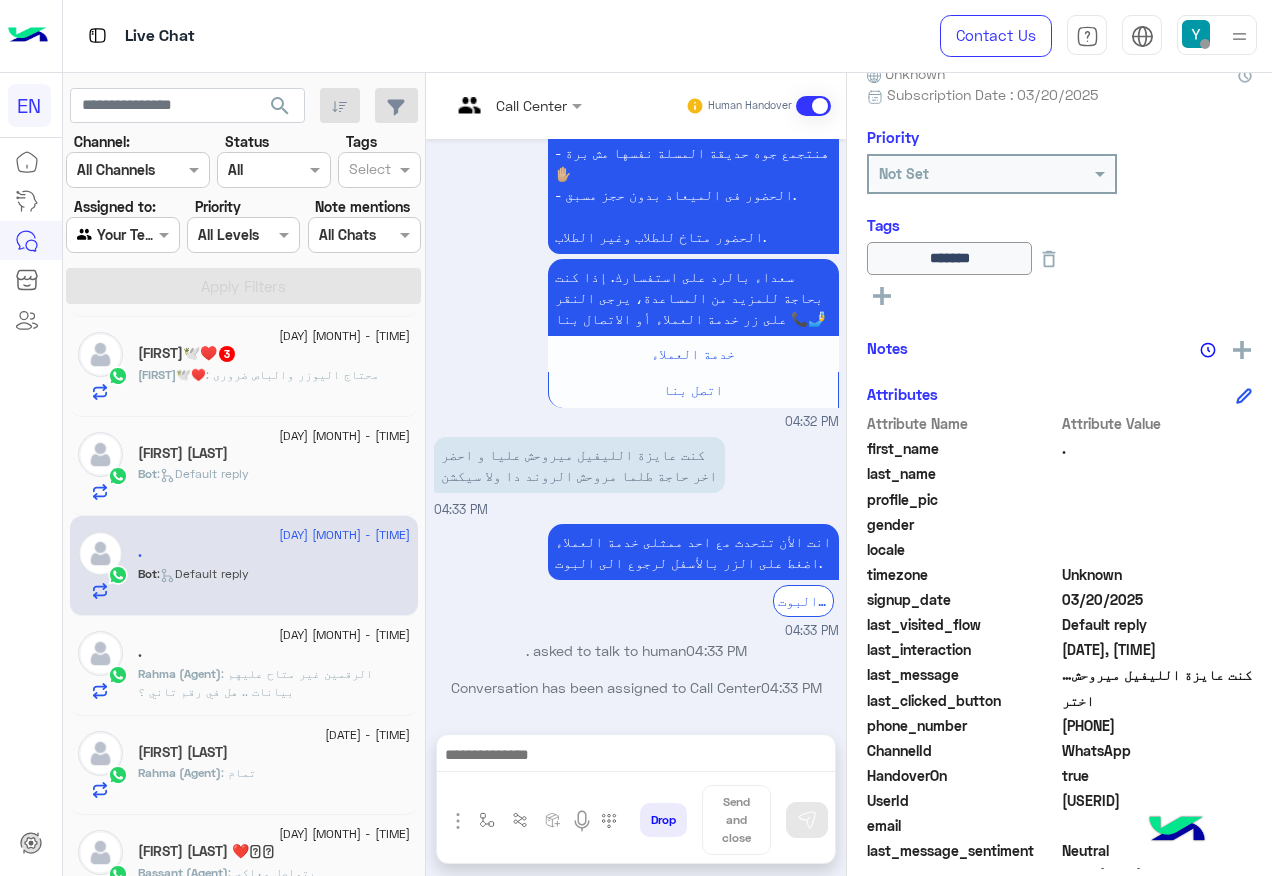 click on "[FIRST]🕊️♥️ : محتاج اليوزر والباص ضرورى" 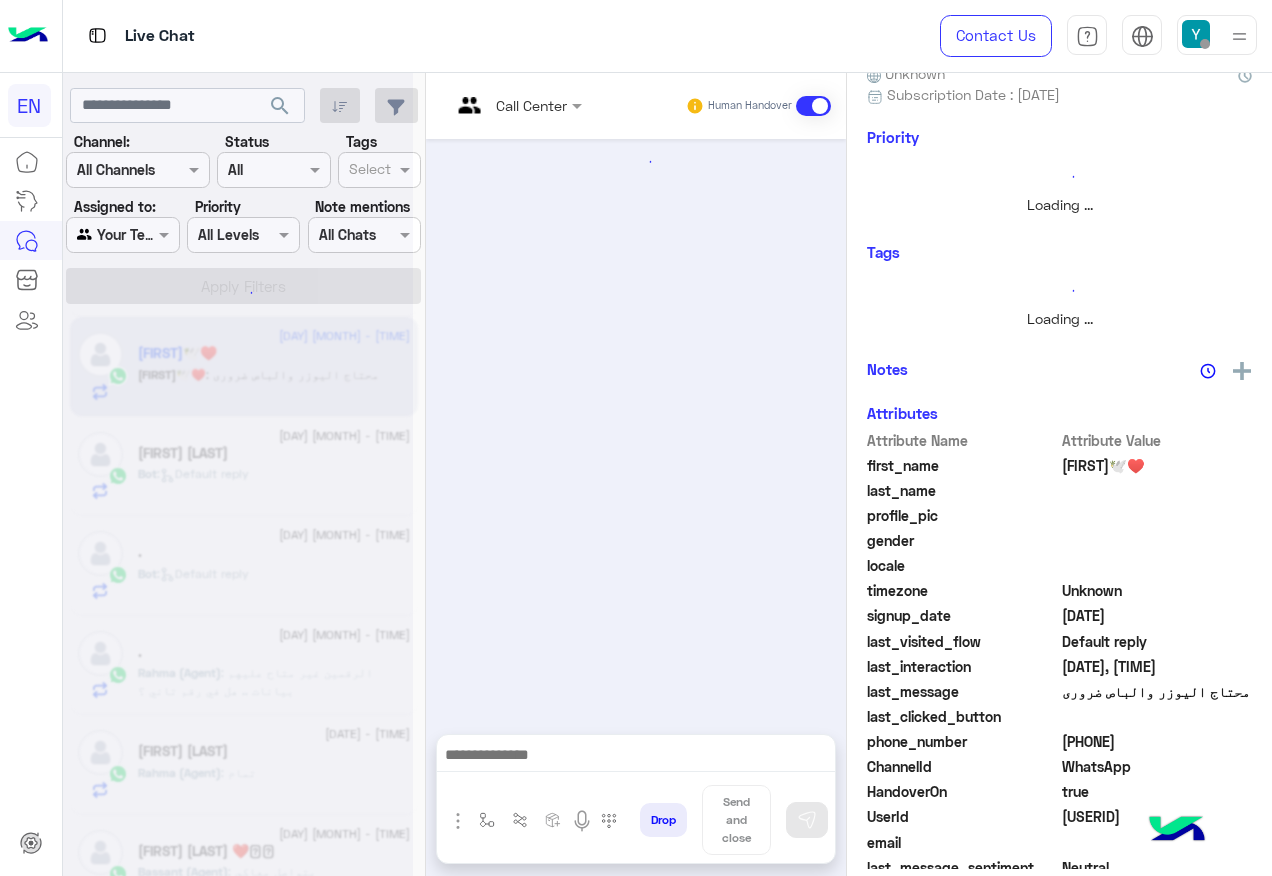 scroll, scrollTop: 0, scrollLeft: 0, axis: both 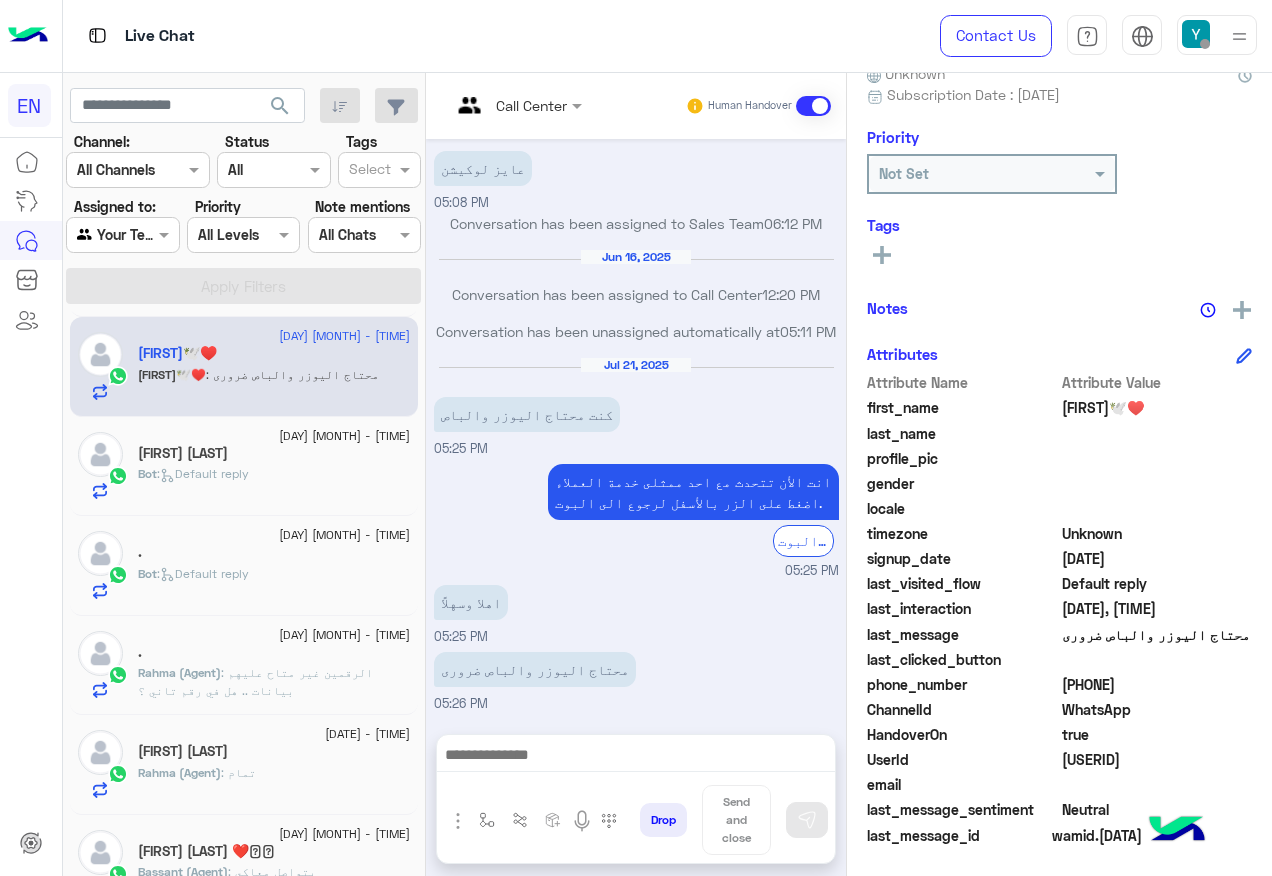 click 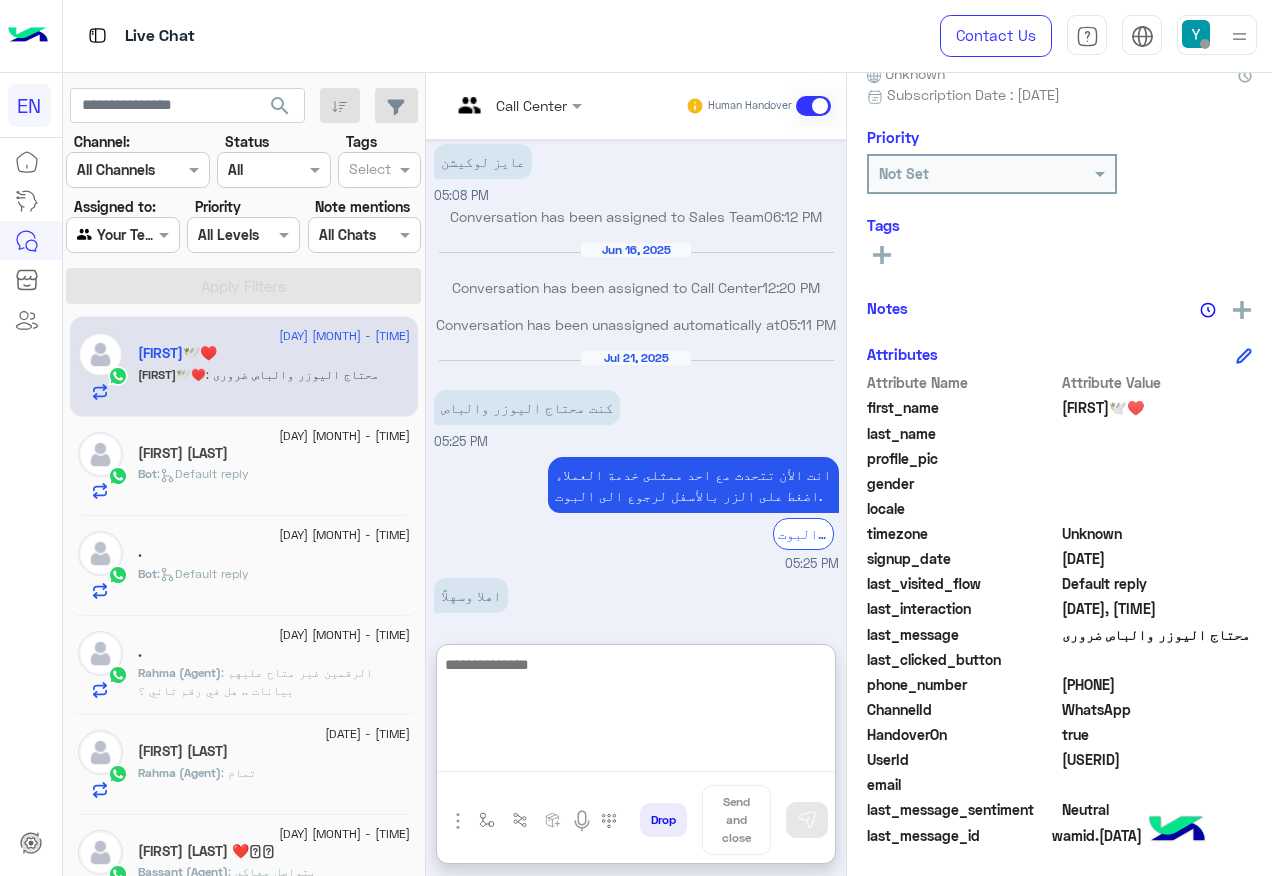 click at bounding box center (636, 712) 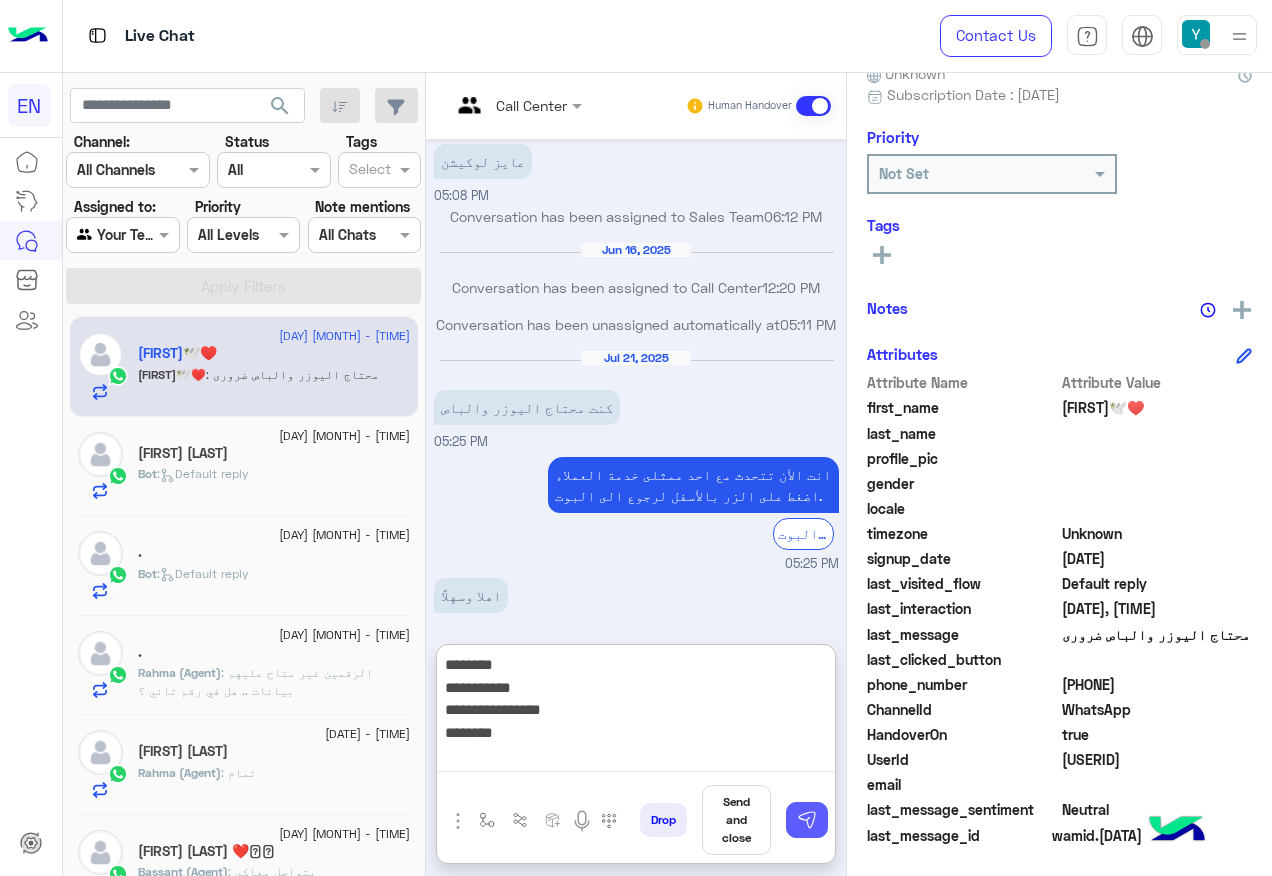 type on "**********" 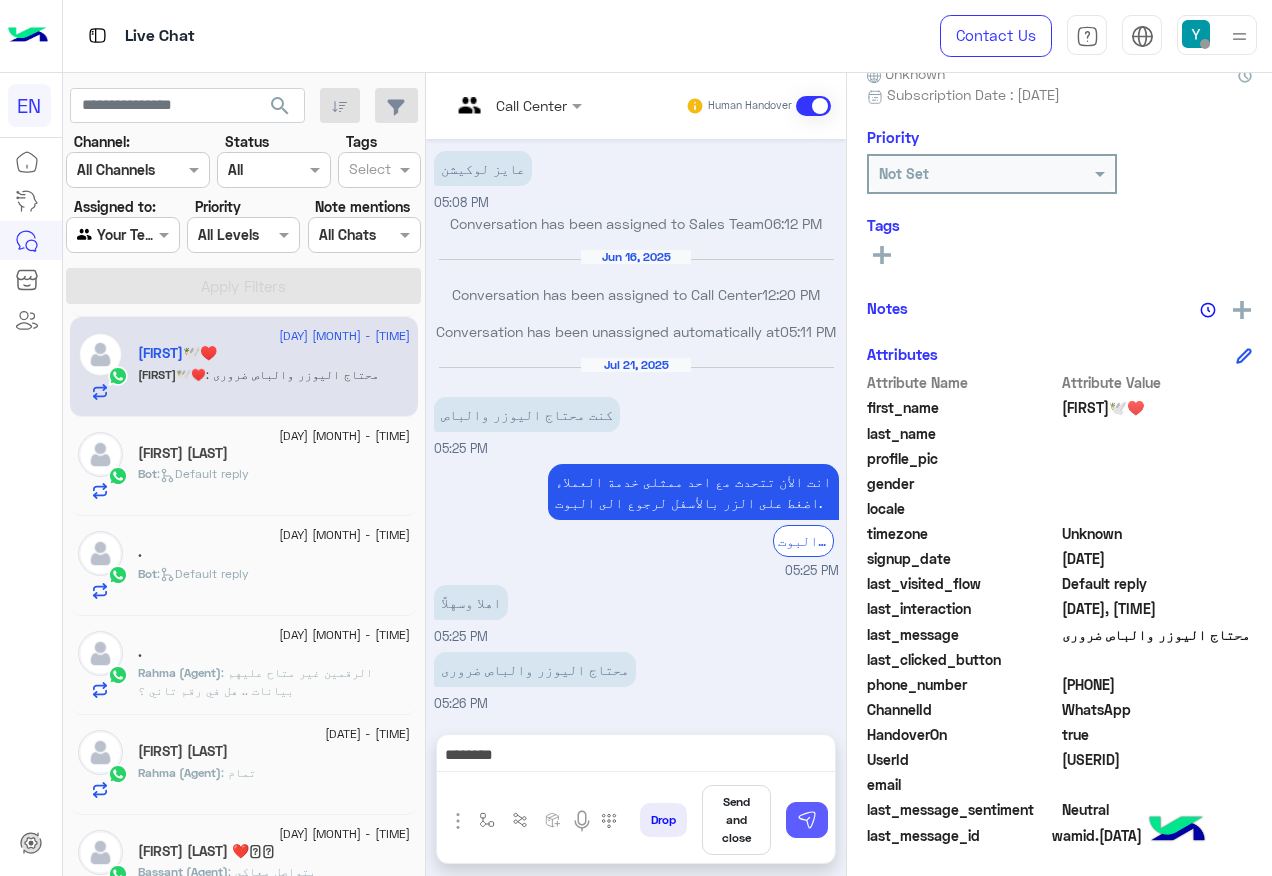 click at bounding box center (807, 820) 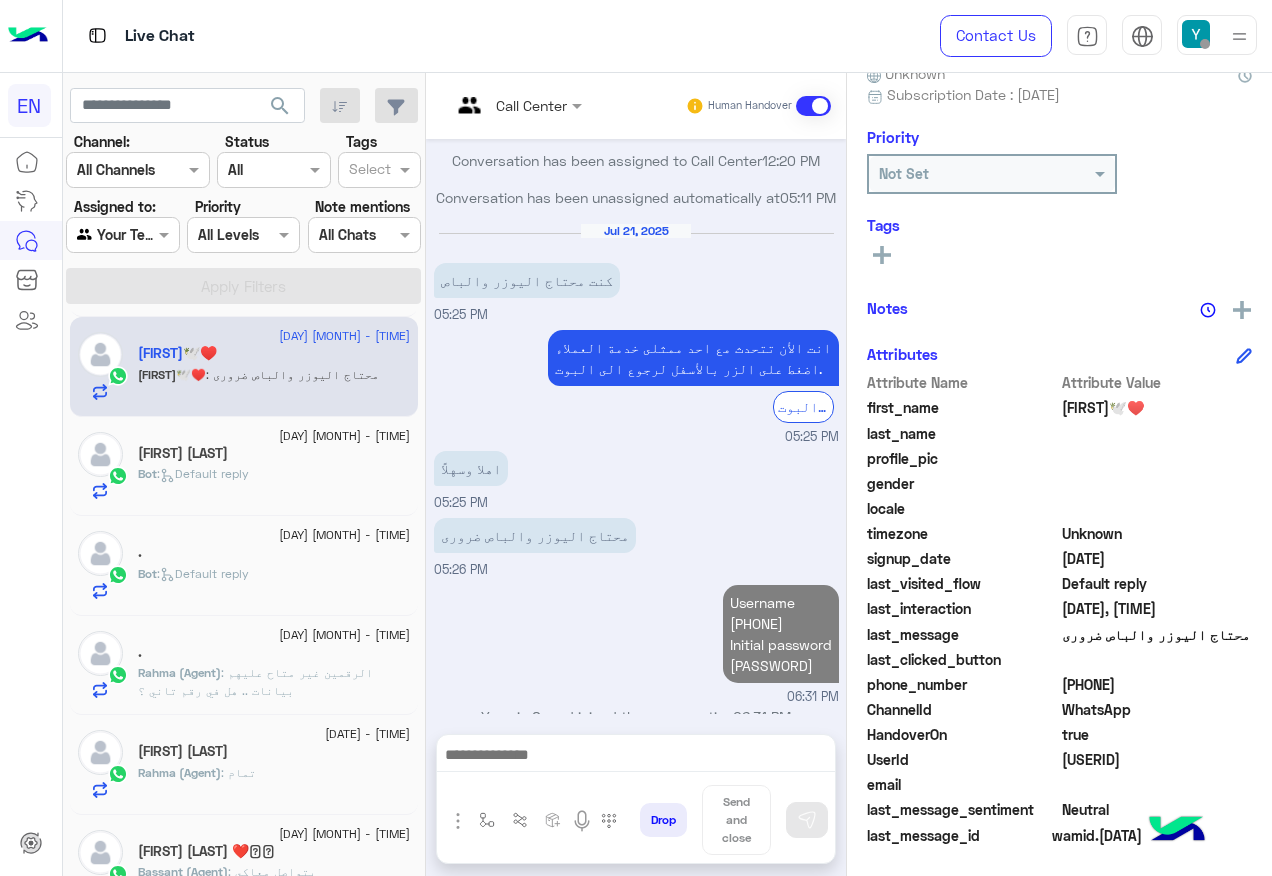 scroll, scrollTop: 473, scrollLeft: 0, axis: vertical 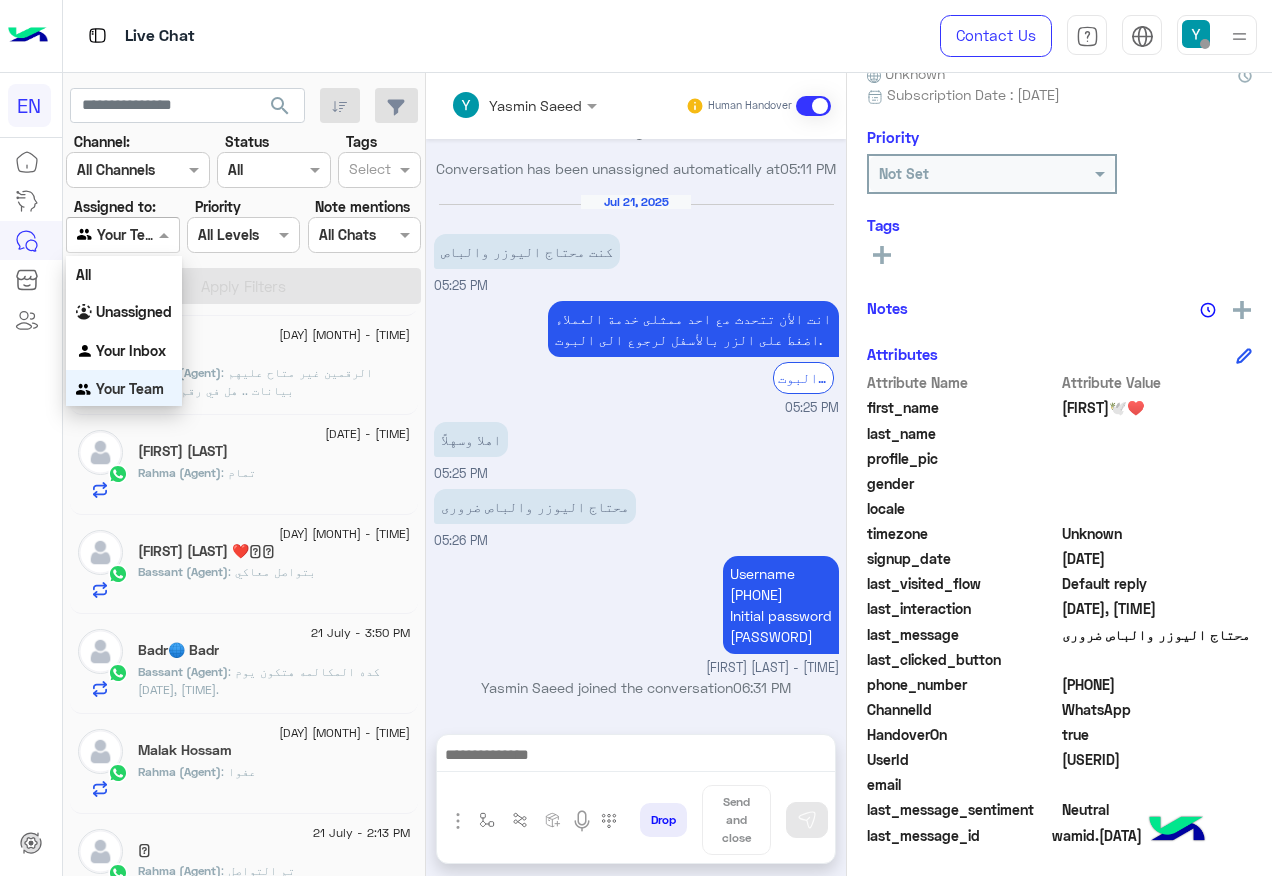 drag, startPoint x: 156, startPoint y: 233, endPoint x: 155, endPoint y: 297, distance: 64.00781 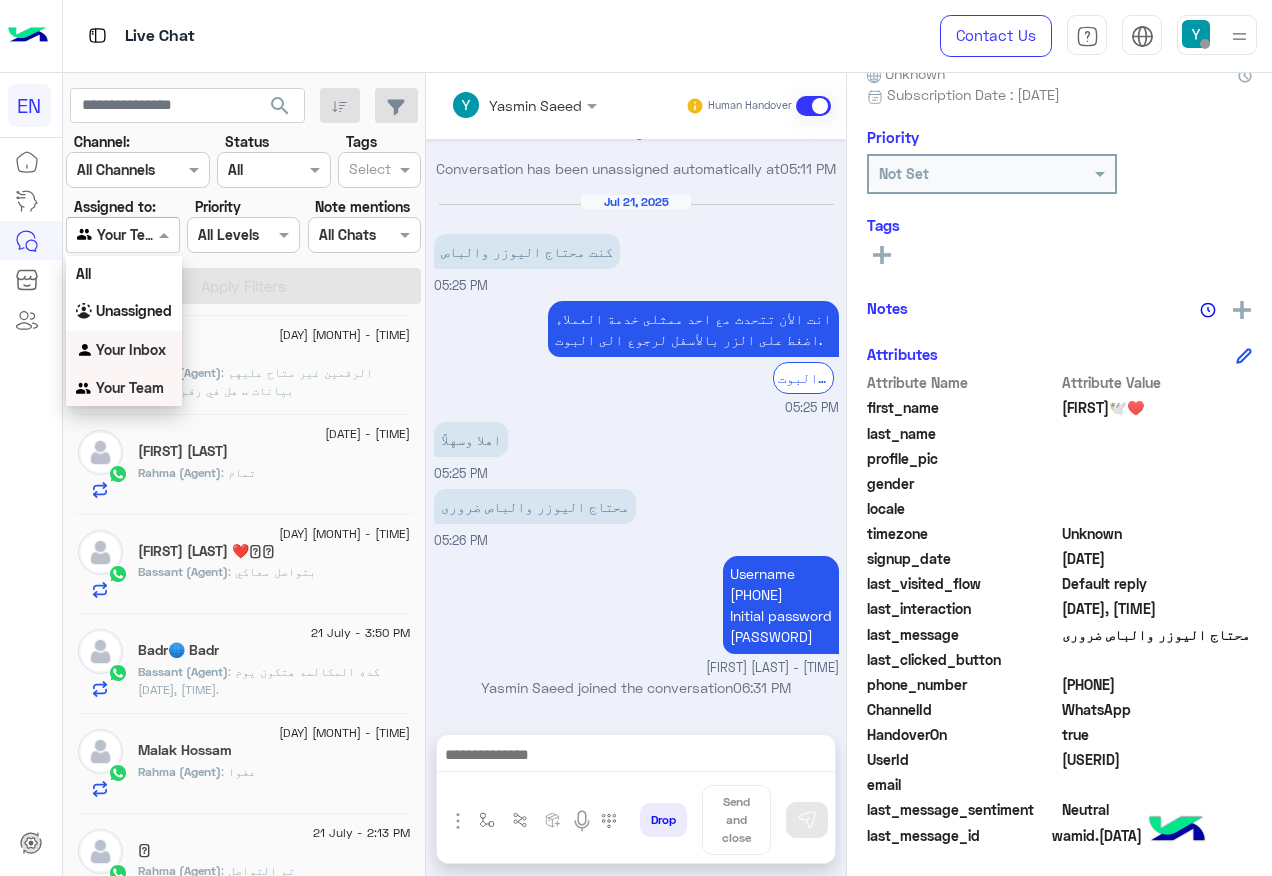 click on "Your Inbox" at bounding box center [131, 349] 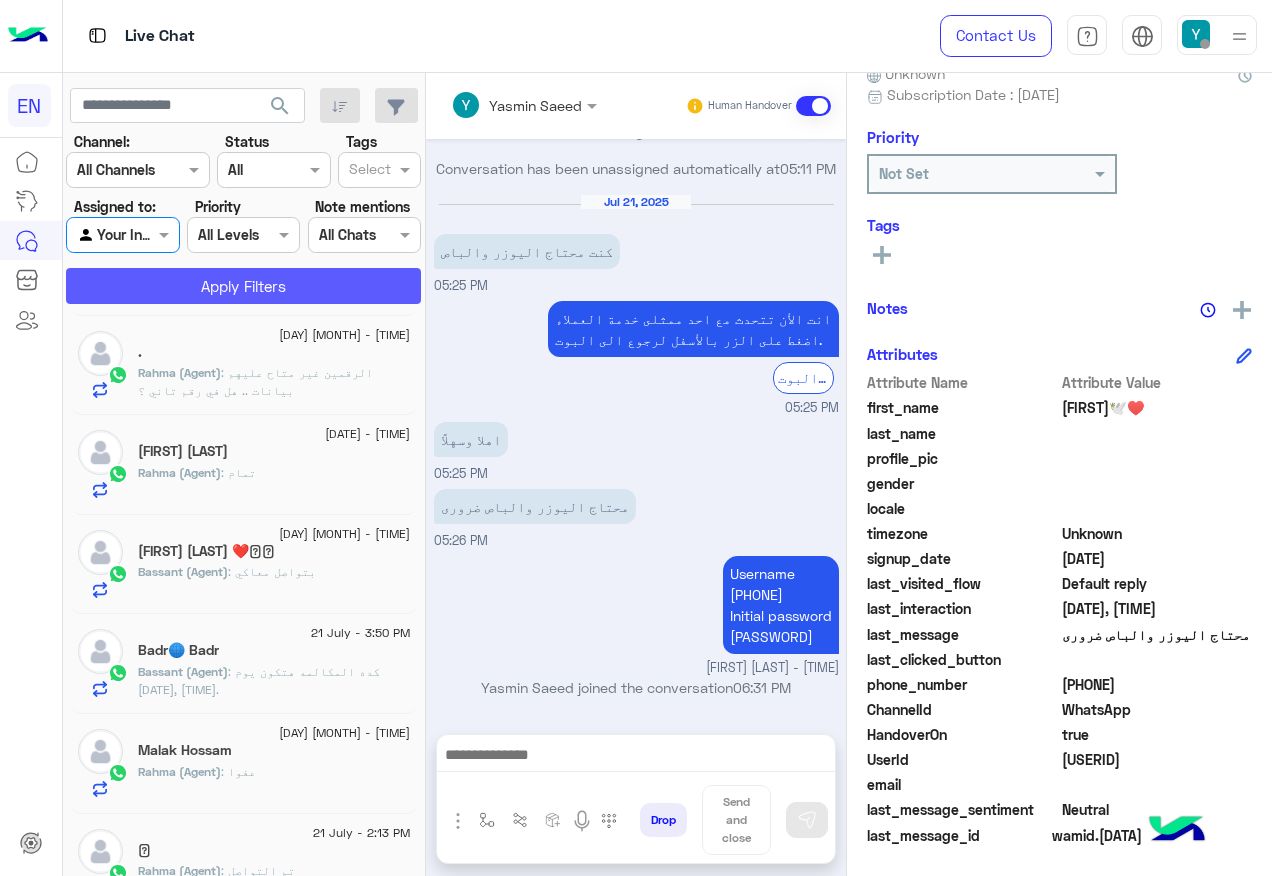 click on "Apply Filters" 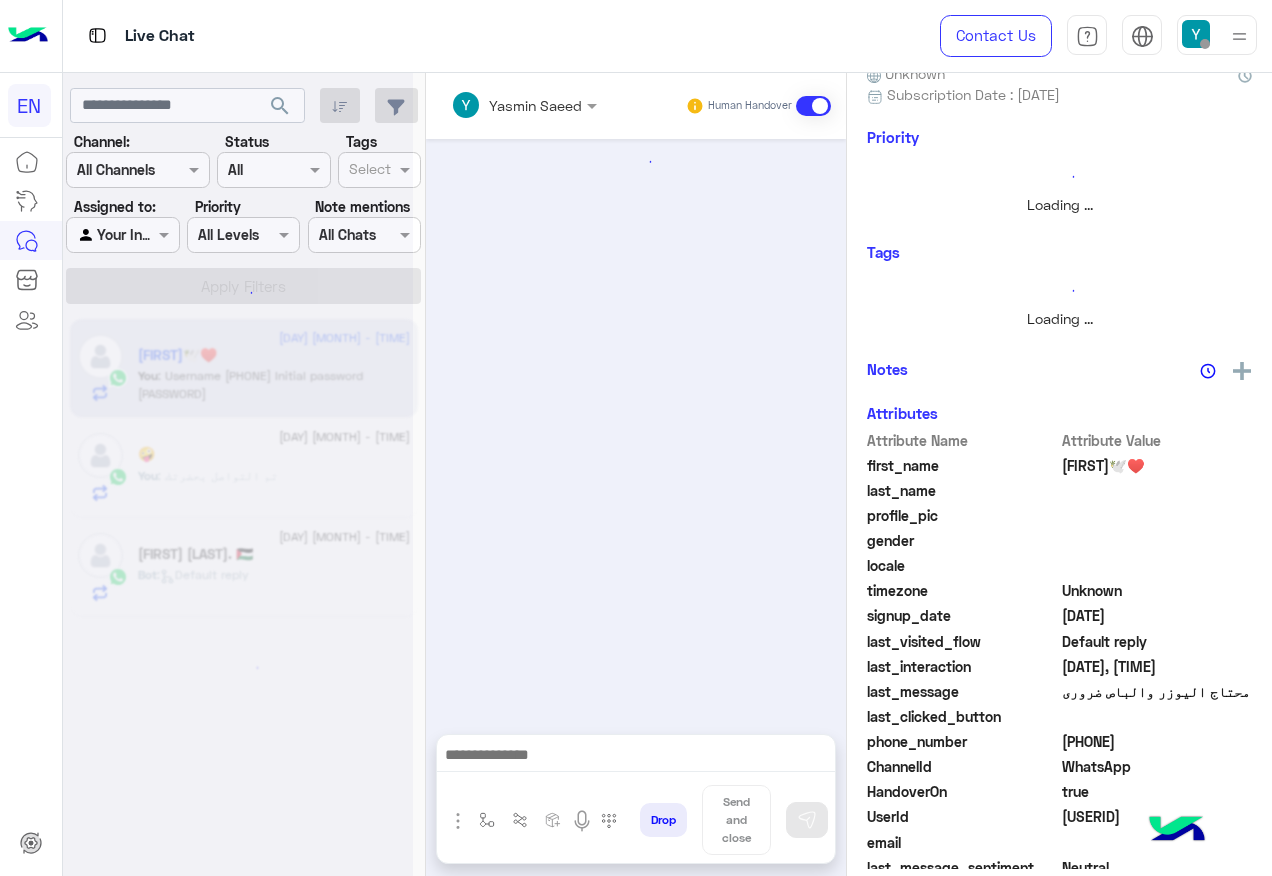 scroll, scrollTop: 0, scrollLeft: 0, axis: both 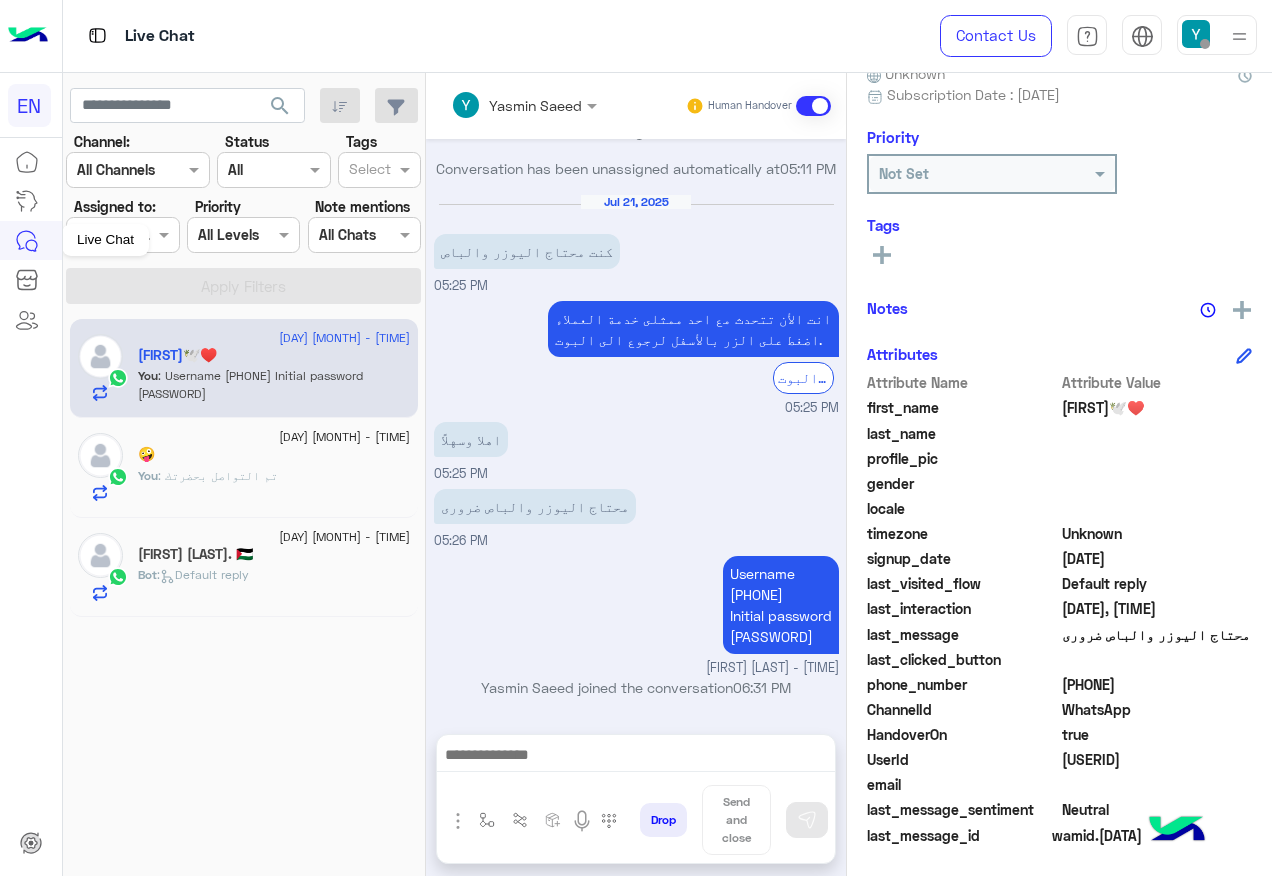 click on "Live Chat" at bounding box center [105, 240] 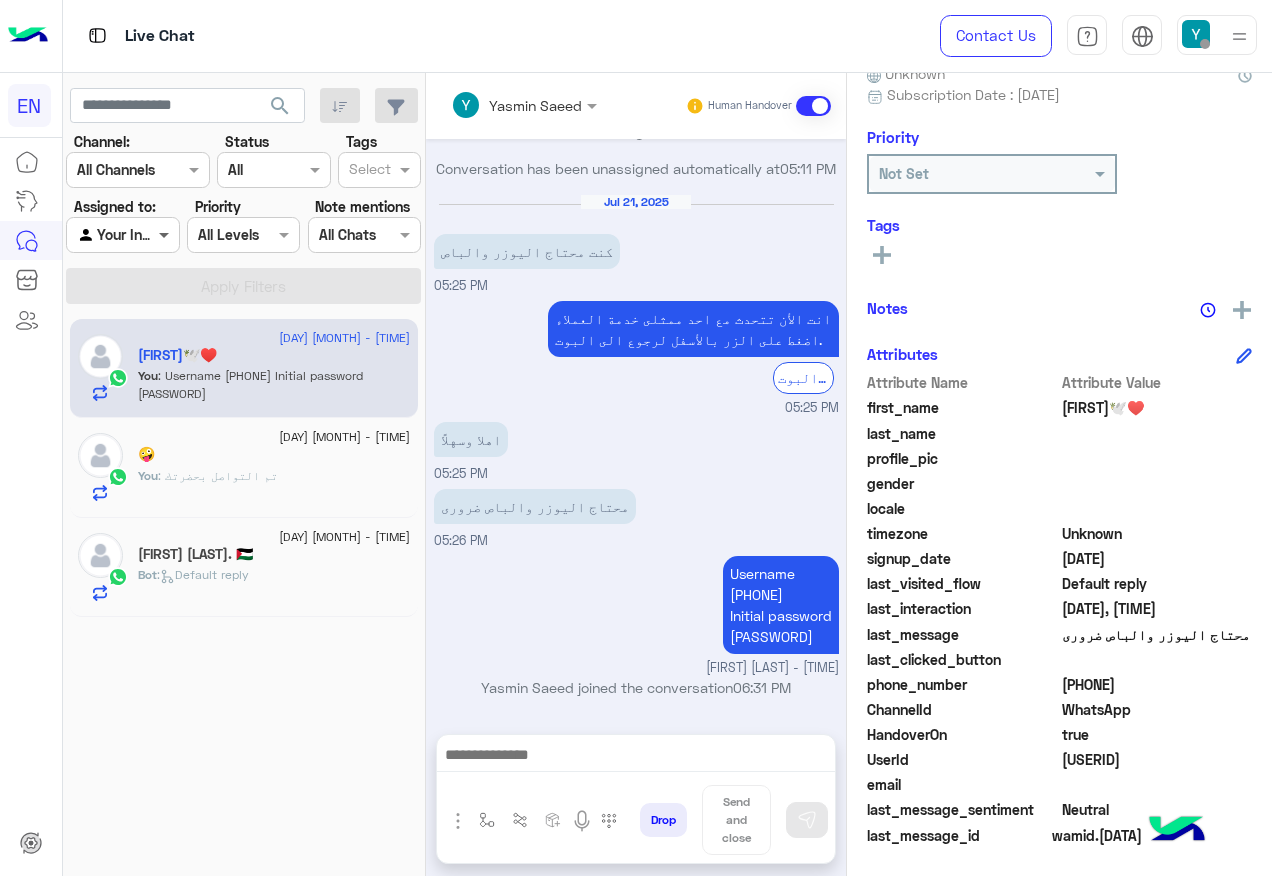 click at bounding box center (166, 234) 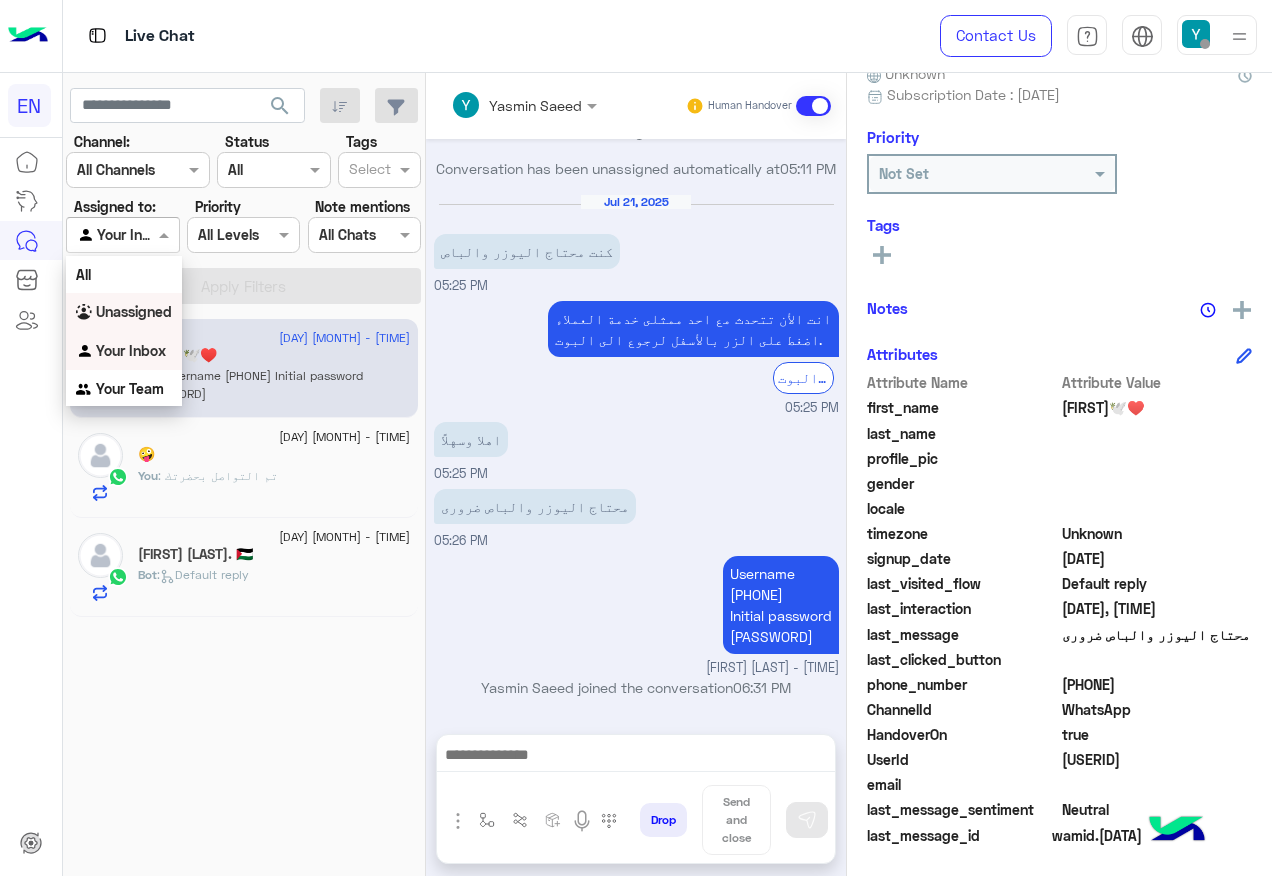 click on "Unassigned" at bounding box center (124, 312) 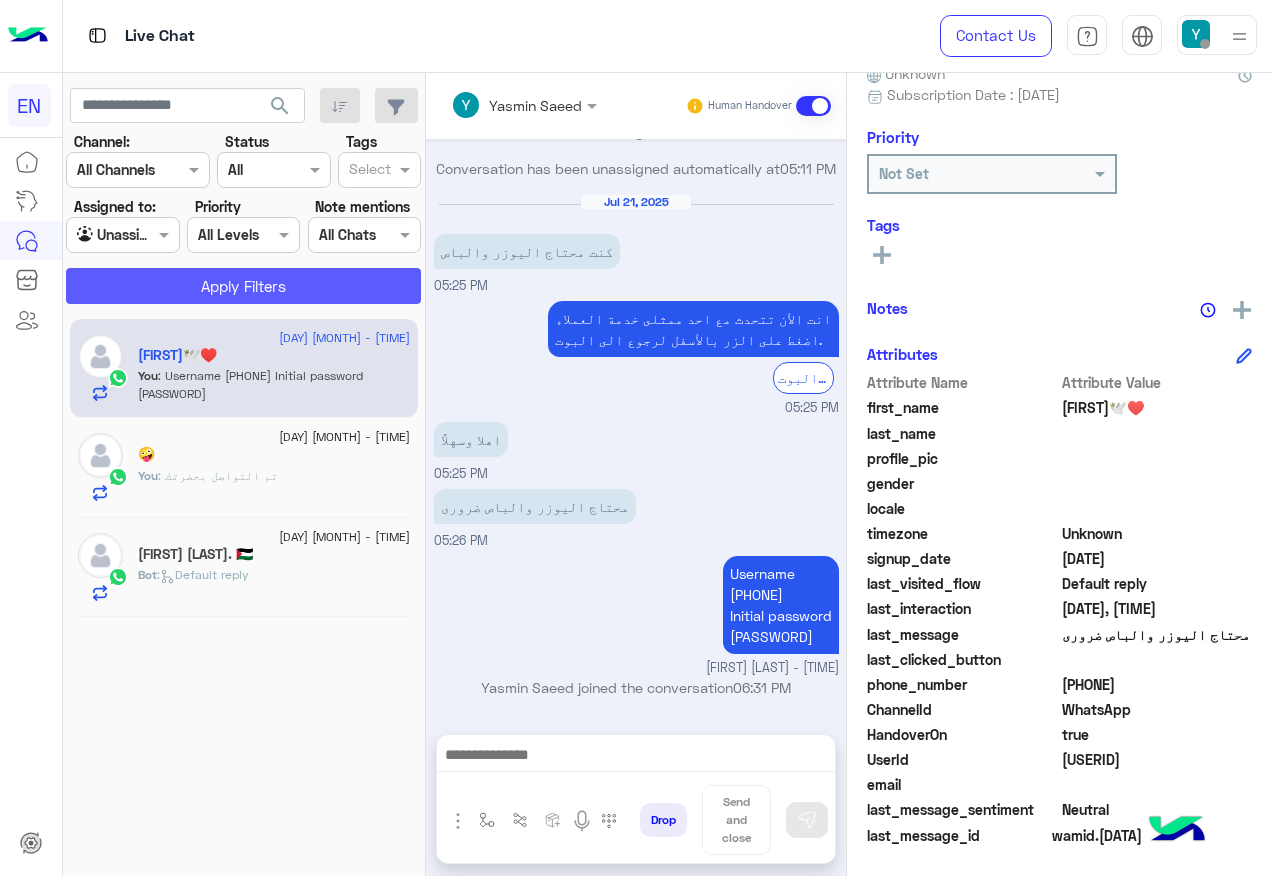 click on "Apply Filters" 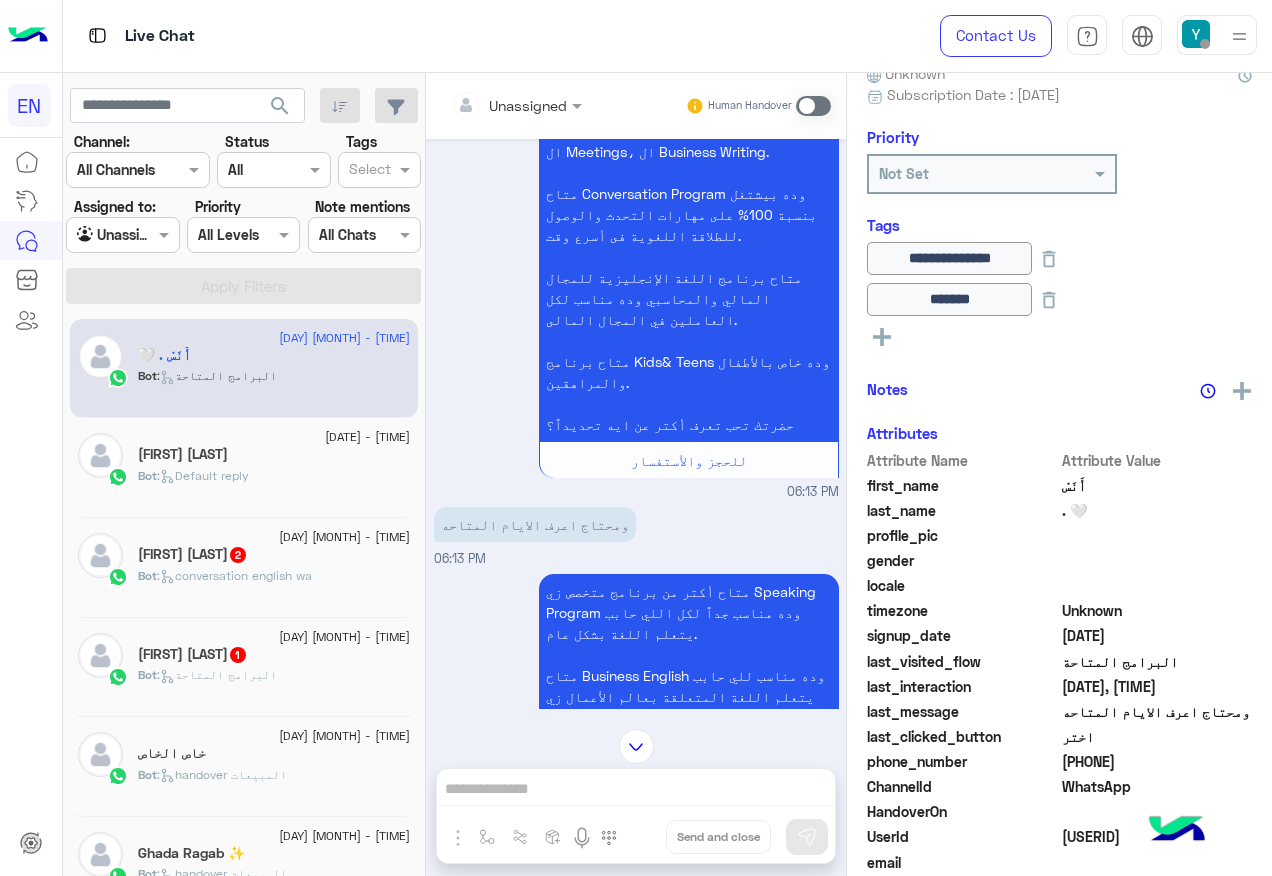 scroll, scrollTop: 2206, scrollLeft: 0, axis: vertical 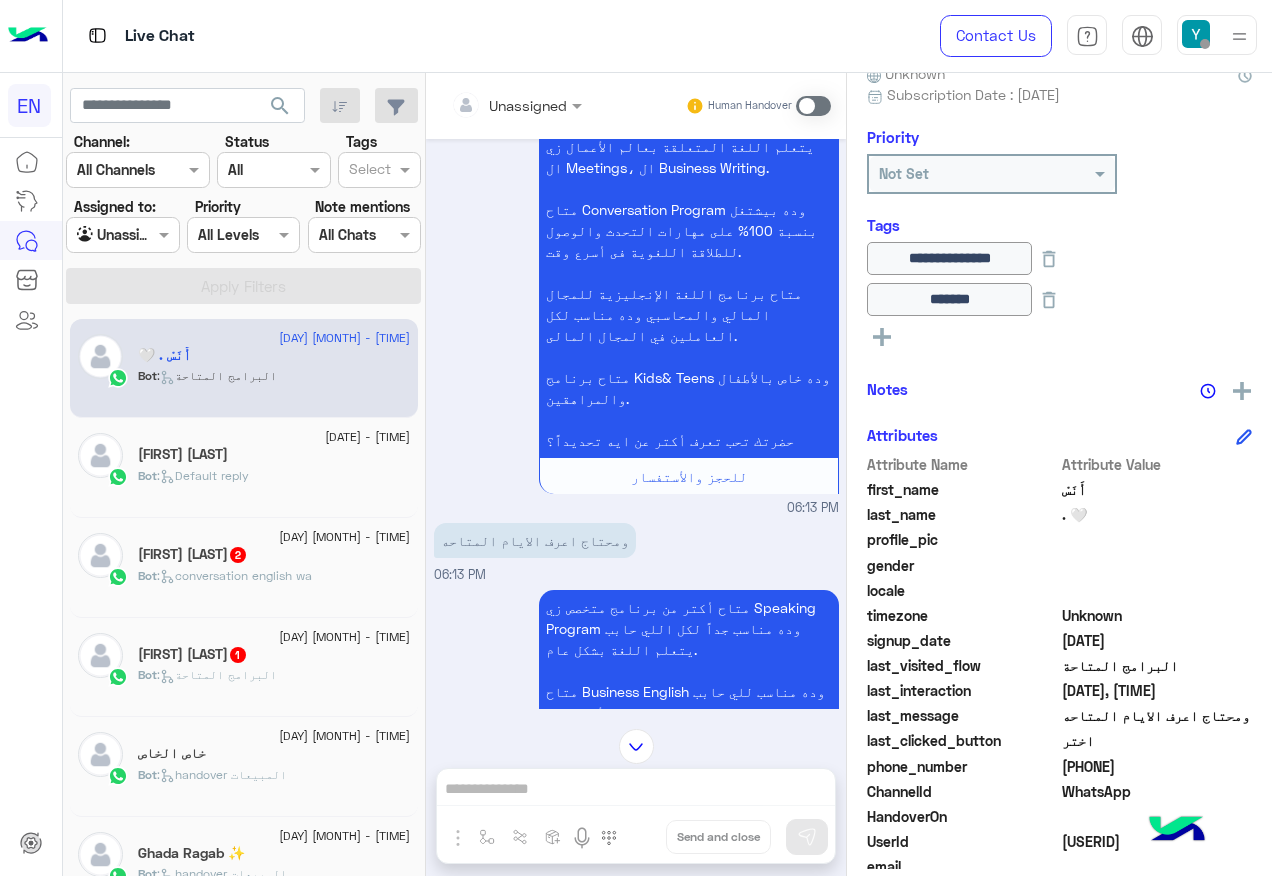 click at bounding box center [516, 104] 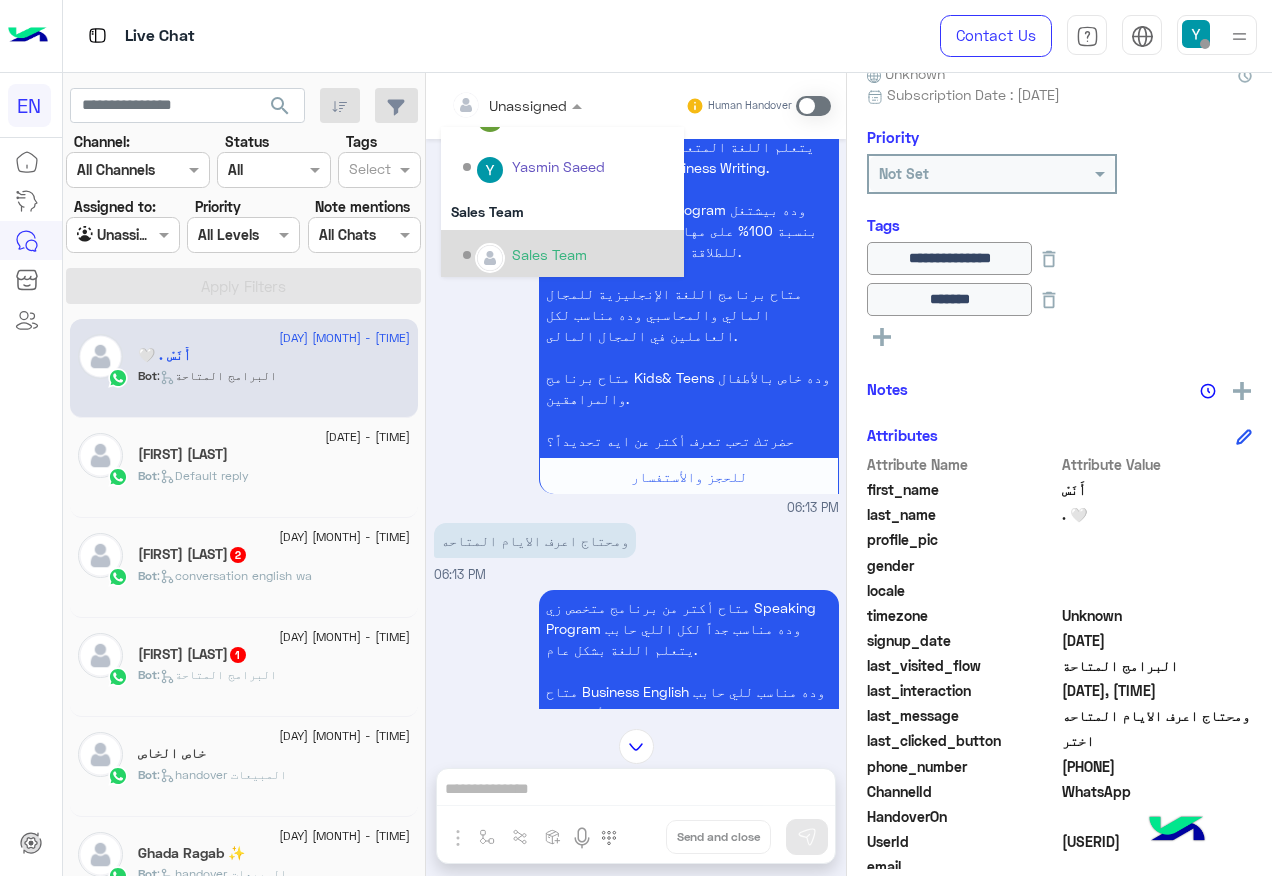 scroll, scrollTop: 332, scrollLeft: 0, axis: vertical 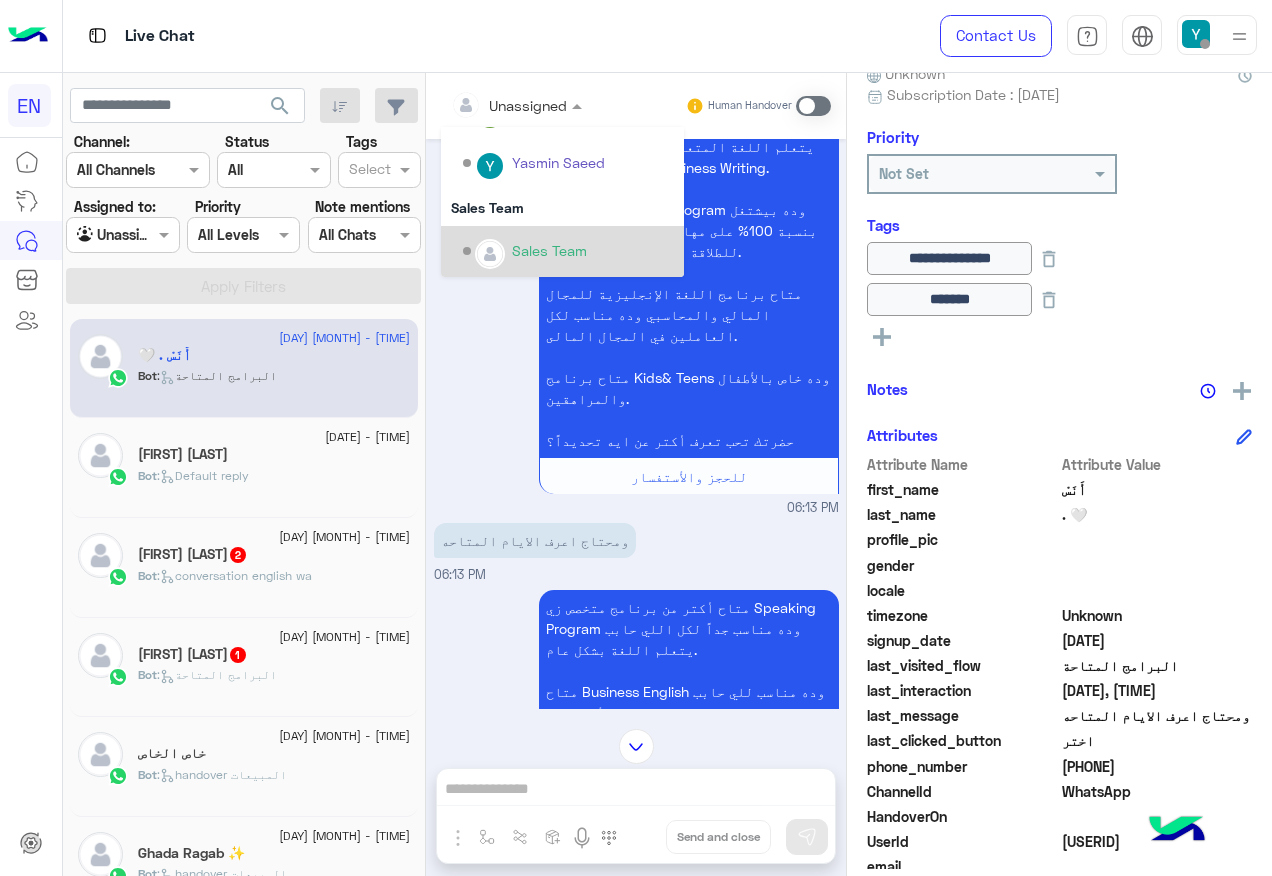 click on "Sales Team" at bounding box center [568, 251] 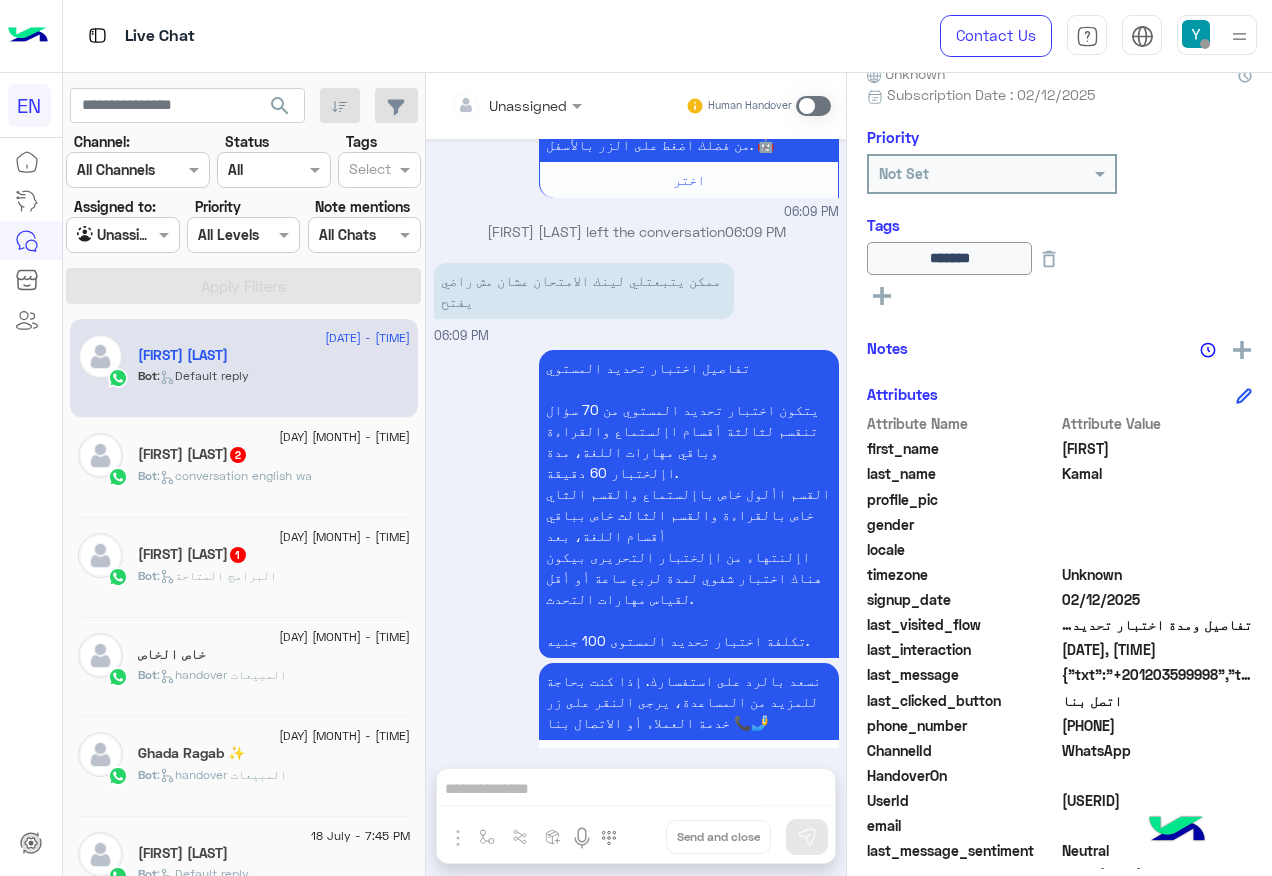scroll, scrollTop: 1496, scrollLeft: 0, axis: vertical 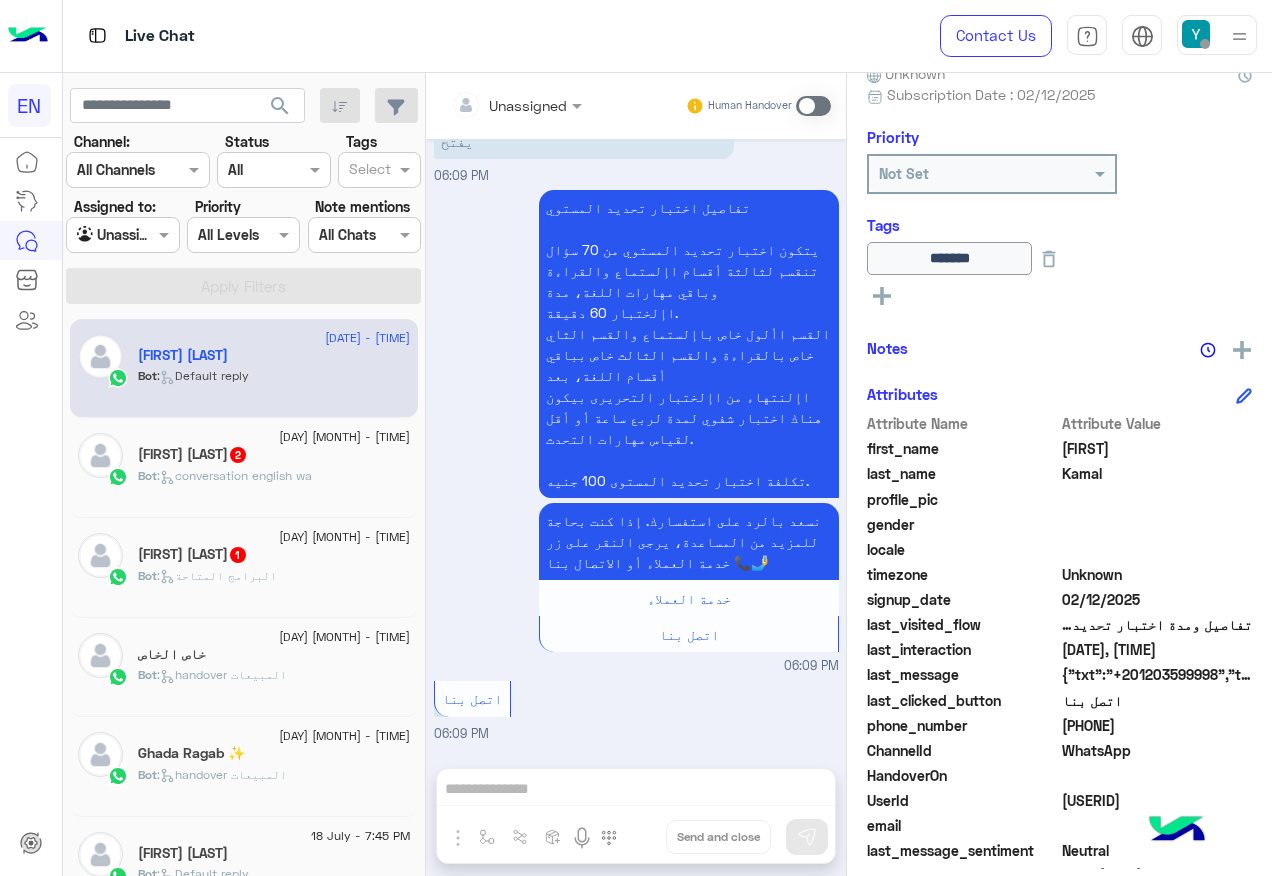 click on "[DAY] [MONTH] - [TIME]" 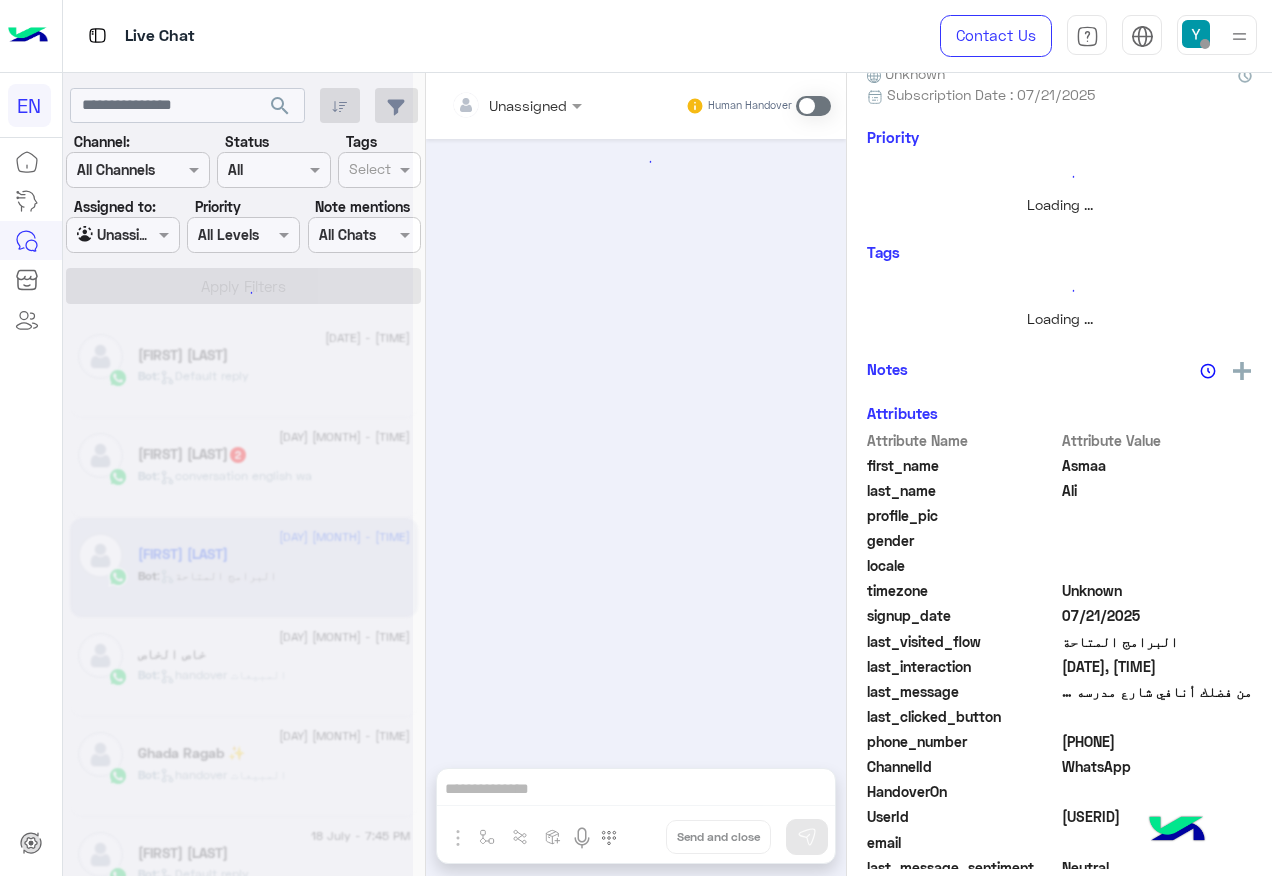 scroll, scrollTop: 0, scrollLeft: 0, axis: both 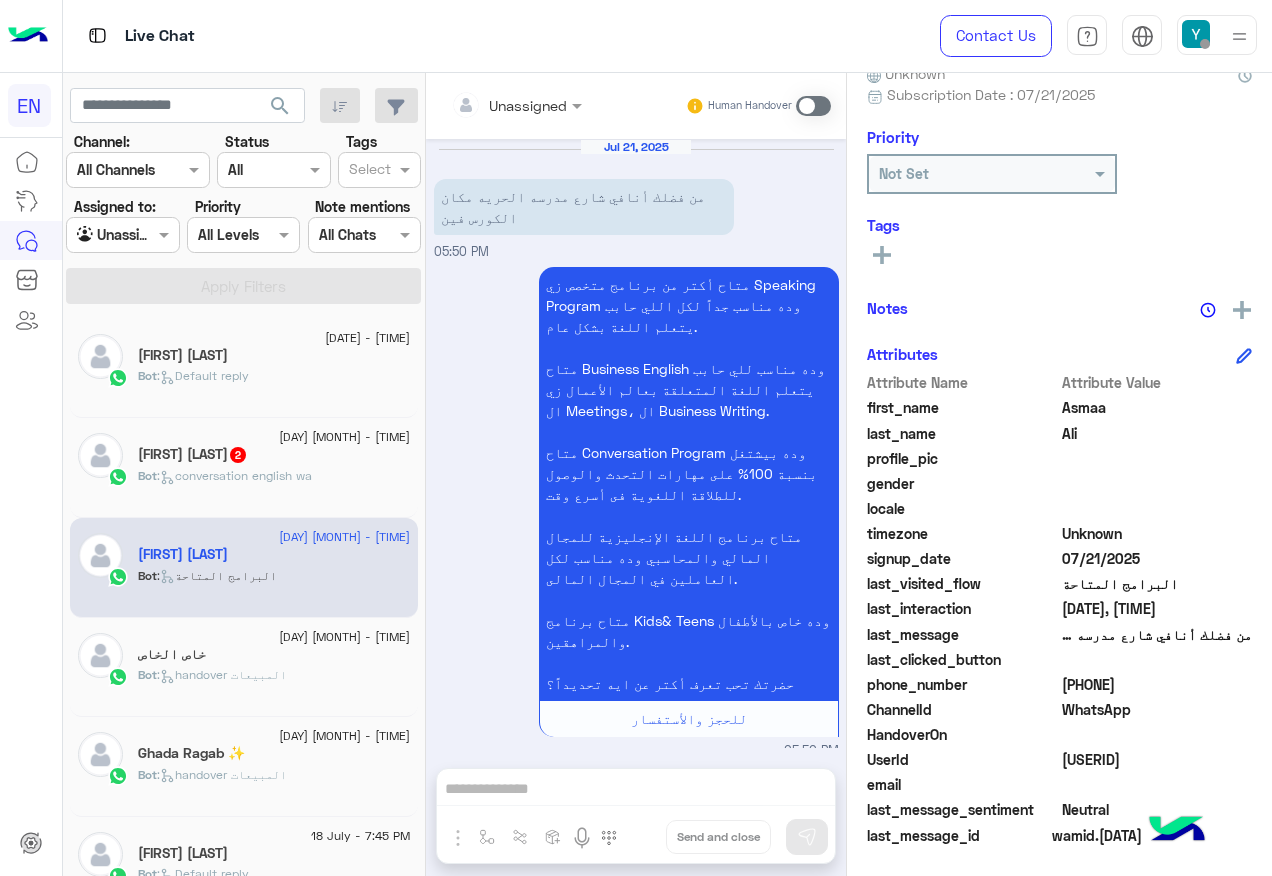 click at bounding box center [516, 104] 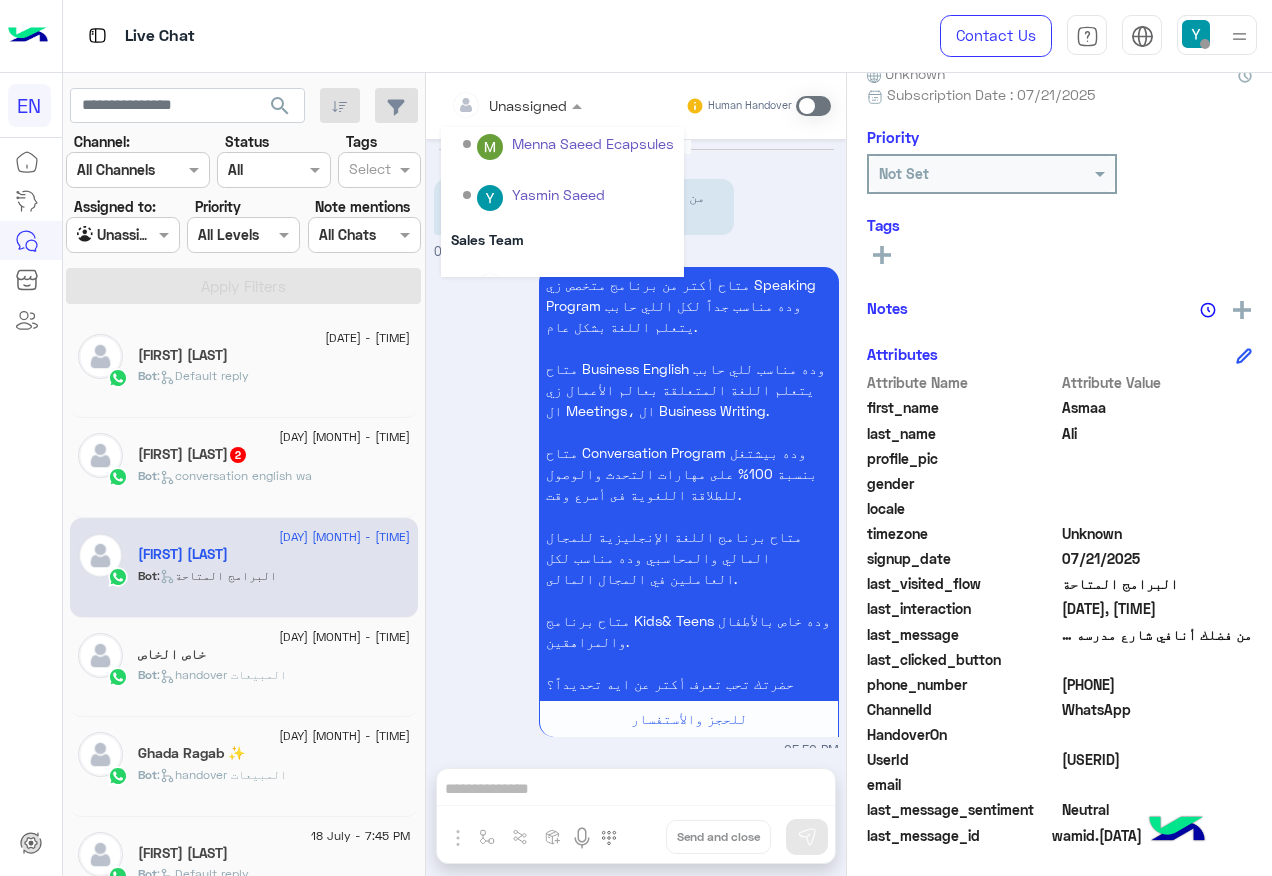 scroll, scrollTop: 332, scrollLeft: 0, axis: vertical 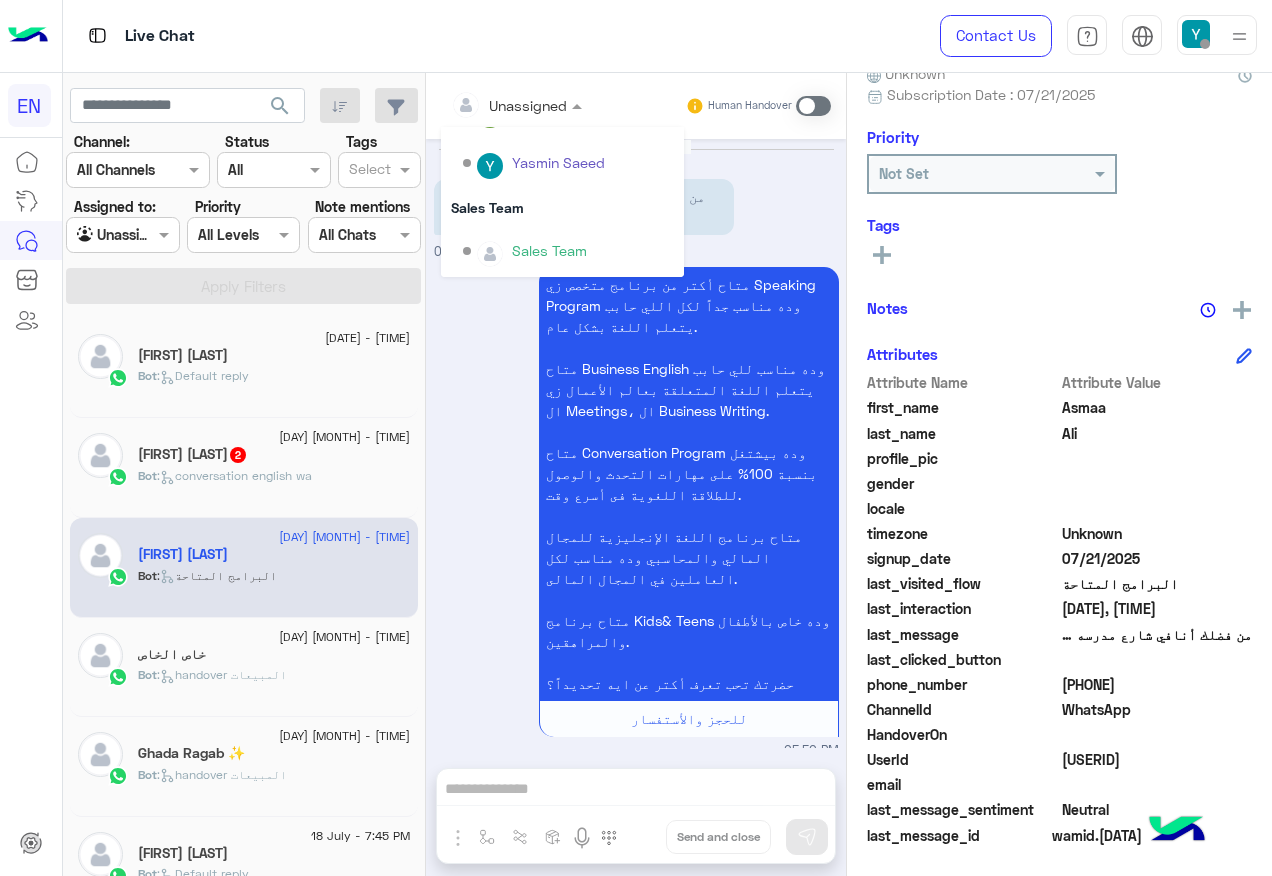 click on "Sales Team" at bounding box center (568, 251) 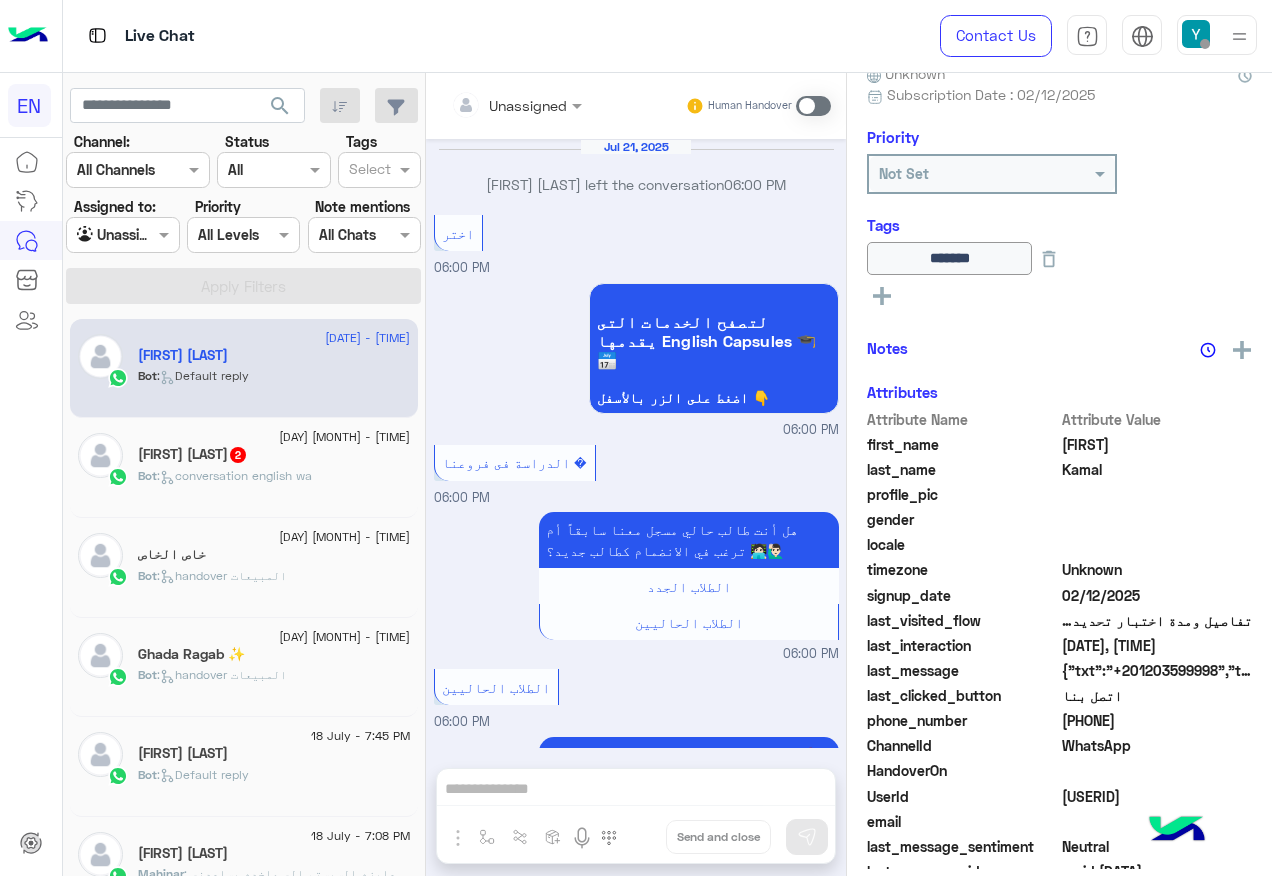 scroll, scrollTop: 1497, scrollLeft: 0, axis: vertical 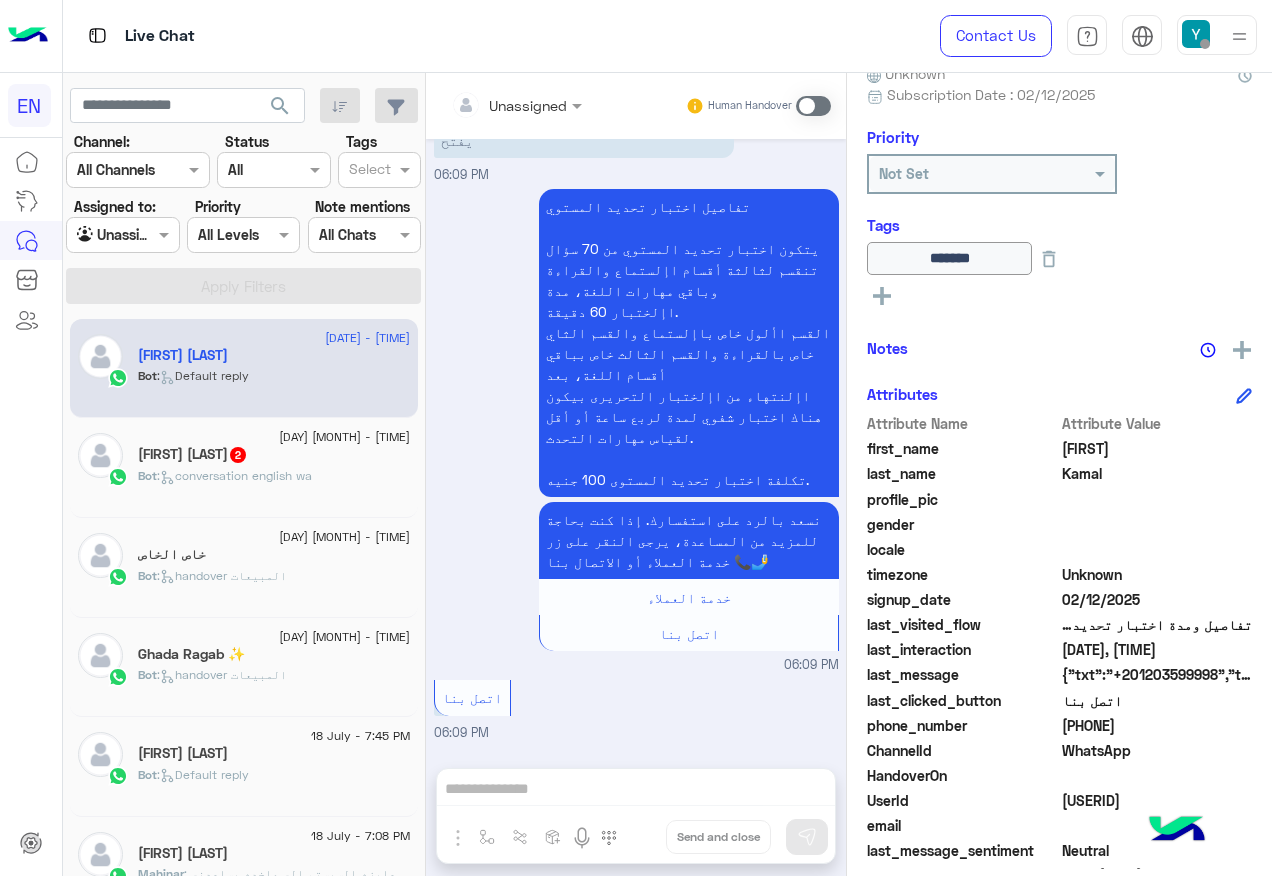 click on "Bot :   conversation english wa" 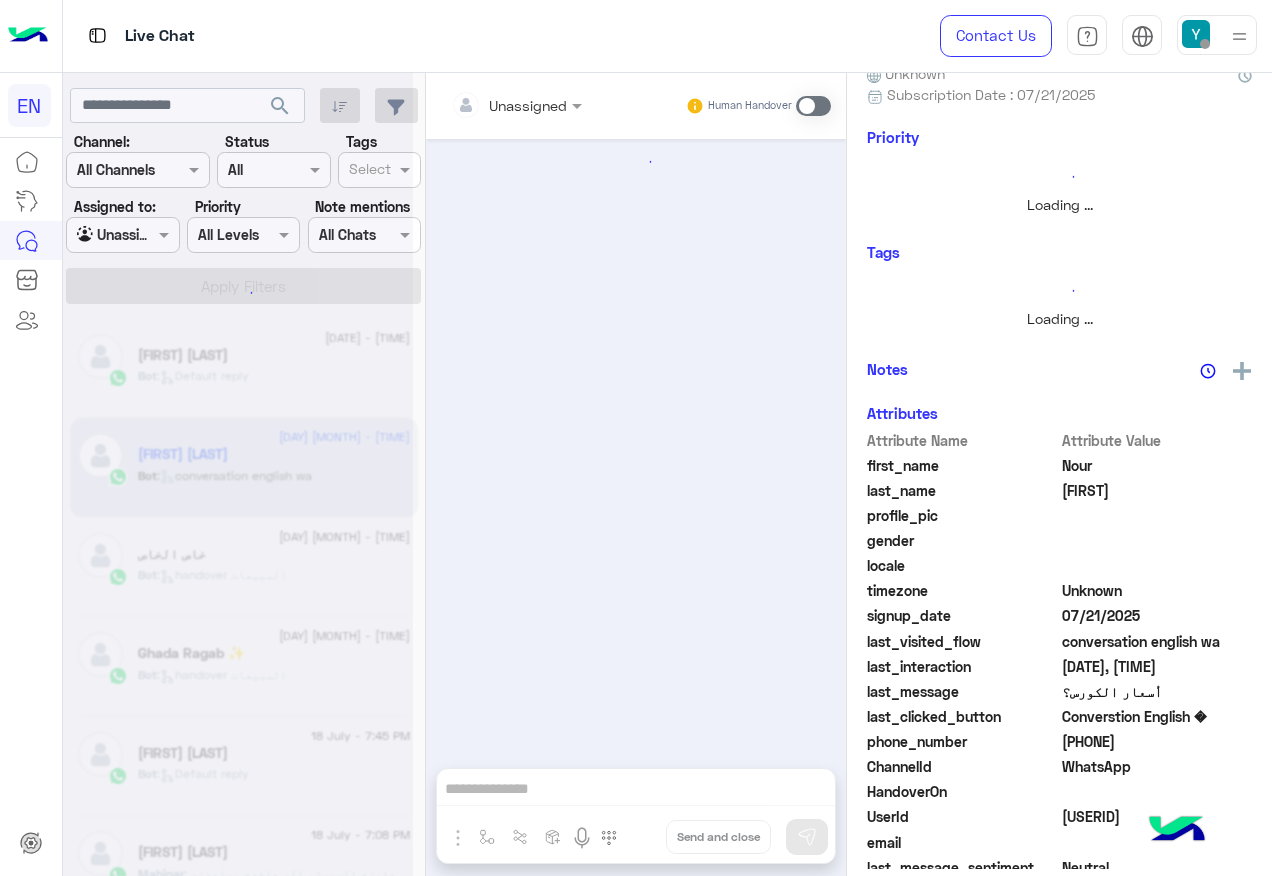 scroll, scrollTop: 0, scrollLeft: 0, axis: both 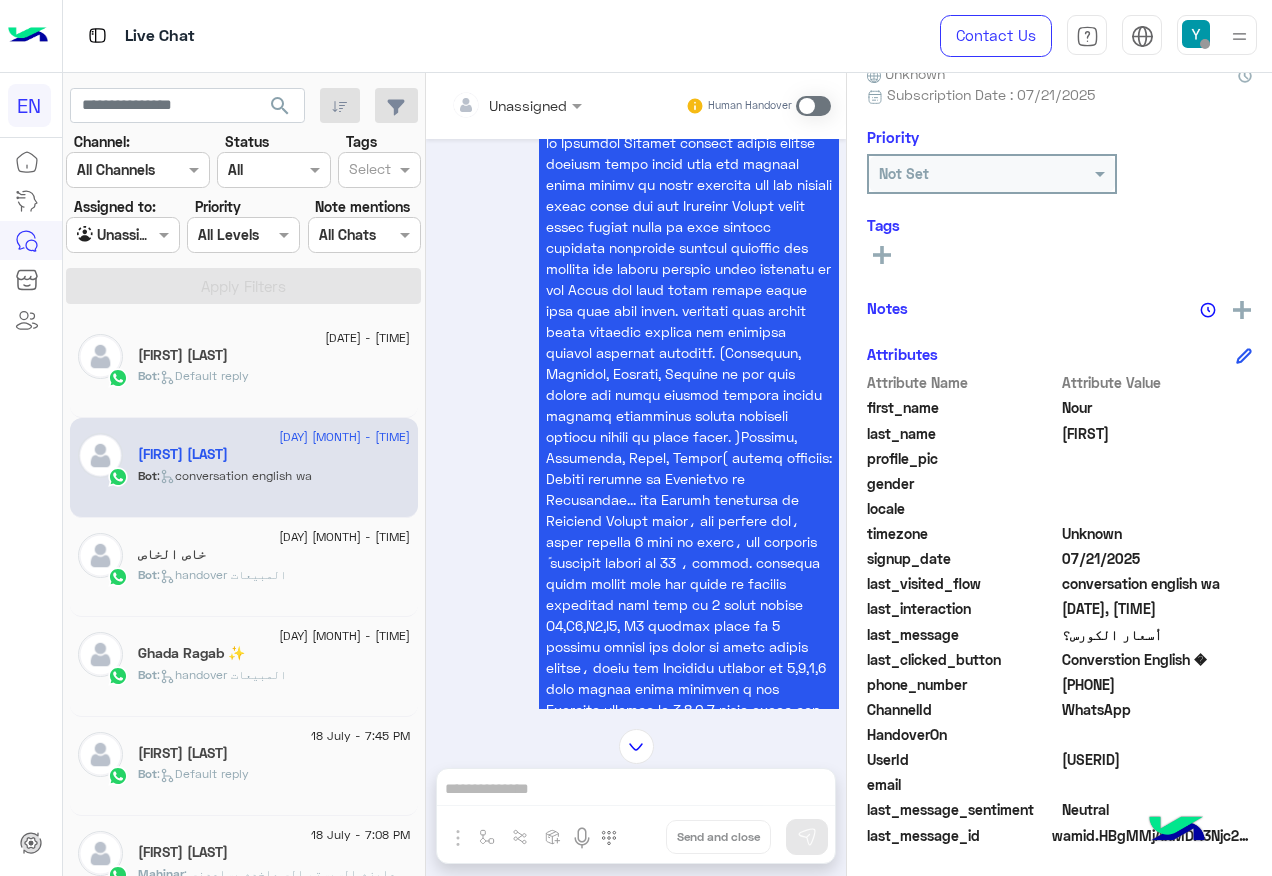 click at bounding box center (491, 105) 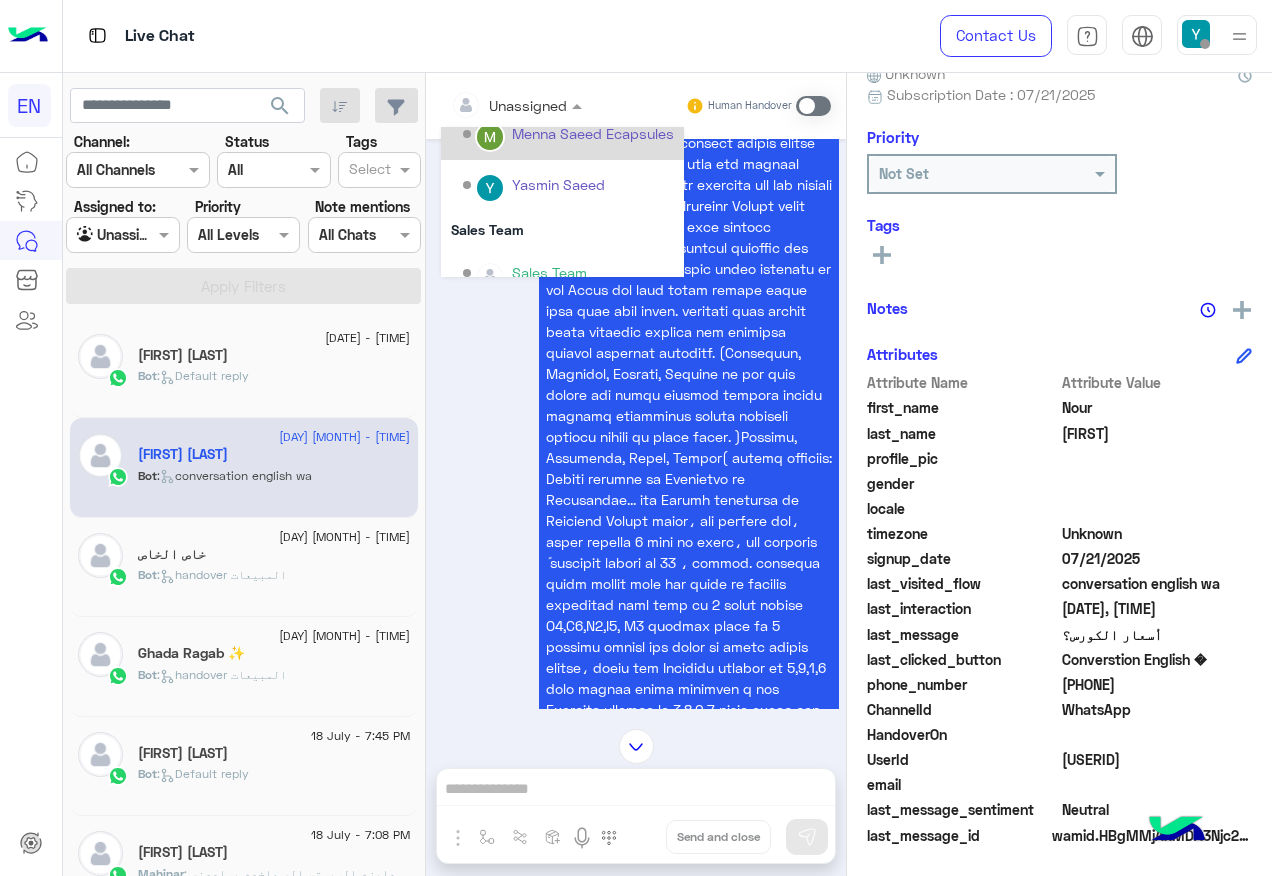 scroll, scrollTop: 332, scrollLeft: 0, axis: vertical 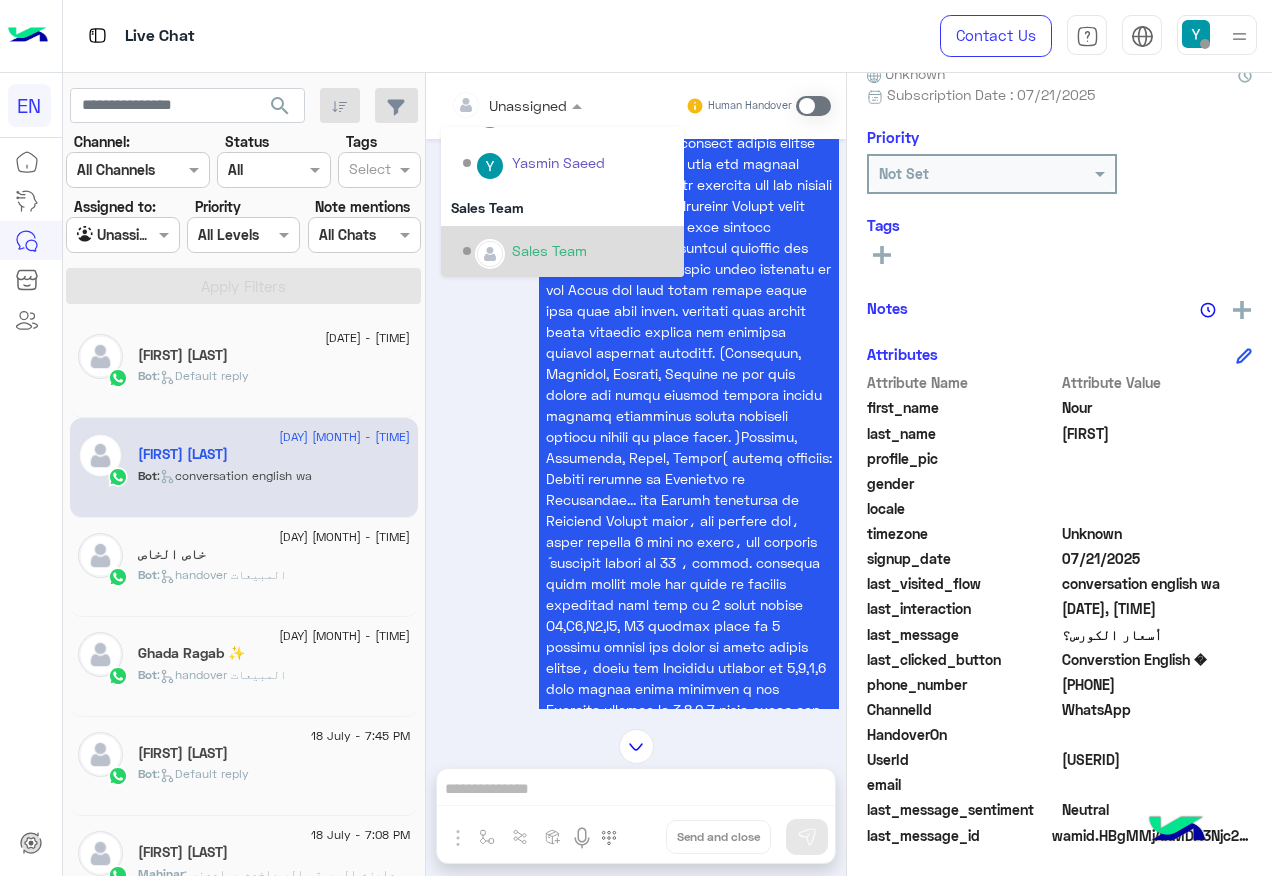 click on "Sales Team" at bounding box center [549, 250] 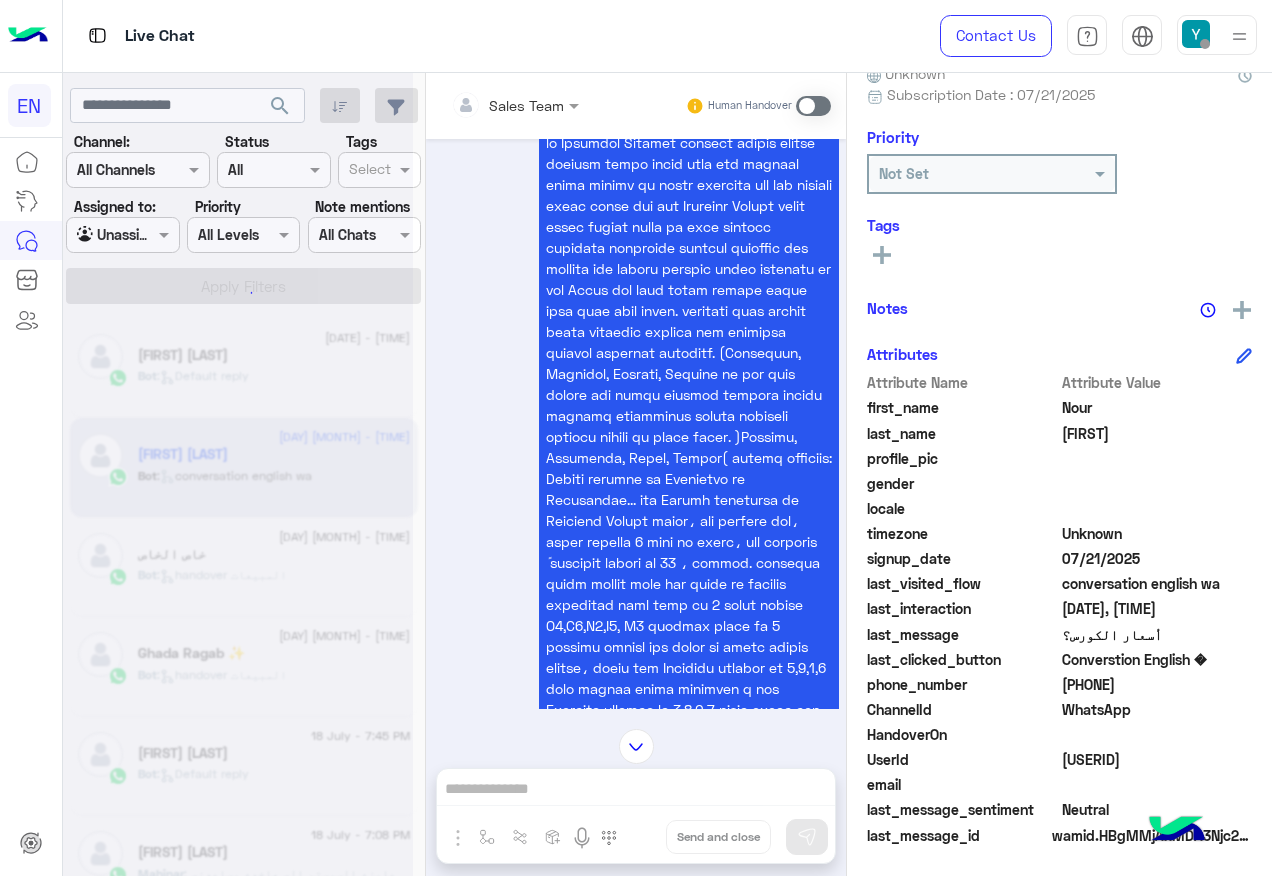 scroll, scrollTop: 0, scrollLeft: 0, axis: both 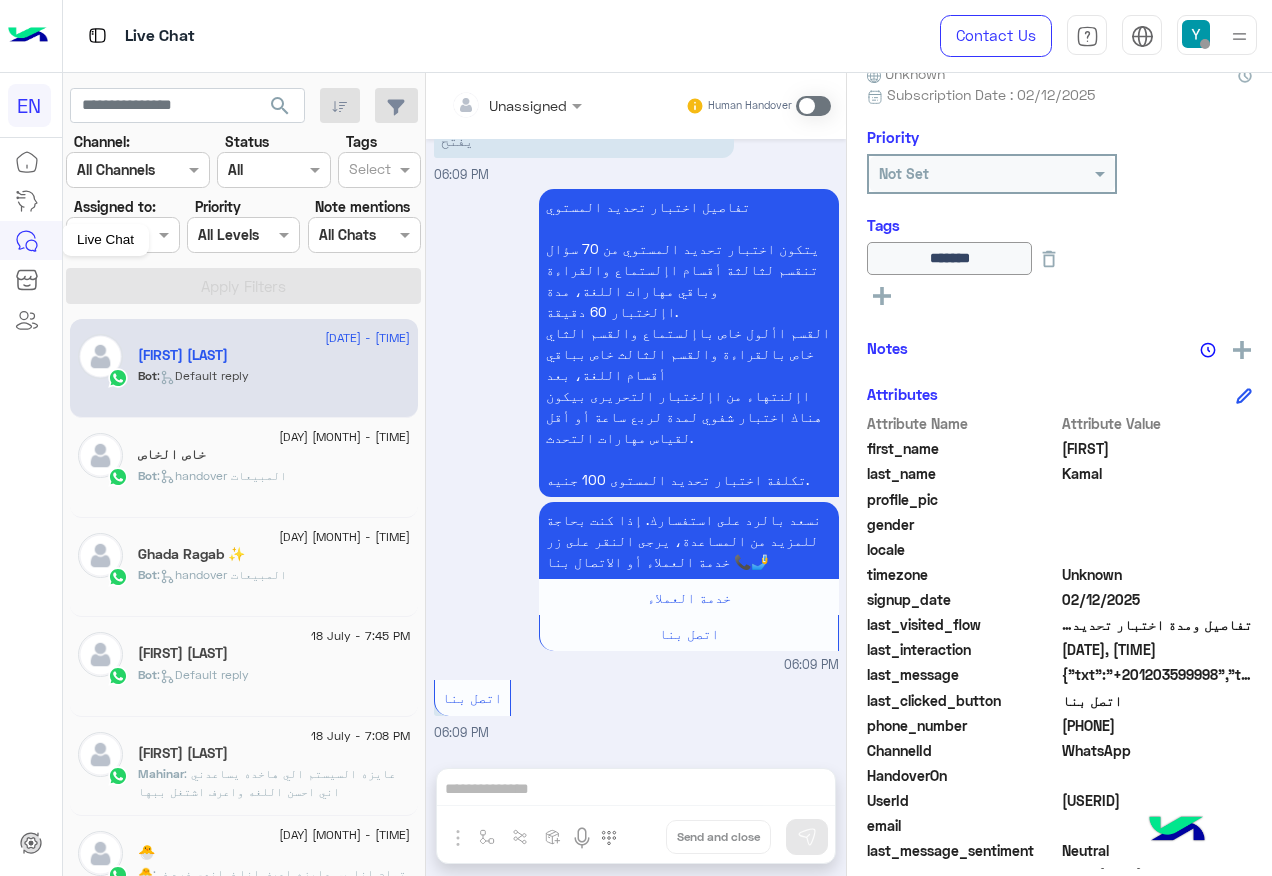 click on "Live Chat" at bounding box center (105, 240) 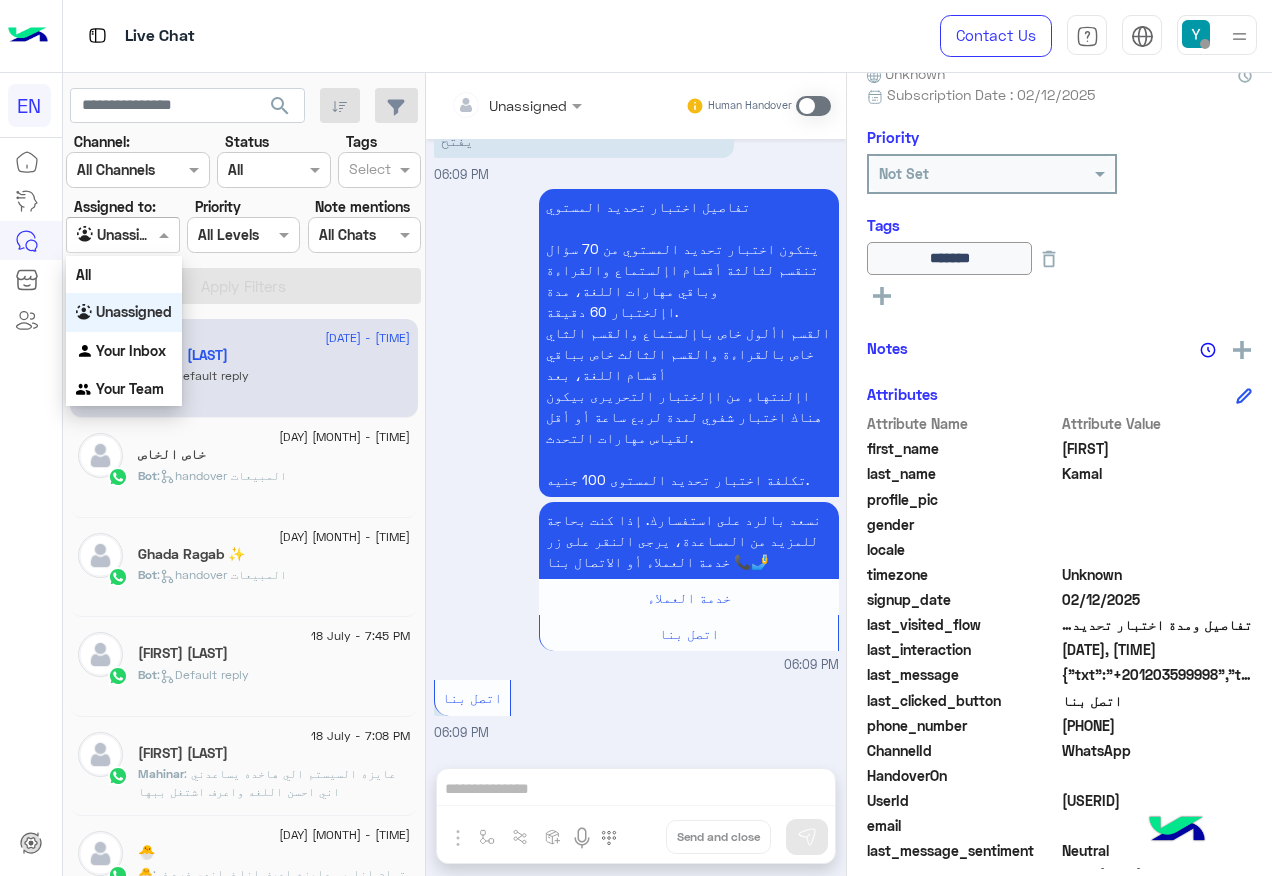 click at bounding box center [122, 234] 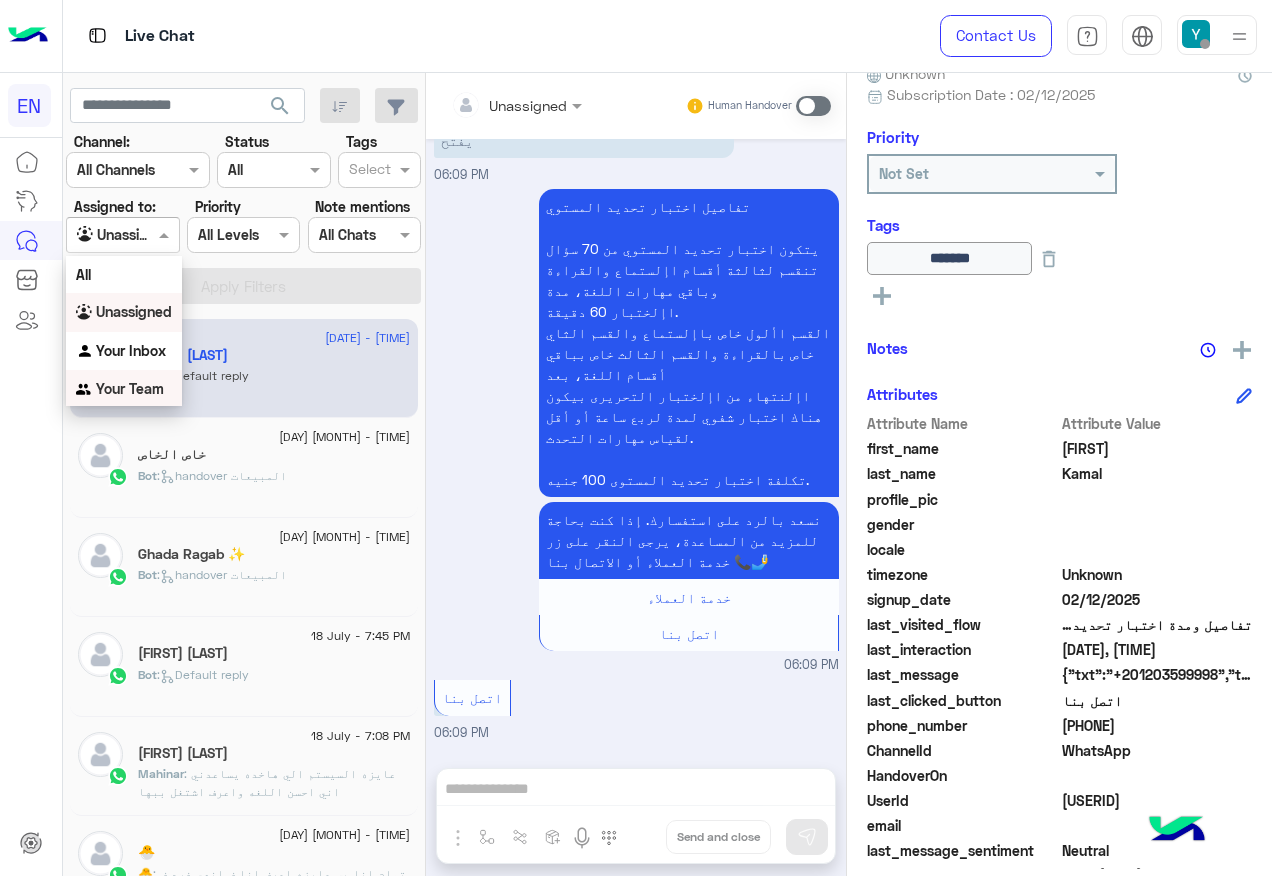 click on "Your Team" at bounding box center [130, 388] 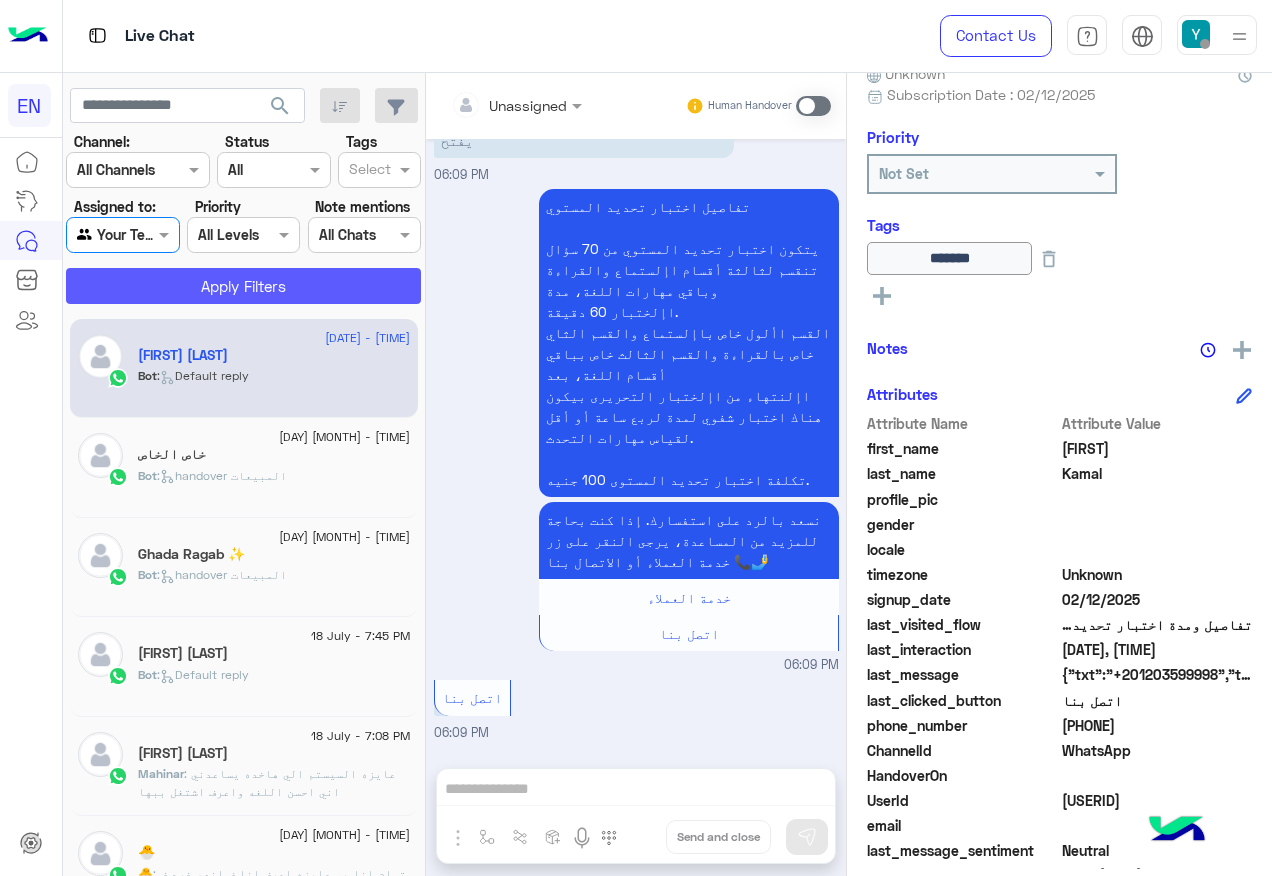 click on "Apply Filters" 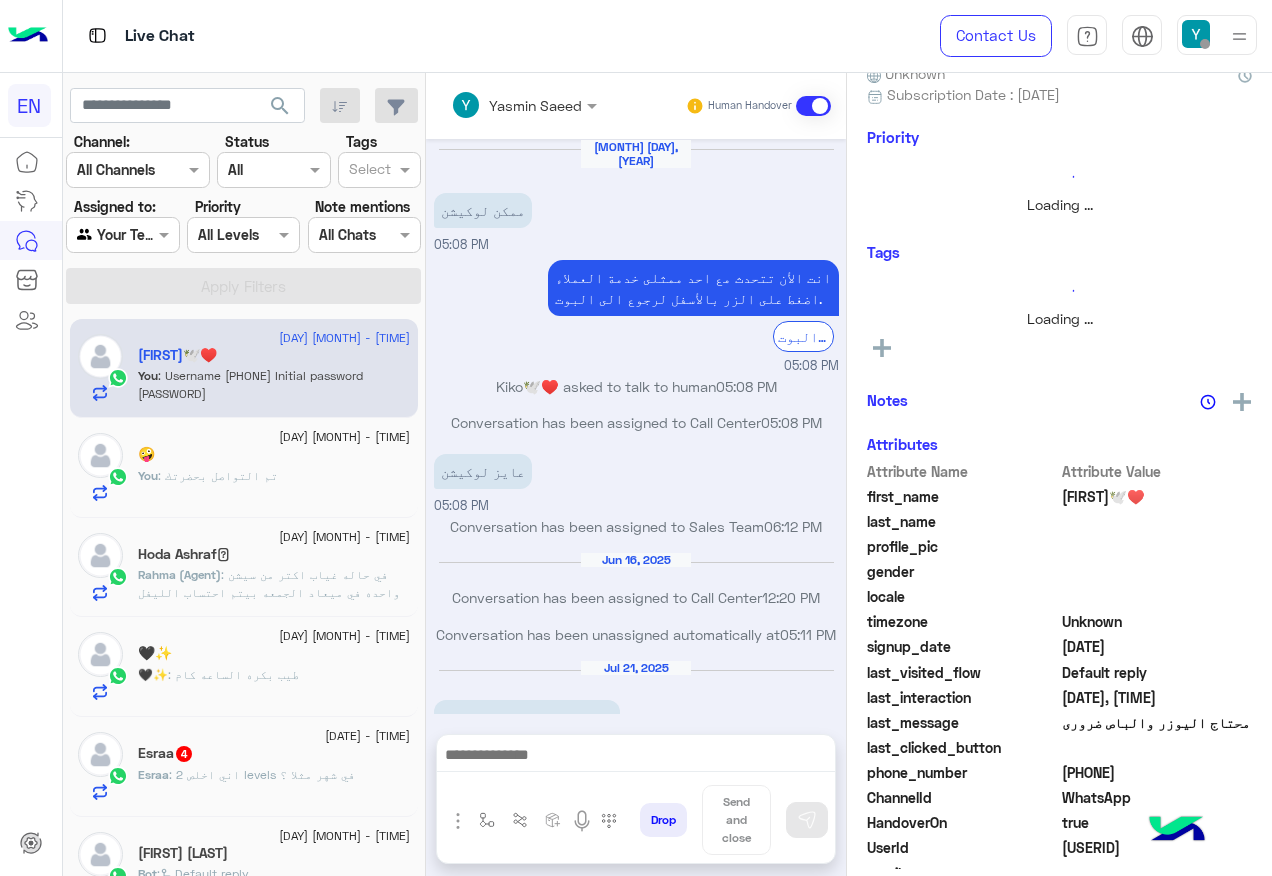 scroll, scrollTop: 473, scrollLeft: 0, axis: vertical 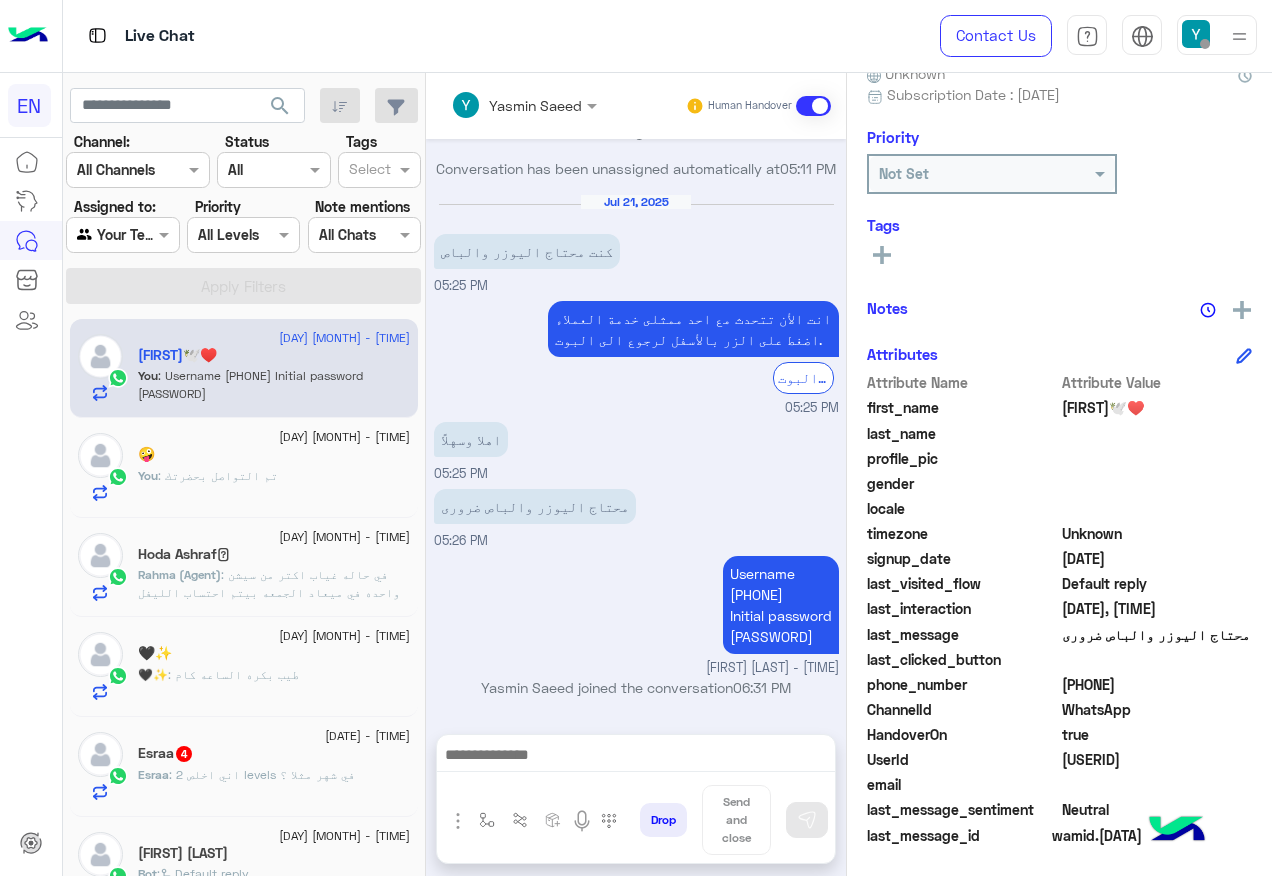 click on "[FIRST] : اني اخلص 2 levels في شهر مثلا ؟" 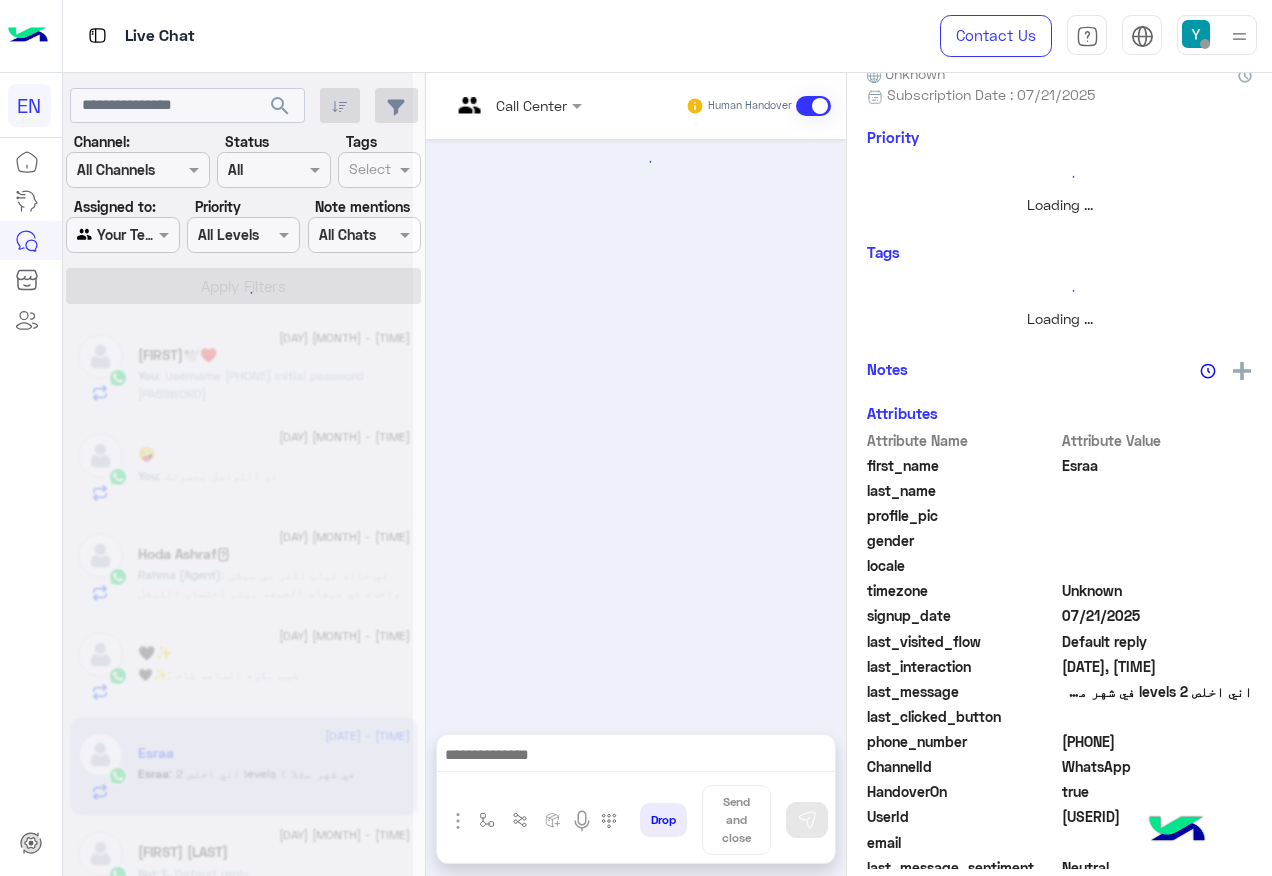 scroll, scrollTop: 462, scrollLeft: 0, axis: vertical 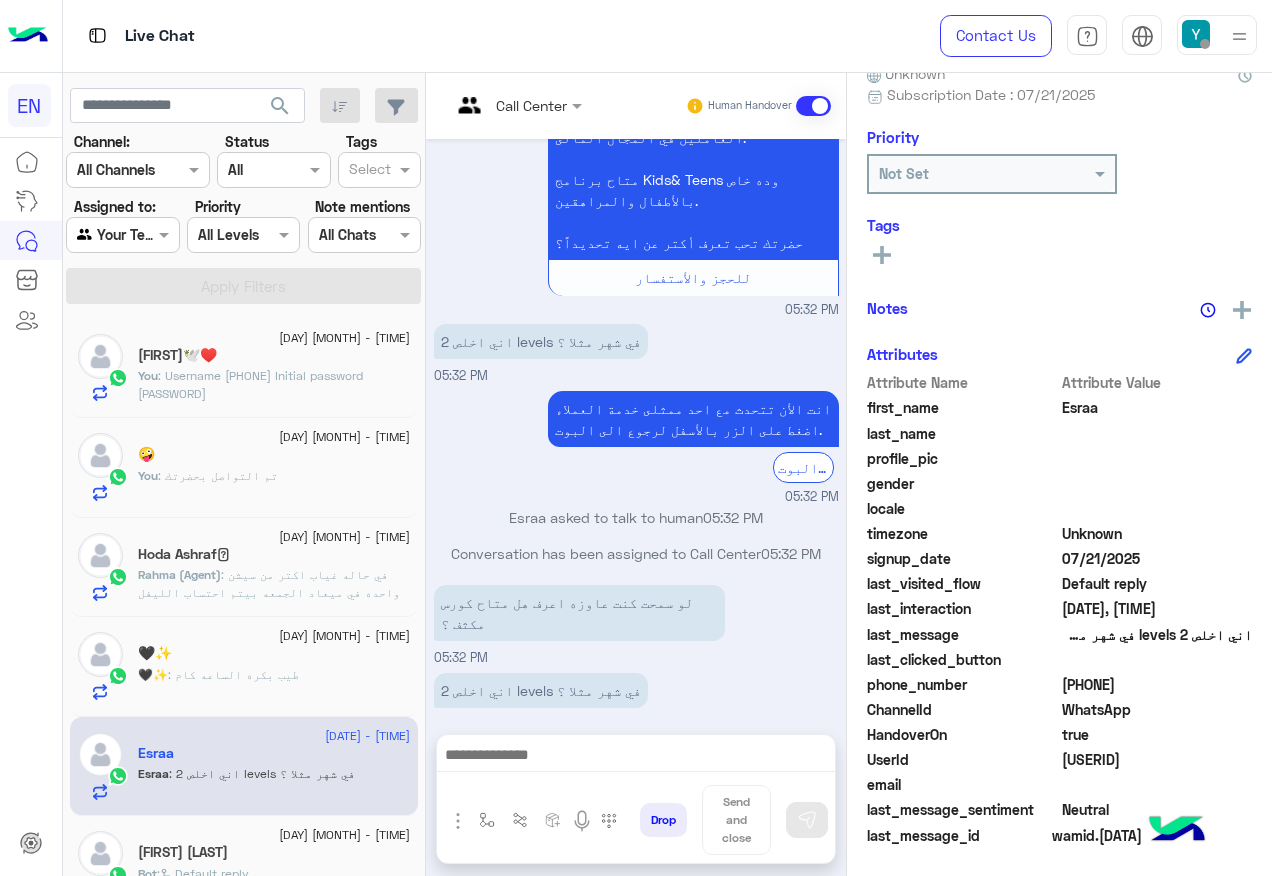 click on "[PHONE]" 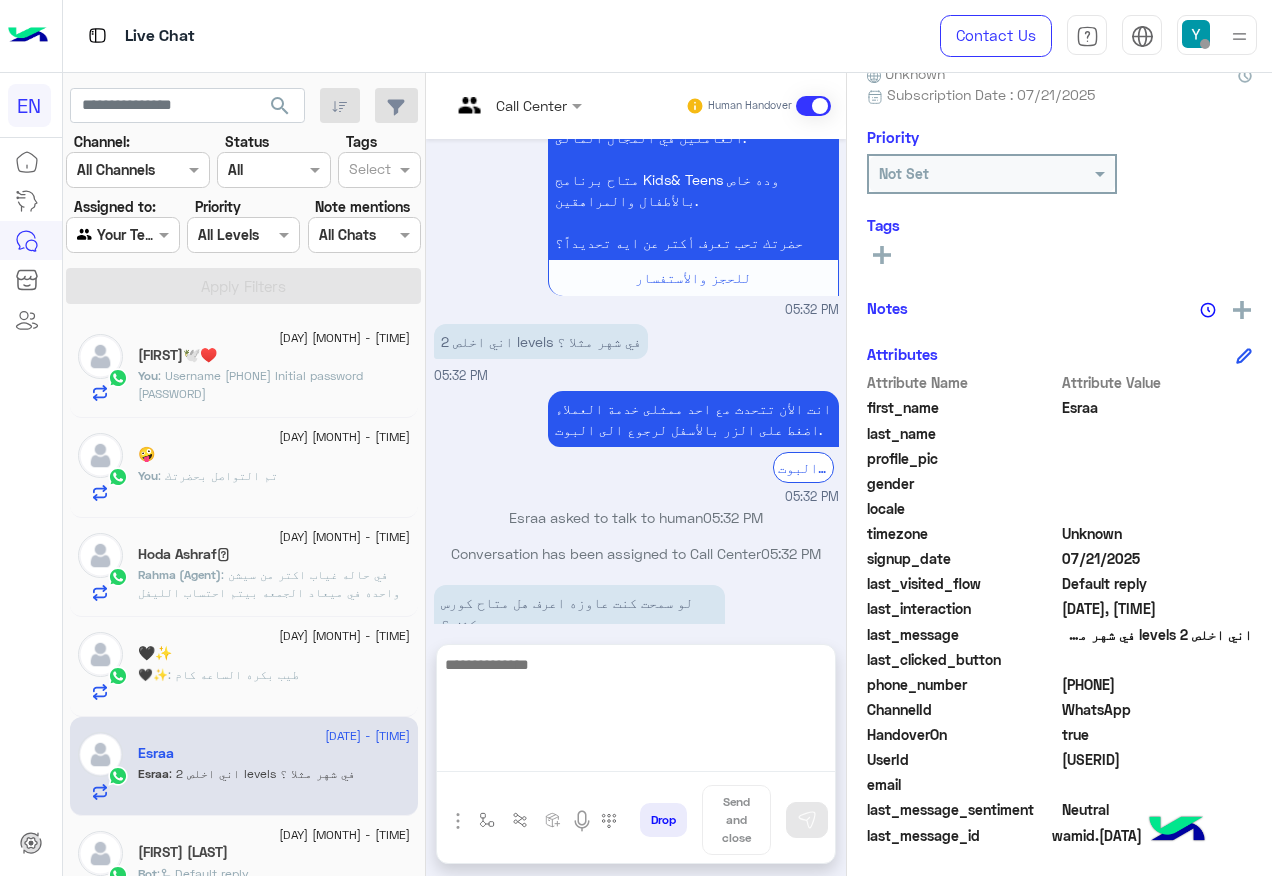 click at bounding box center (636, 712) 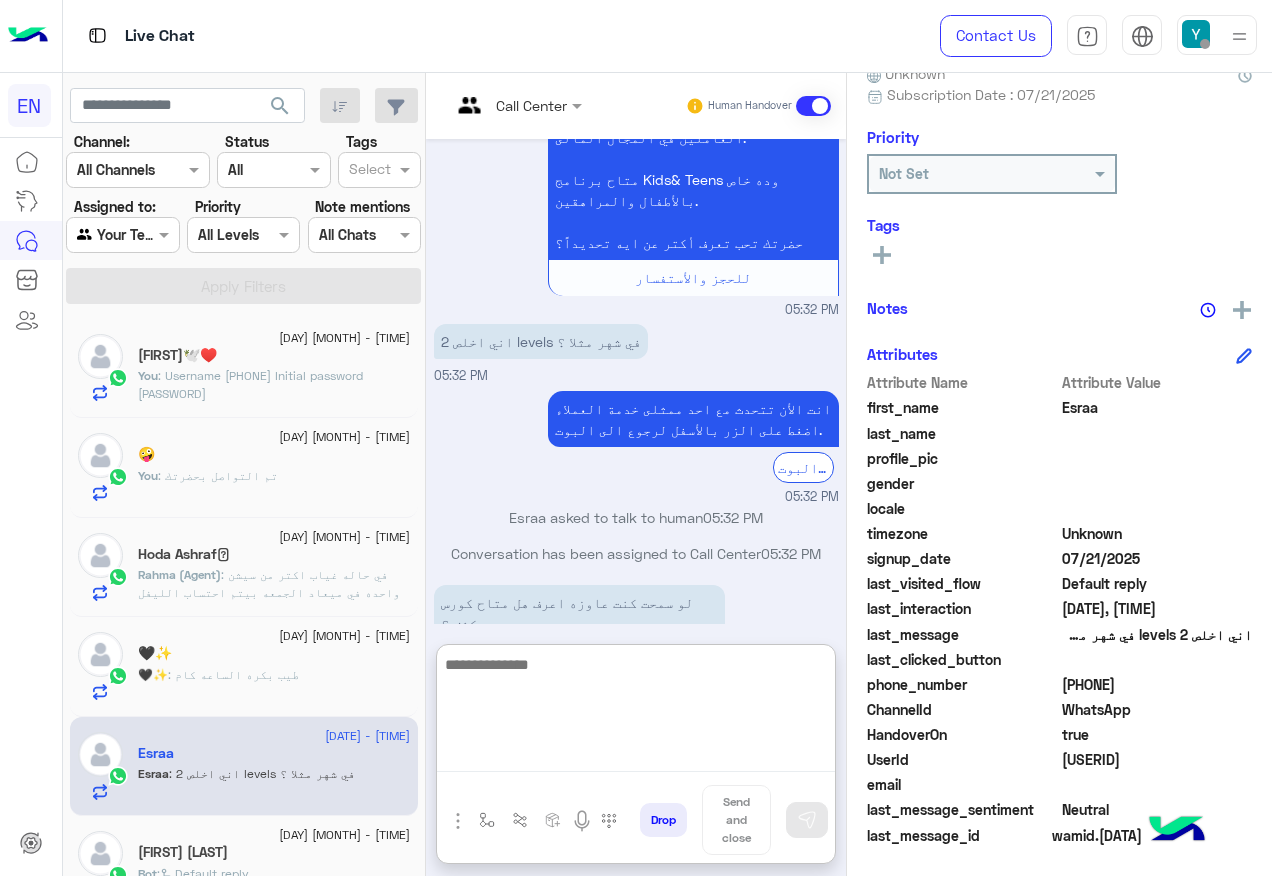 scroll, scrollTop: 551, scrollLeft: 0, axis: vertical 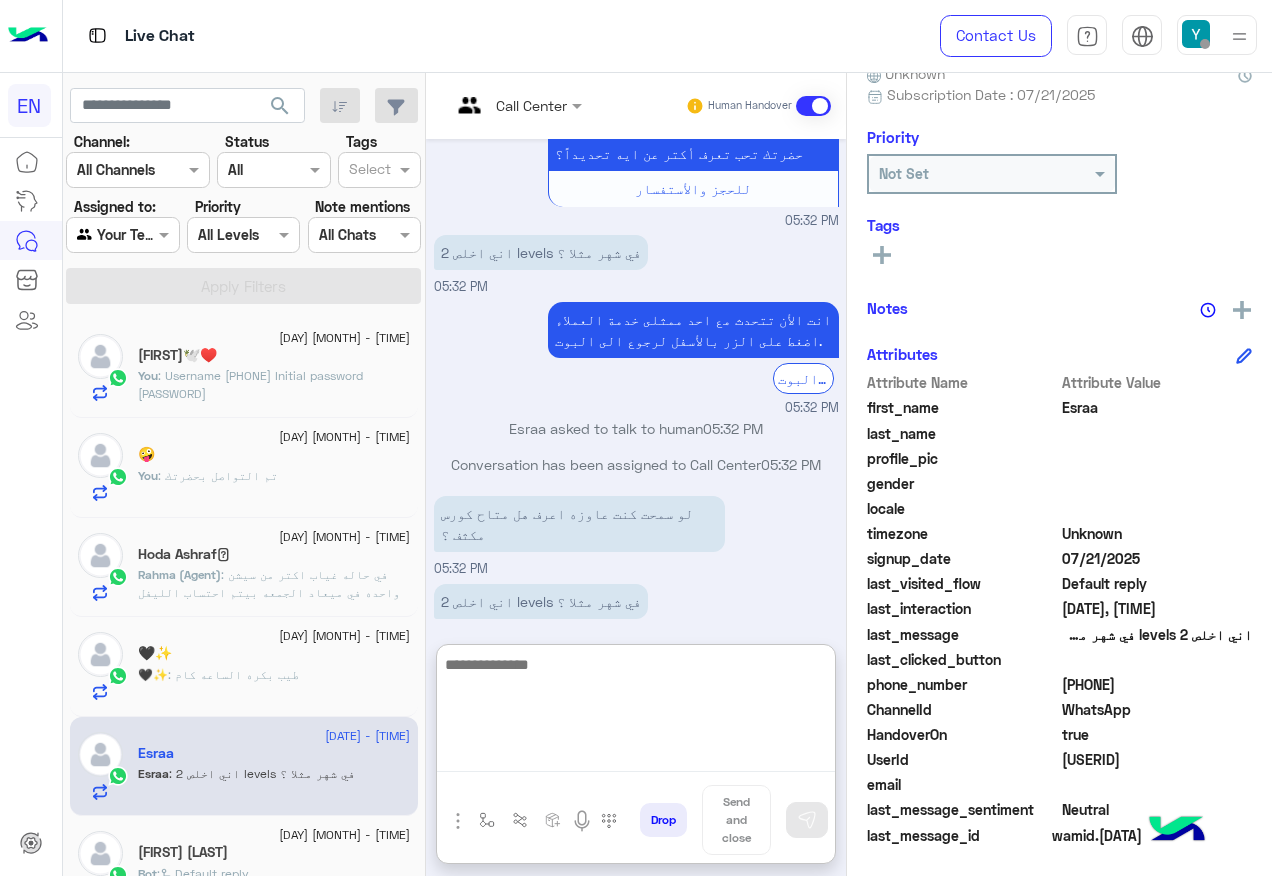 click at bounding box center [636, 712] 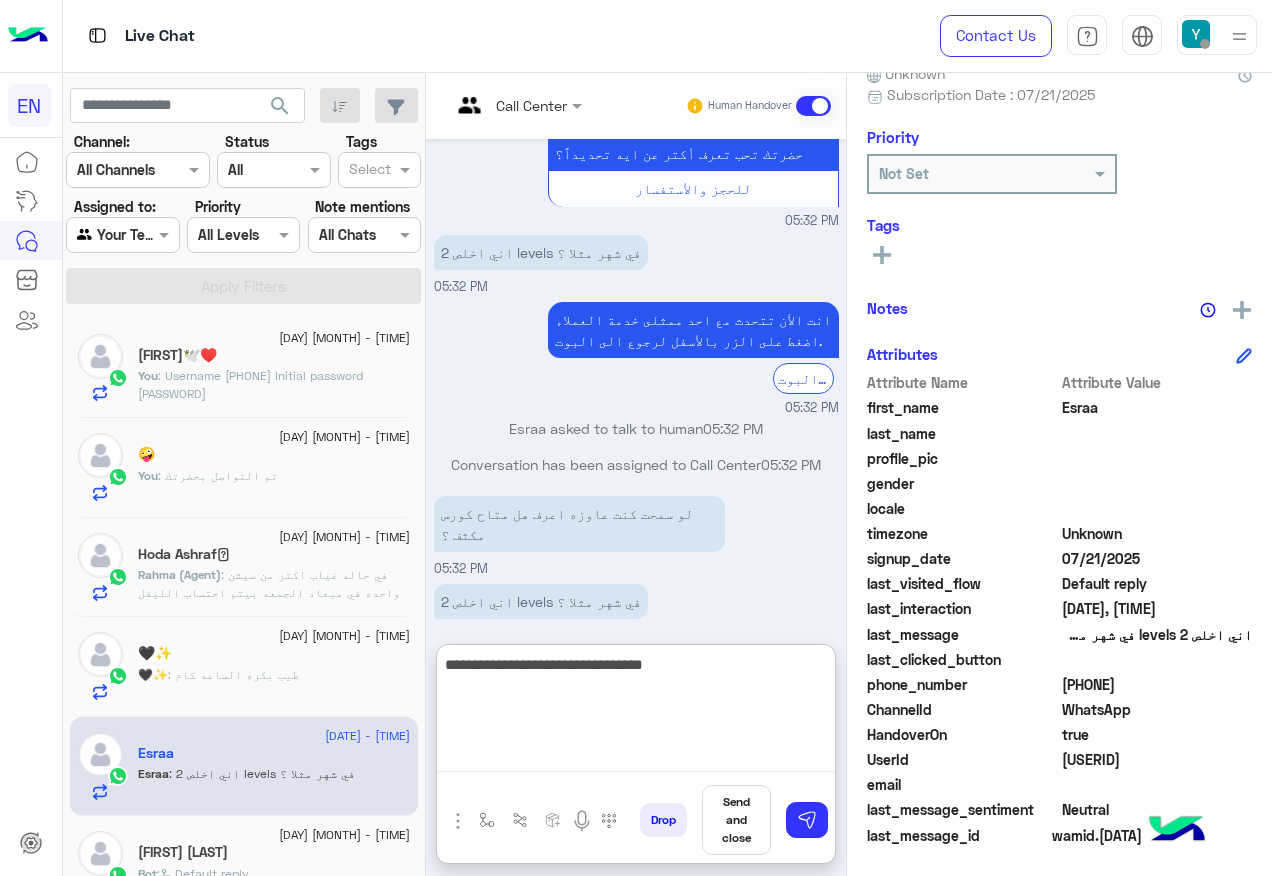 type on "**********" 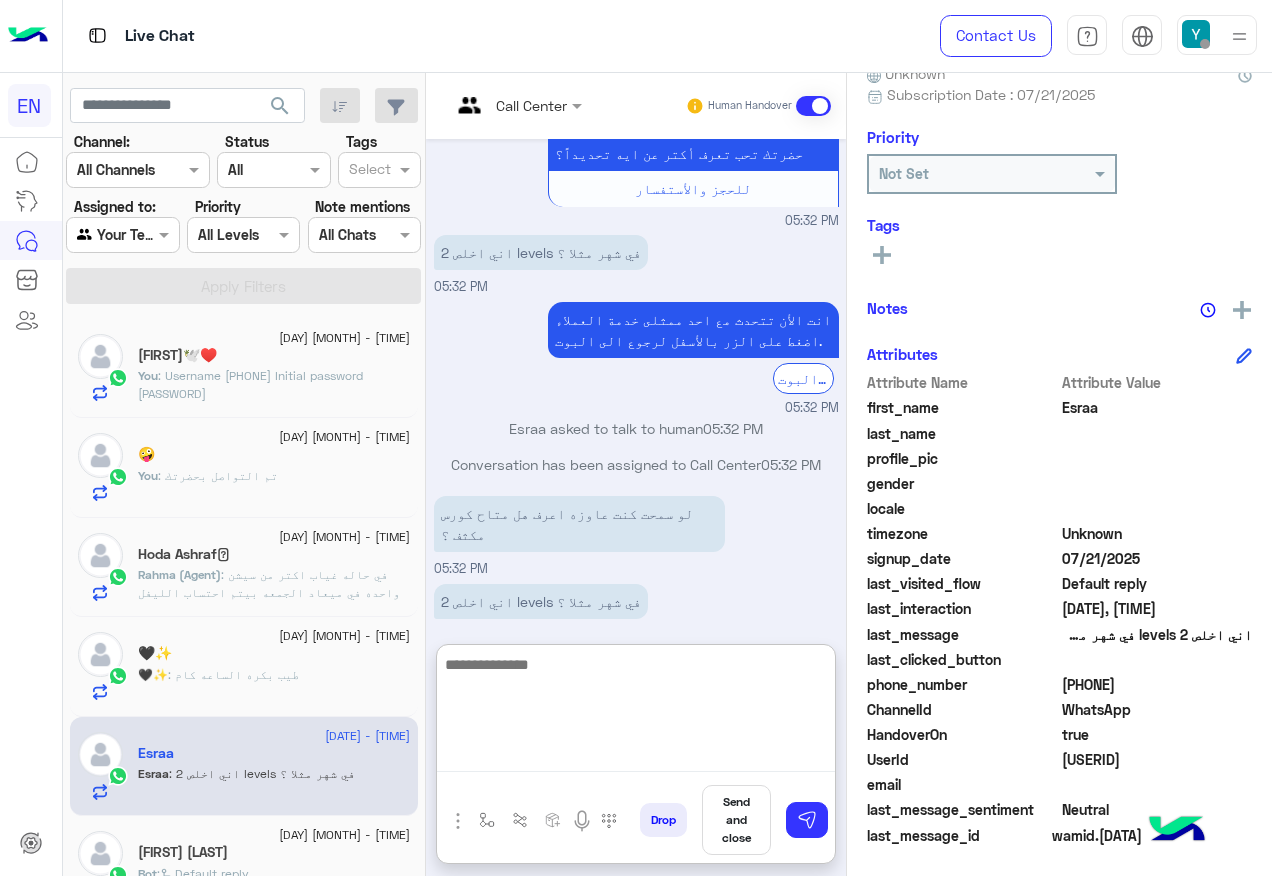 scroll, scrollTop: 615, scrollLeft: 0, axis: vertical 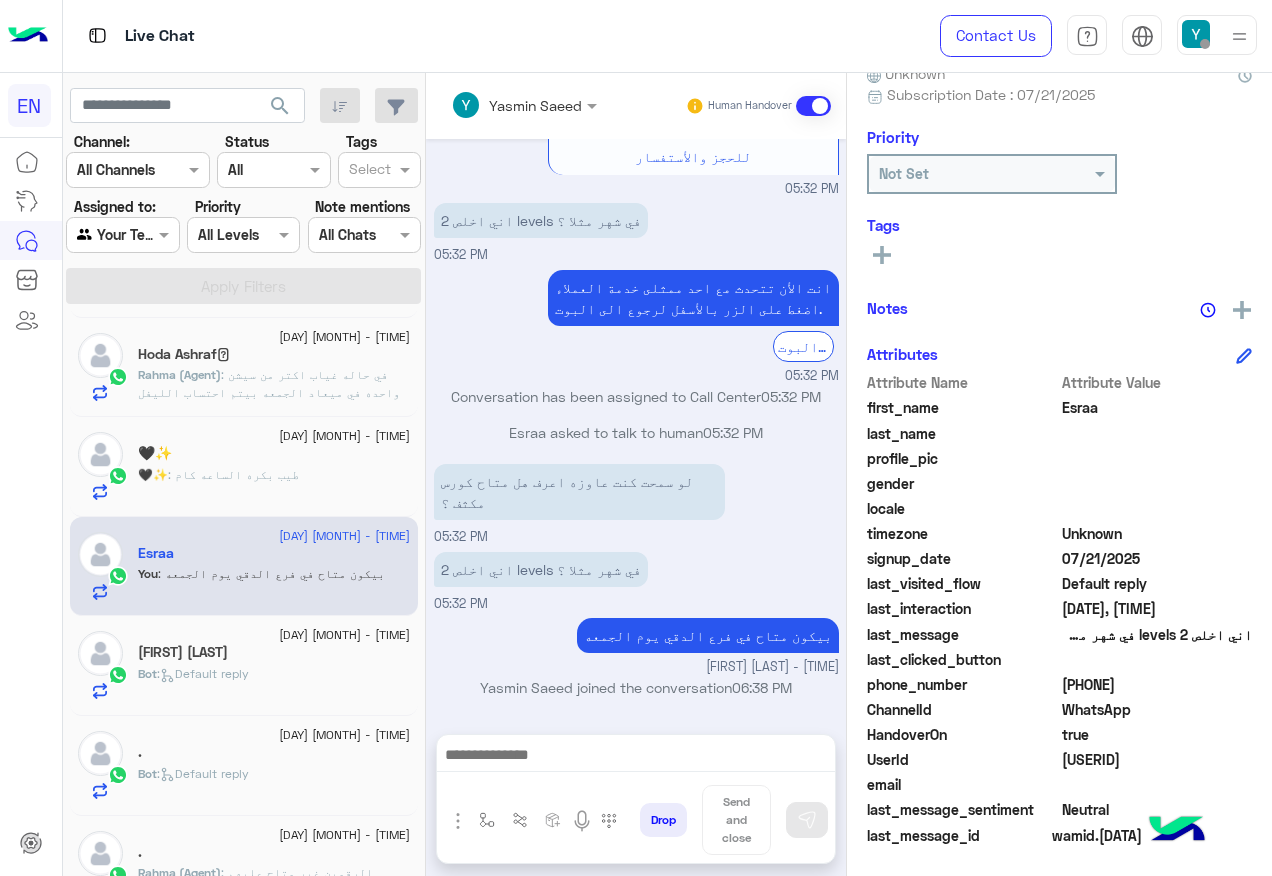 click on "[FIRST] [LAST]" 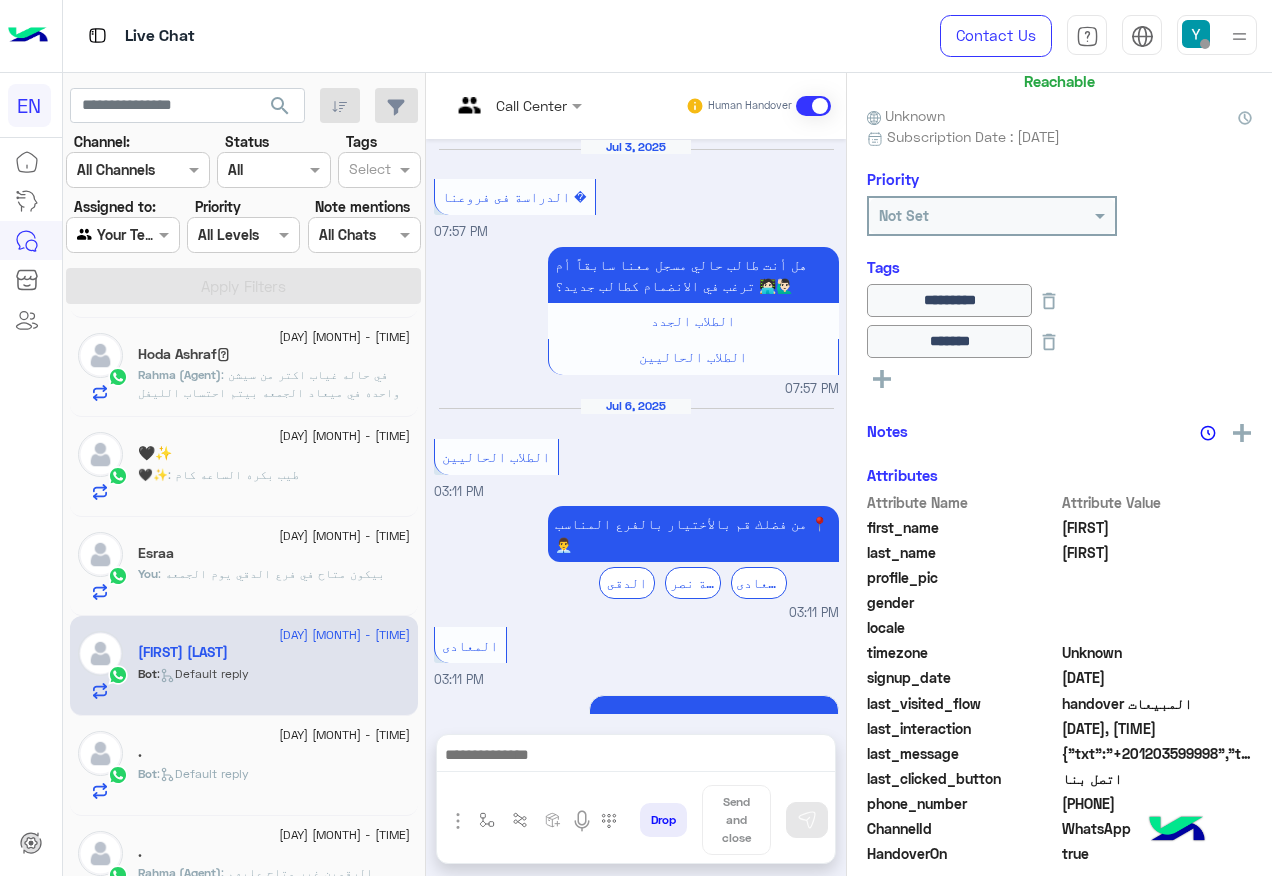 scroll, scrollTop: 200, scrollLeft: 0, axis: vertical 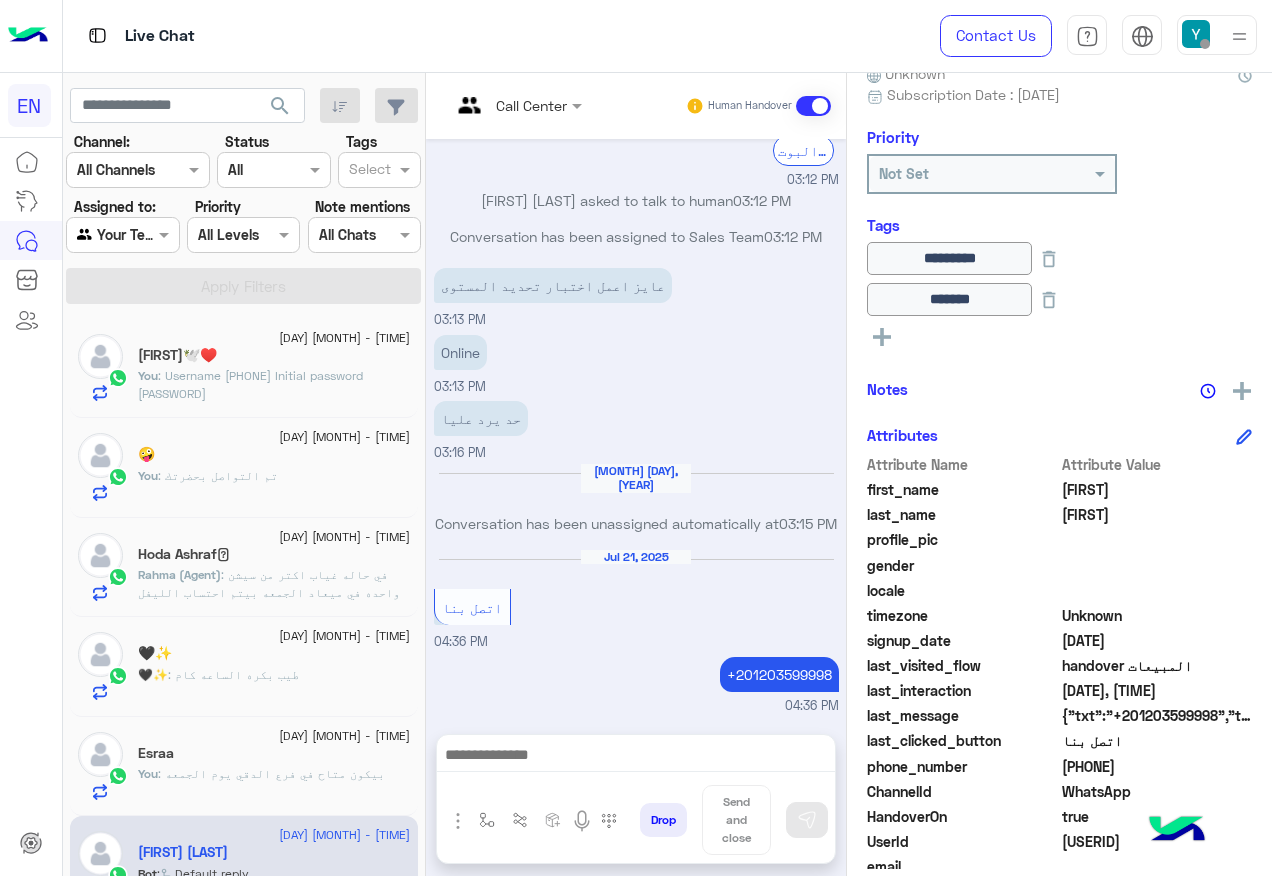 click on "You  : بيكون متاح في فرع الدقي يوم الجمعه" 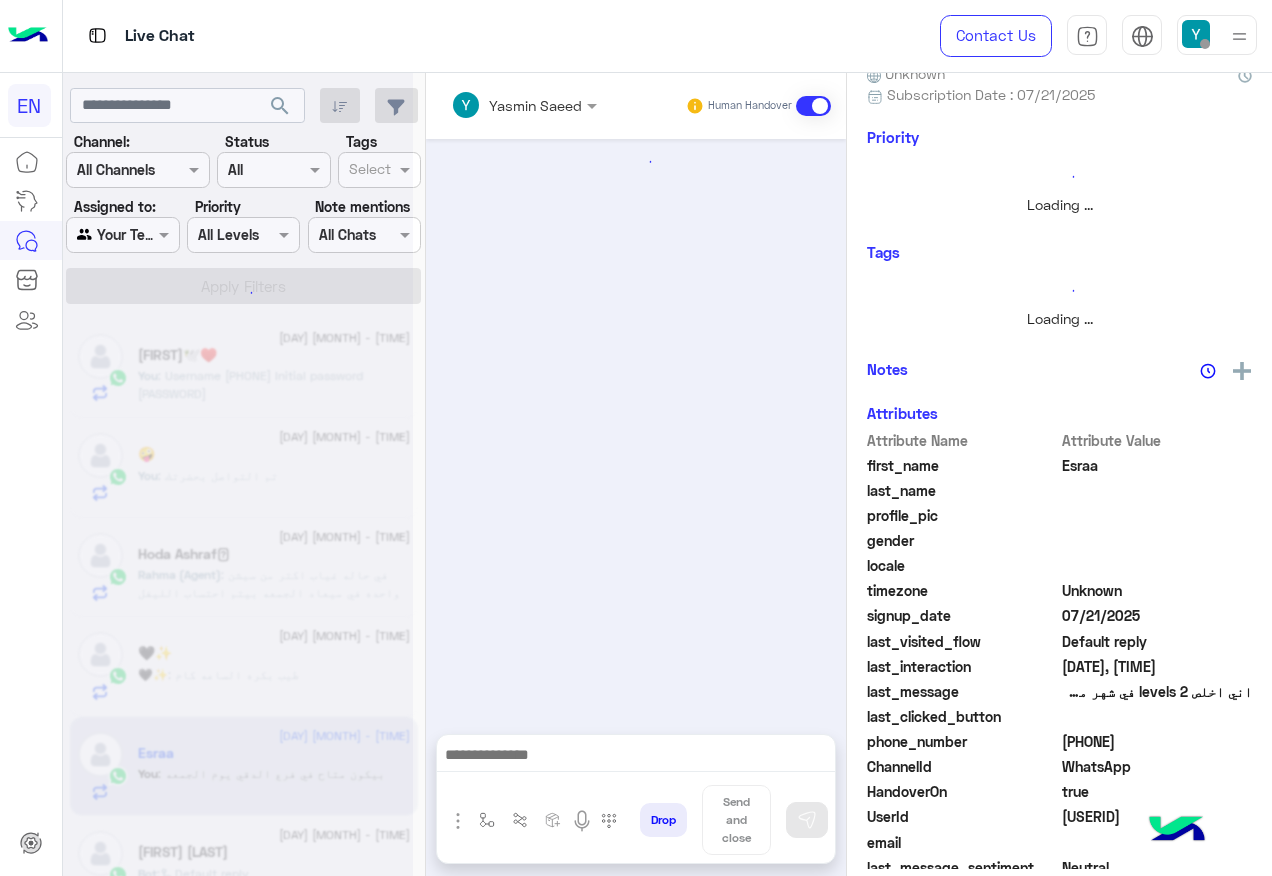 scroll, scrollTop: 0, scrollLeft: 0, axis: both 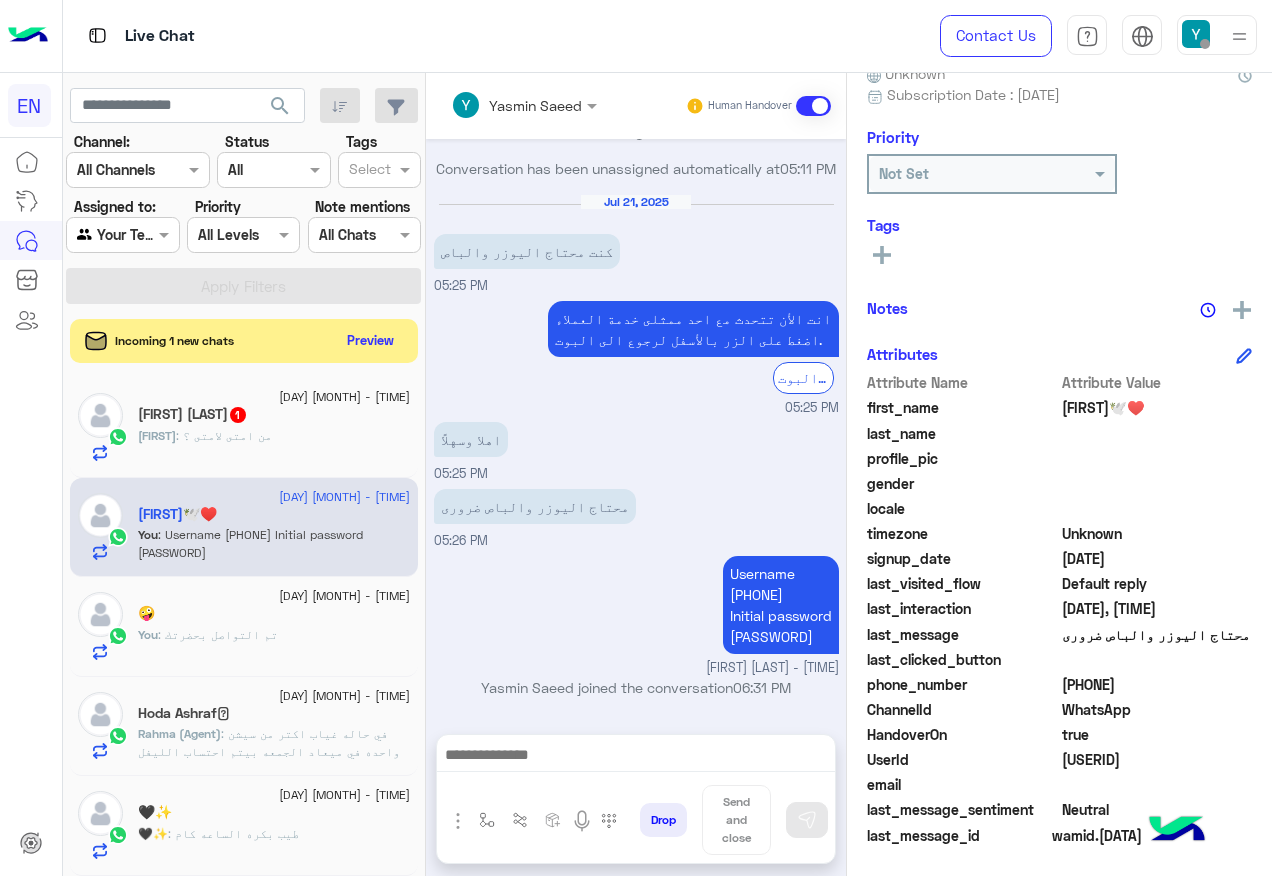 click on "[FIRST] : من امتى لامتى ؟" 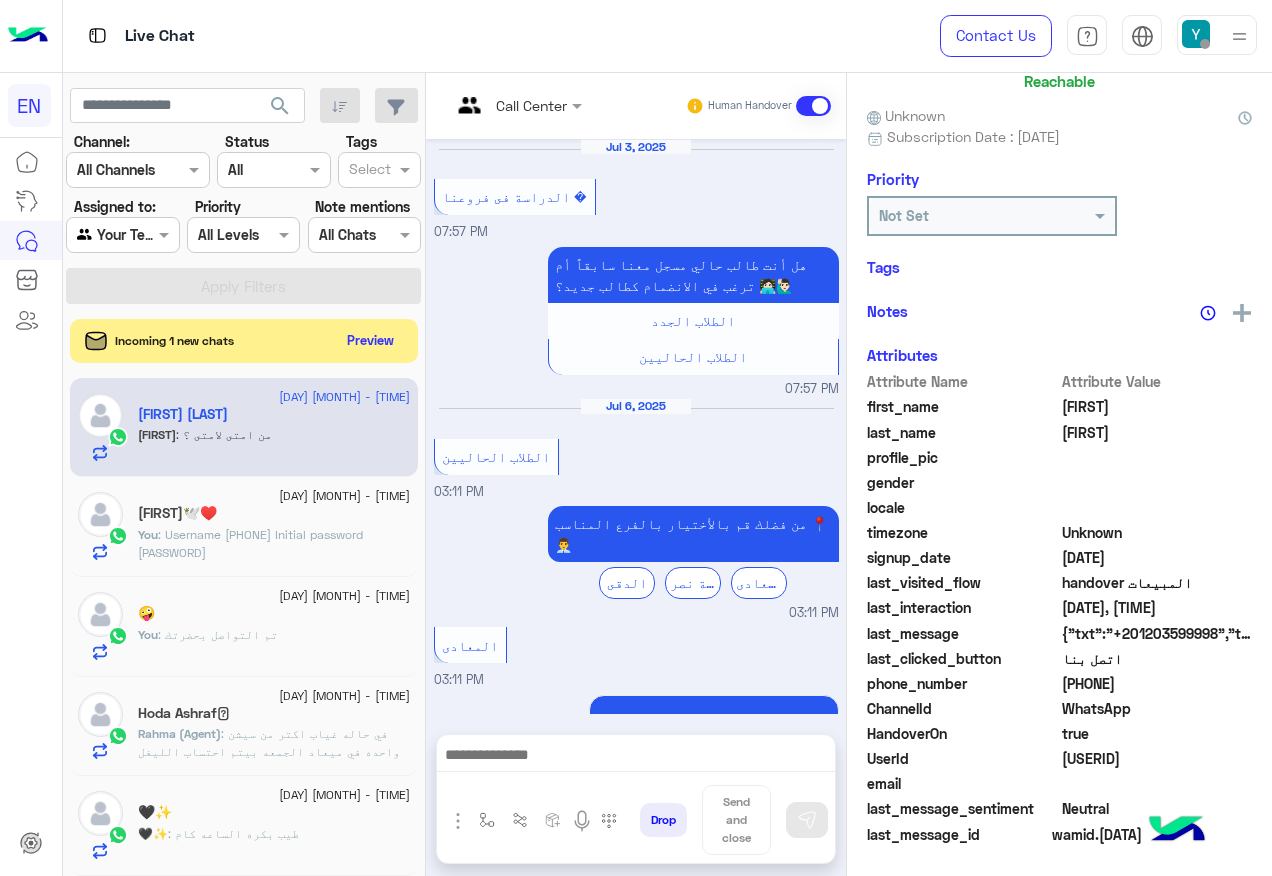 scroll, scrollTop: 158, scrollLeft: 0, axis: vertical 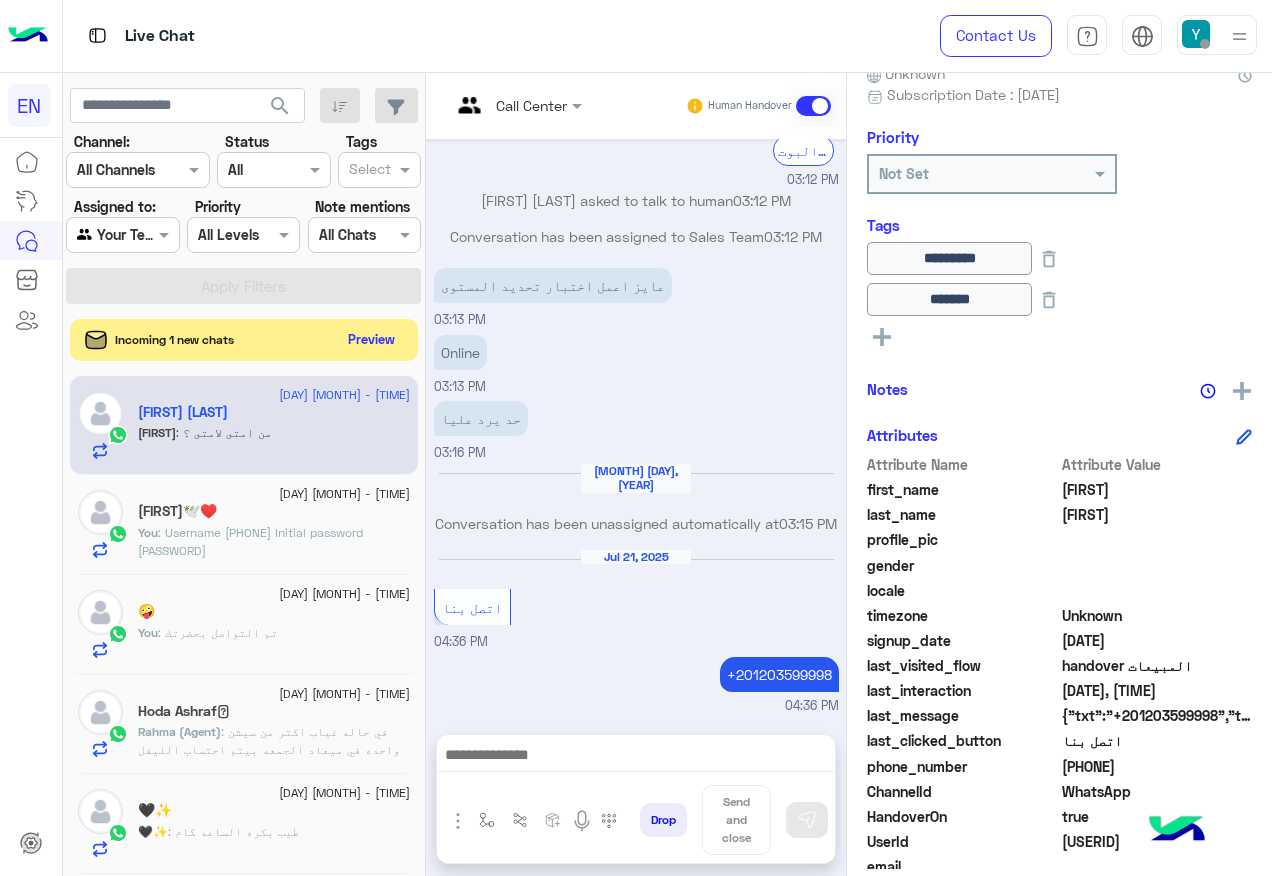 click on "Preview" 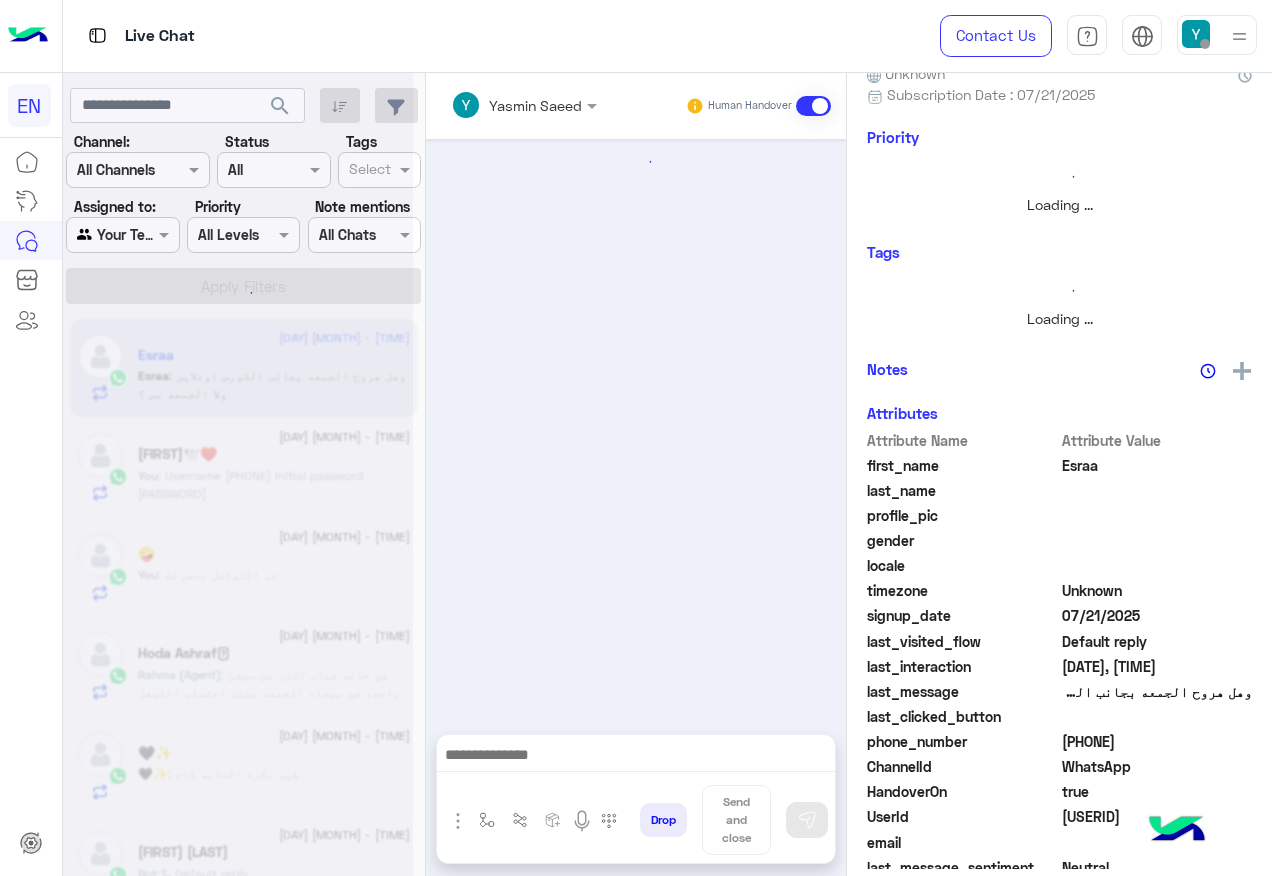 scroll, scrollTop: 716, scrollLeft: 0, axis: vertical 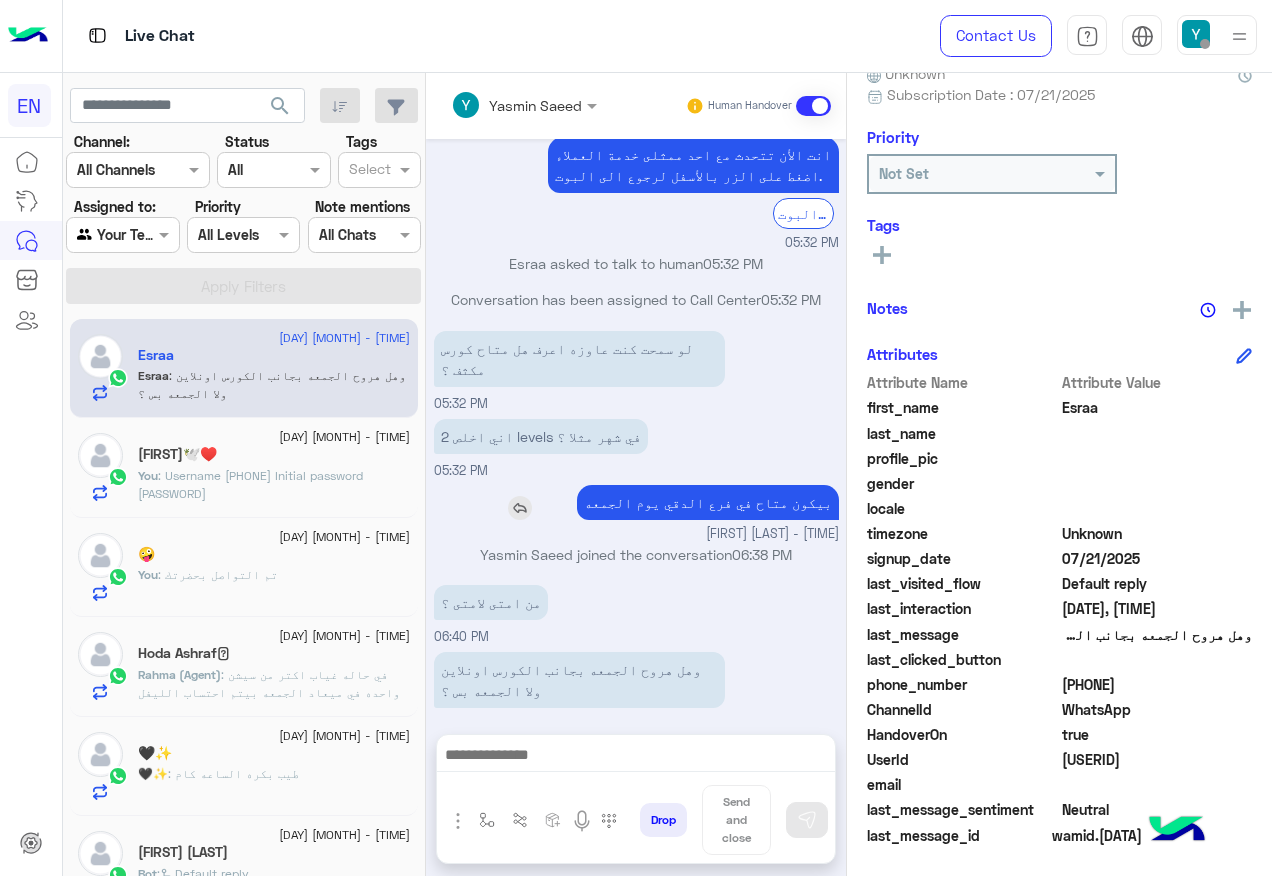 click at bounding box center (520, 508) 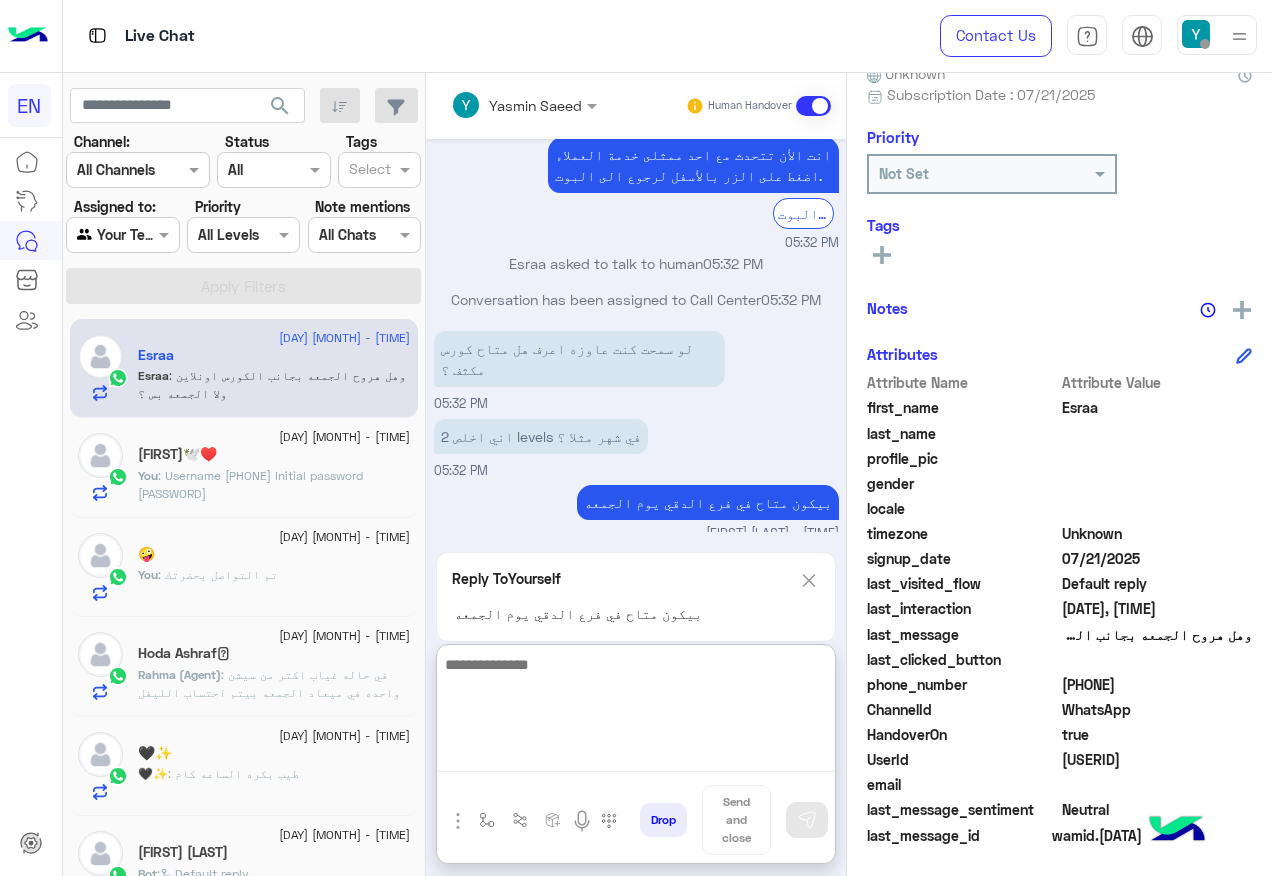 click at bounding box center [636, 712] 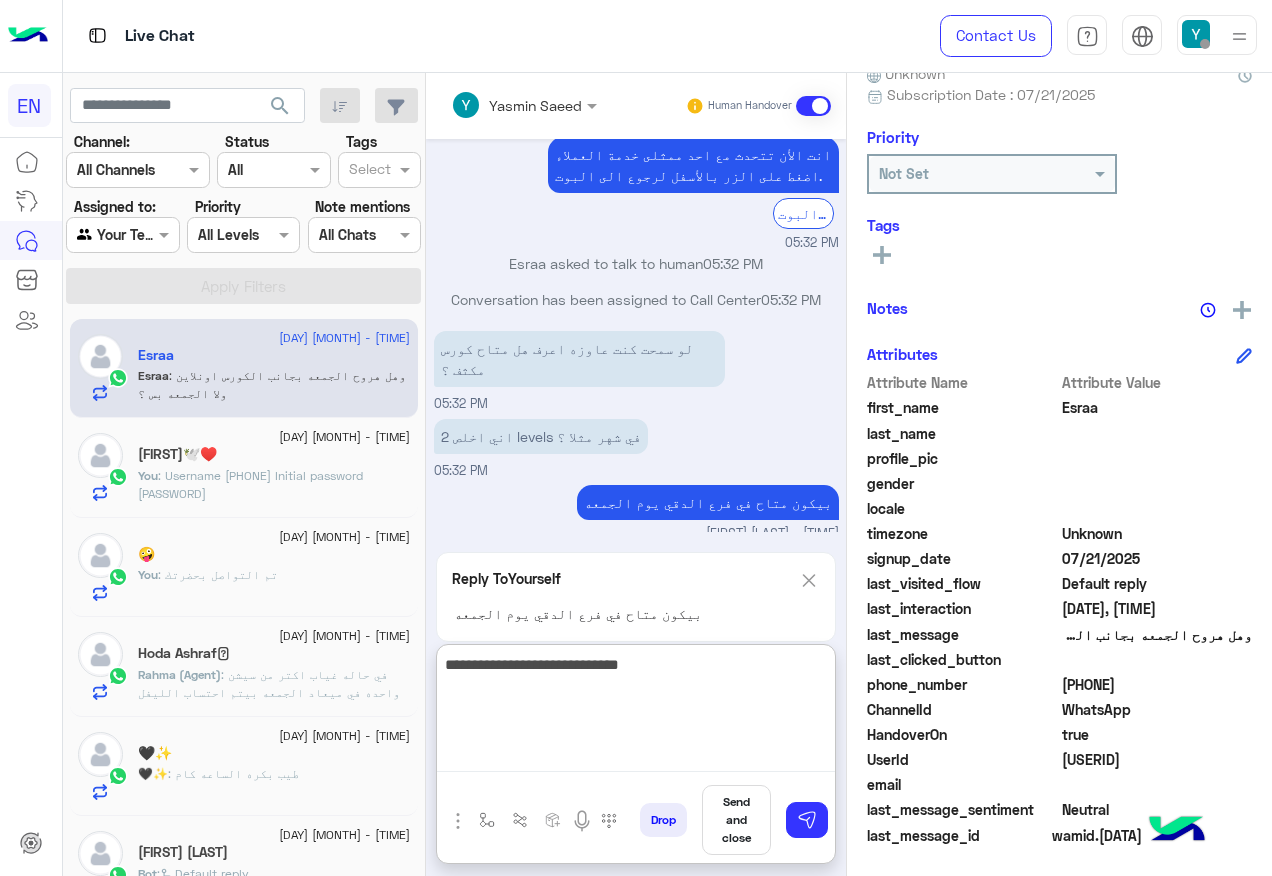 type on "**********" 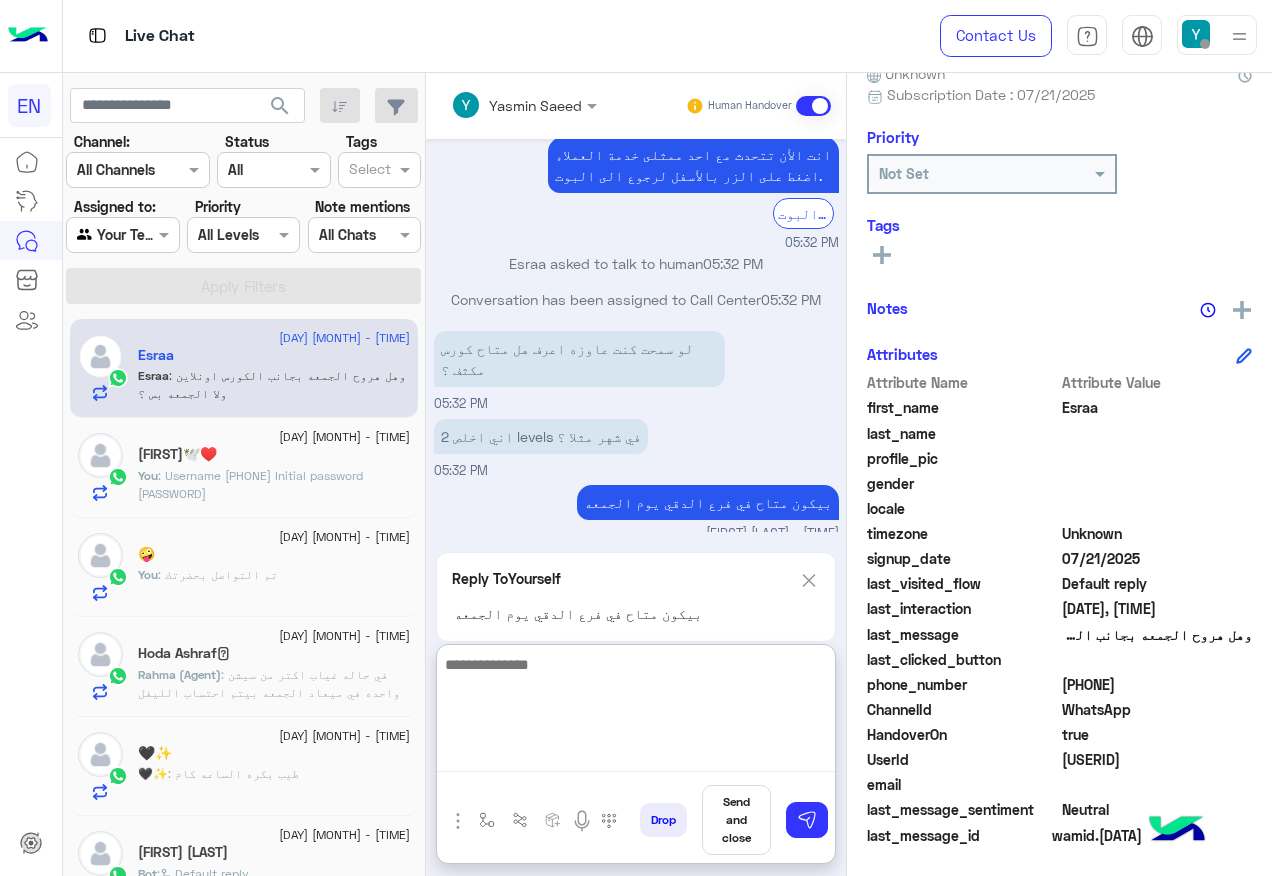 scroll, scrollTop: 905, scrollLeft: 0, axis: vertical 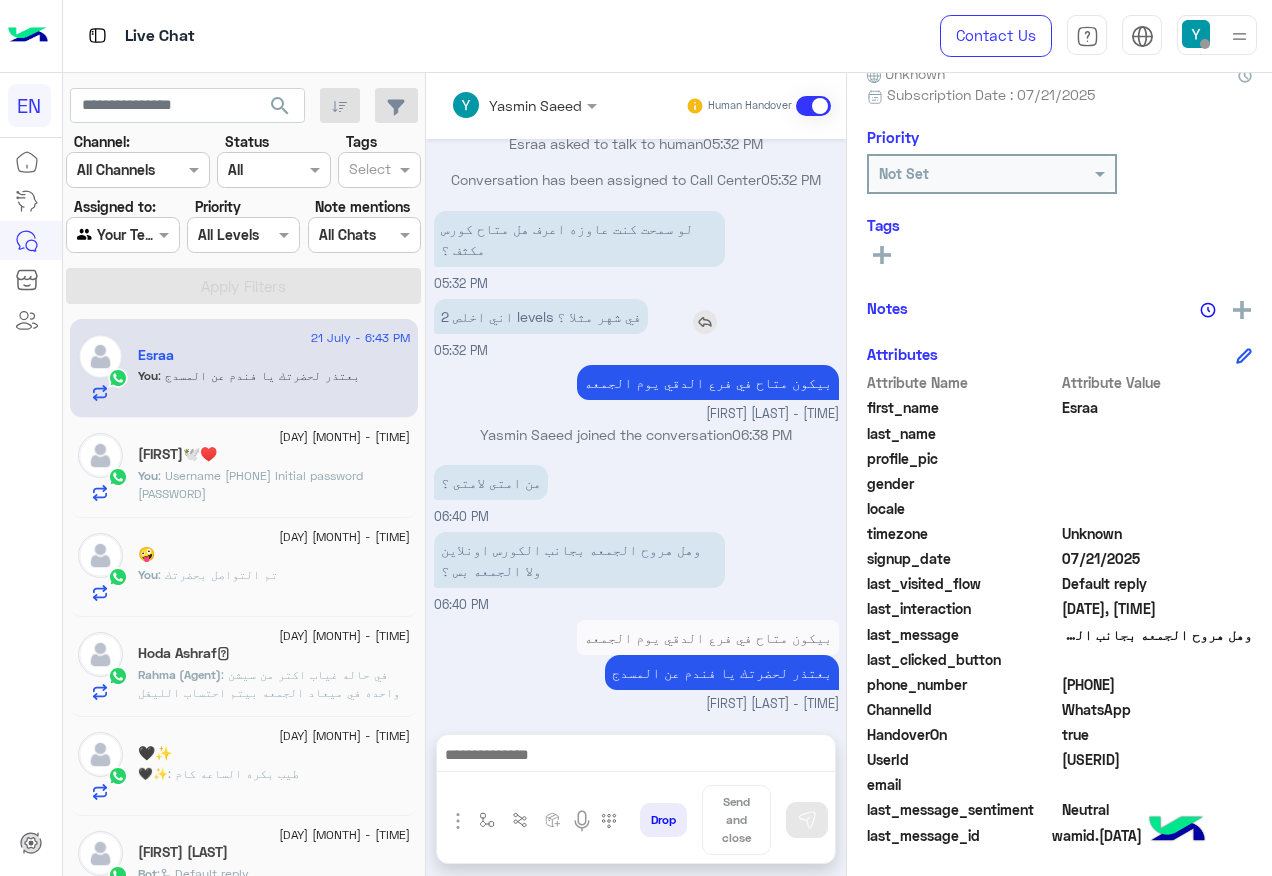 click on "اني اخلص 2 levels في شهر مثلا ؟" at bounding box center (636, -324) 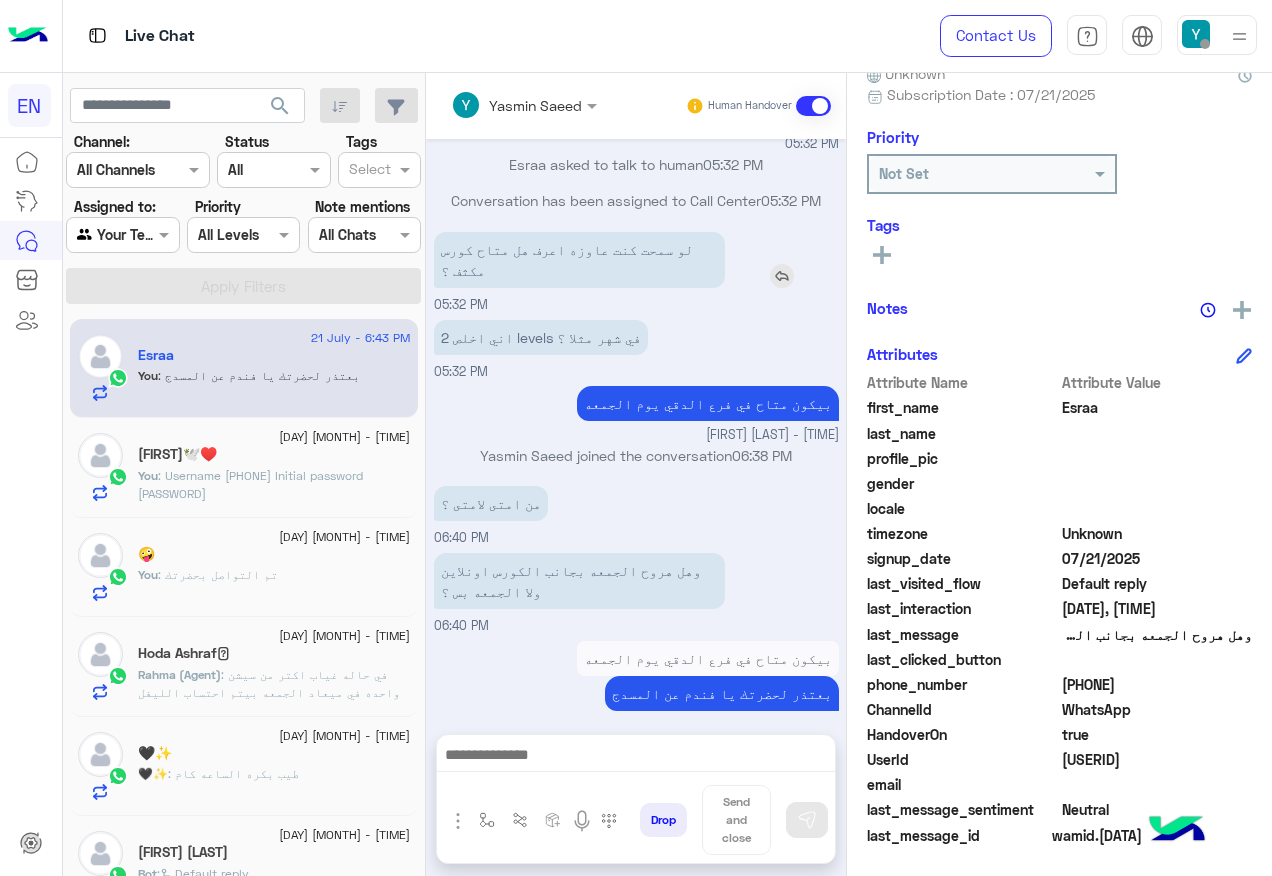 click at bounding box center (782, 276) 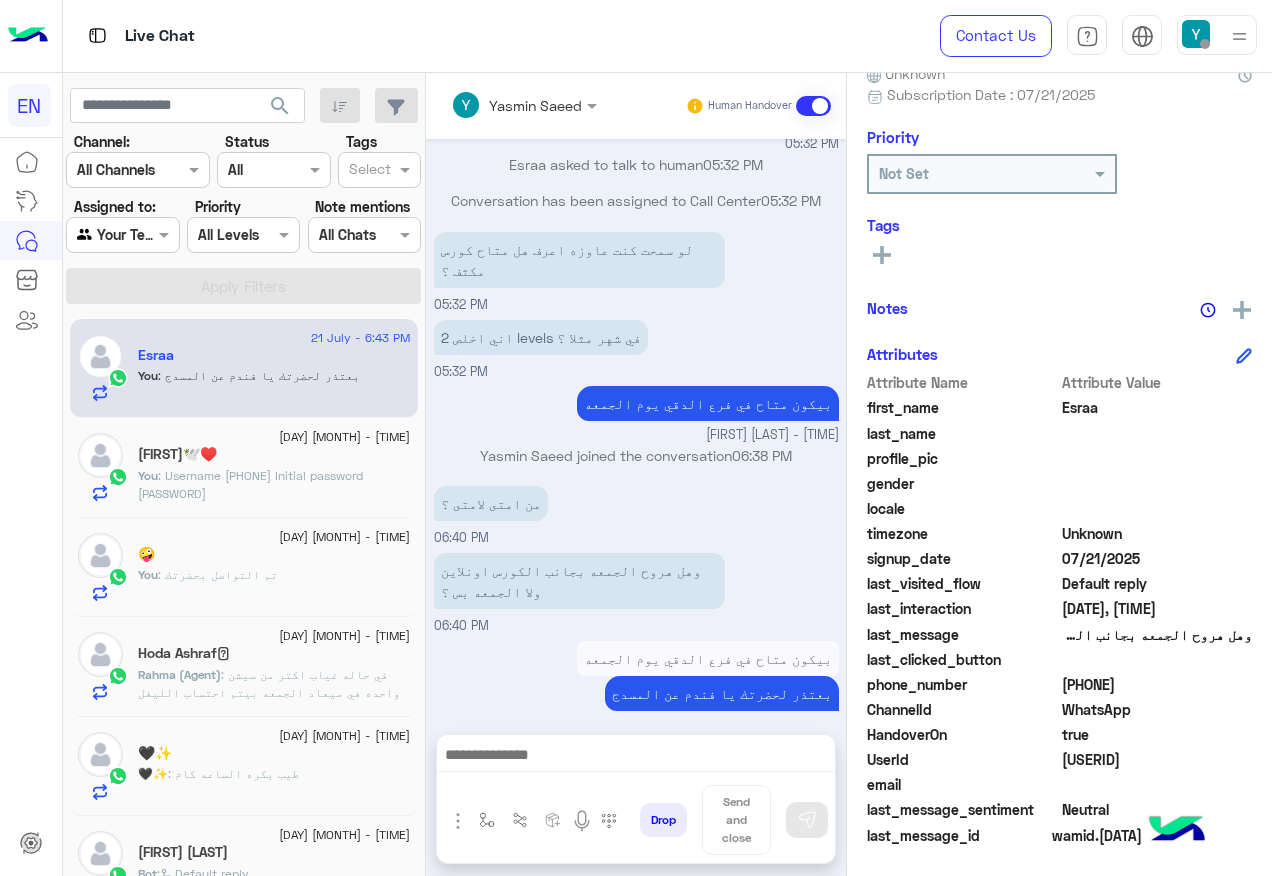 scroll, scrollTop: 905, scrollLeft: 0, axis: vertical 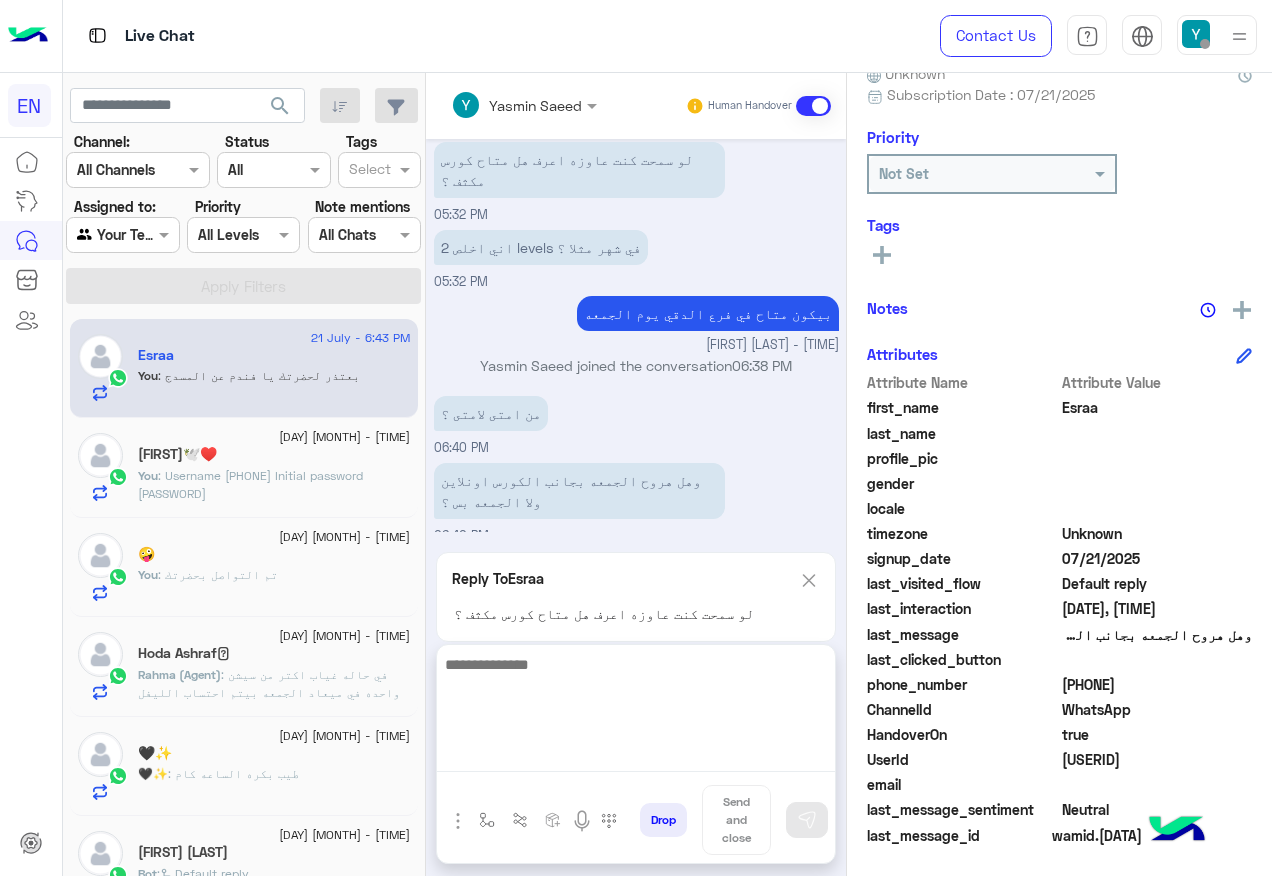click at bounding box center [636, 712] 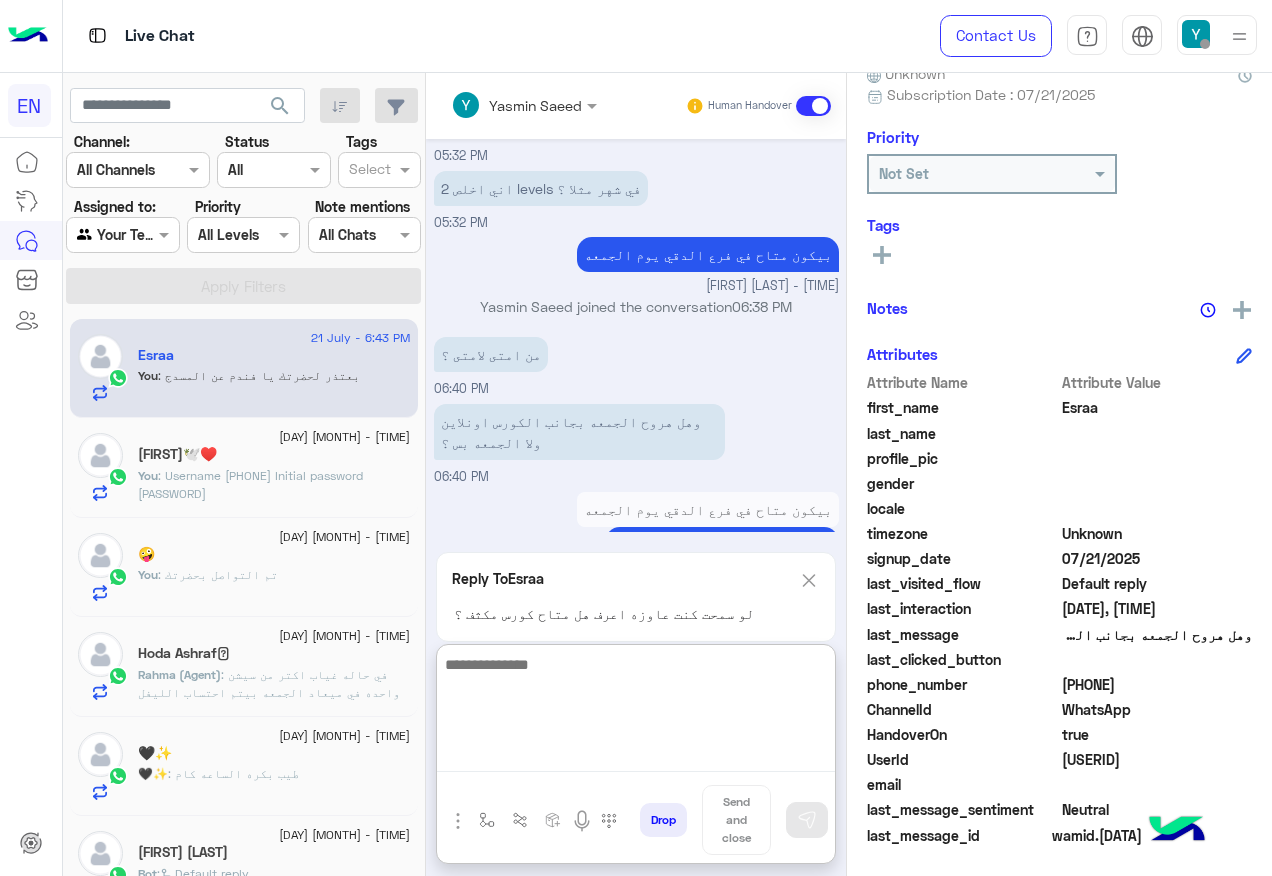 scroll, scrollTop: 996, scrollLeft: 0, axis: vertical 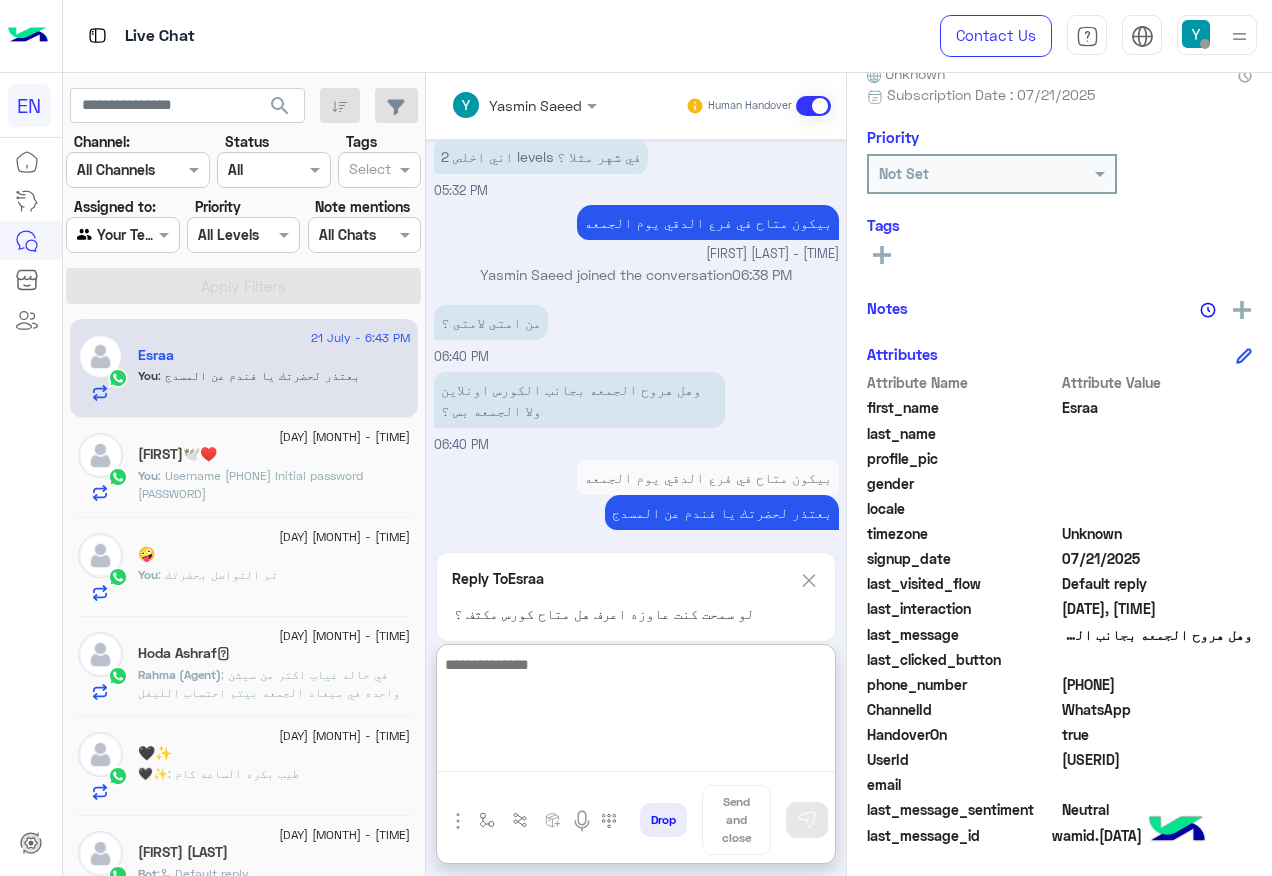 click at bounding box center [636, 712] 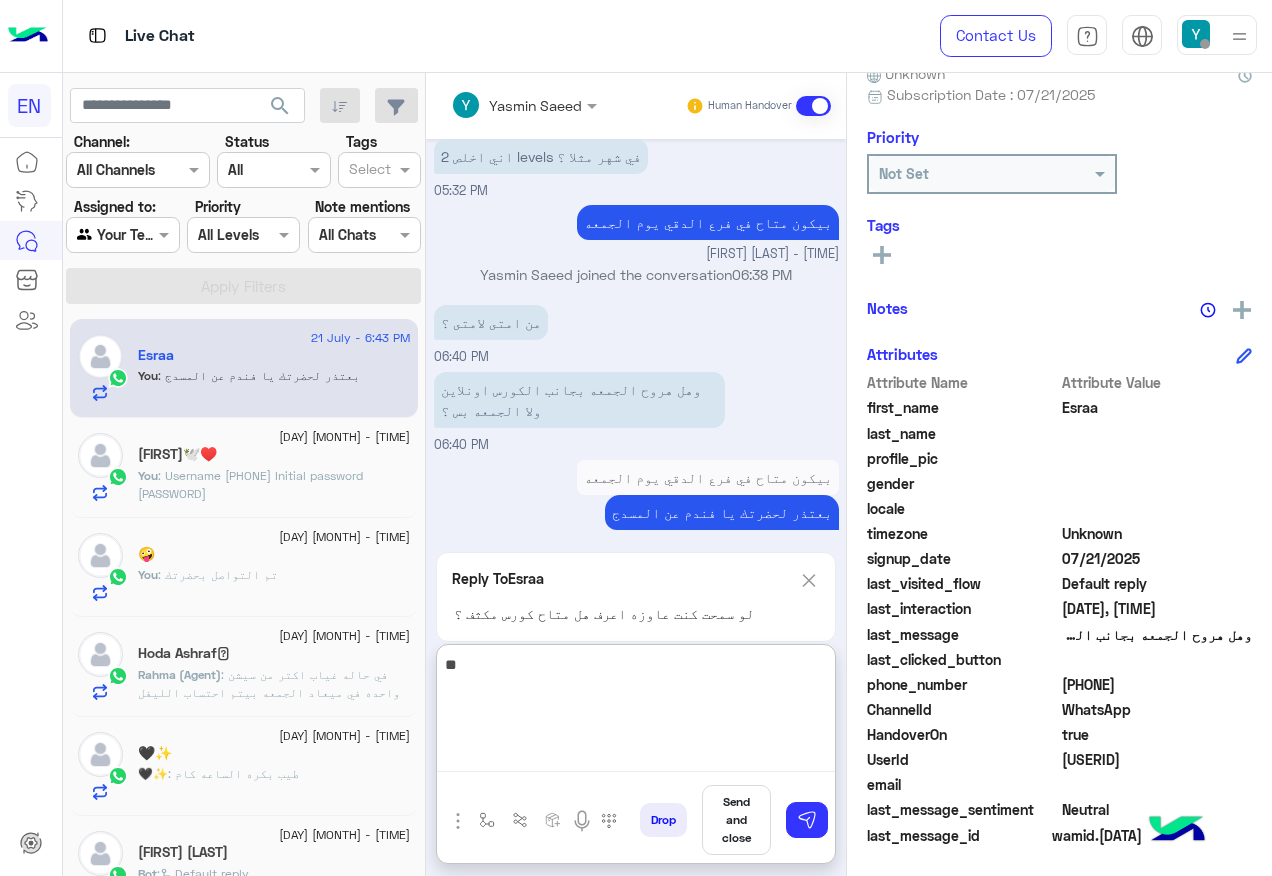 type on "*" 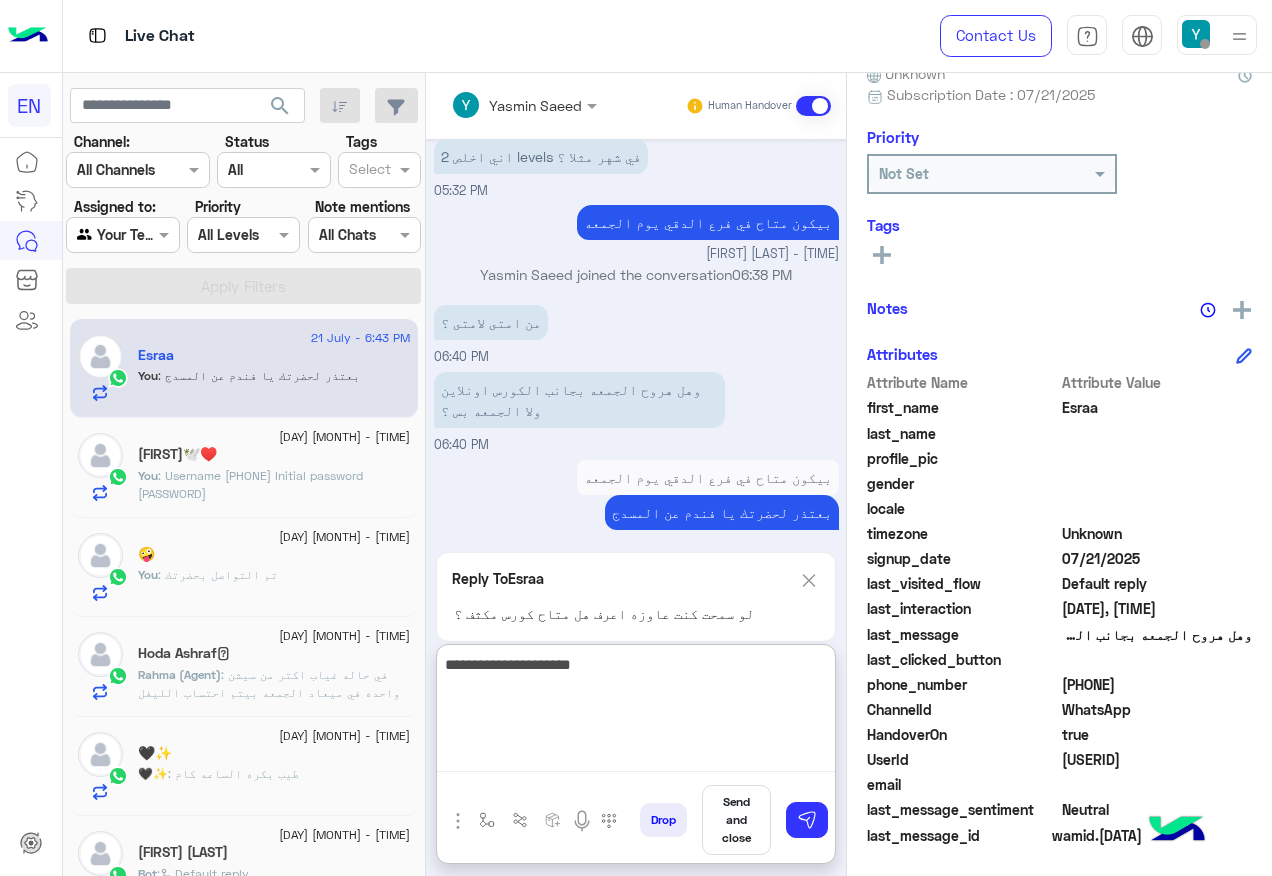 paste on "**********" 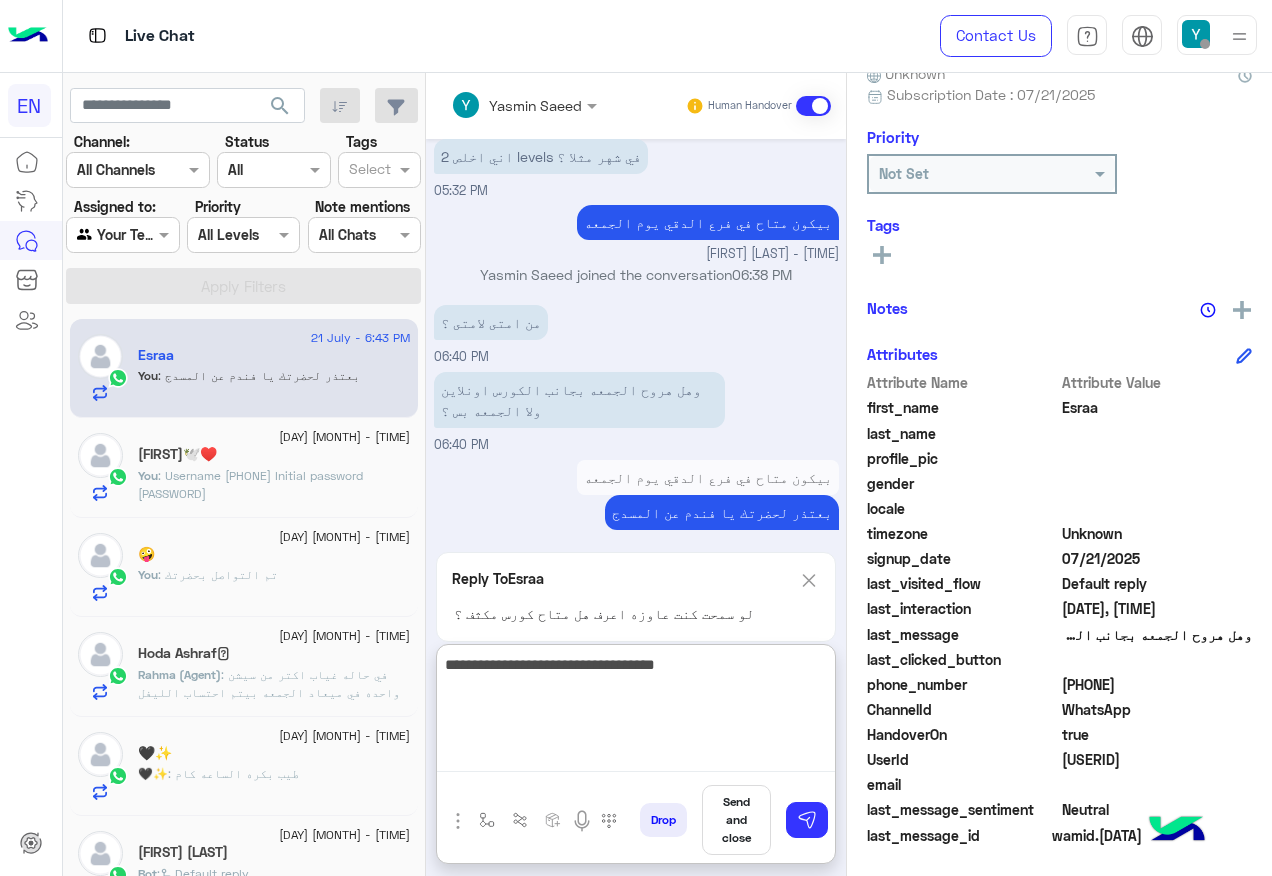 type on "**********" 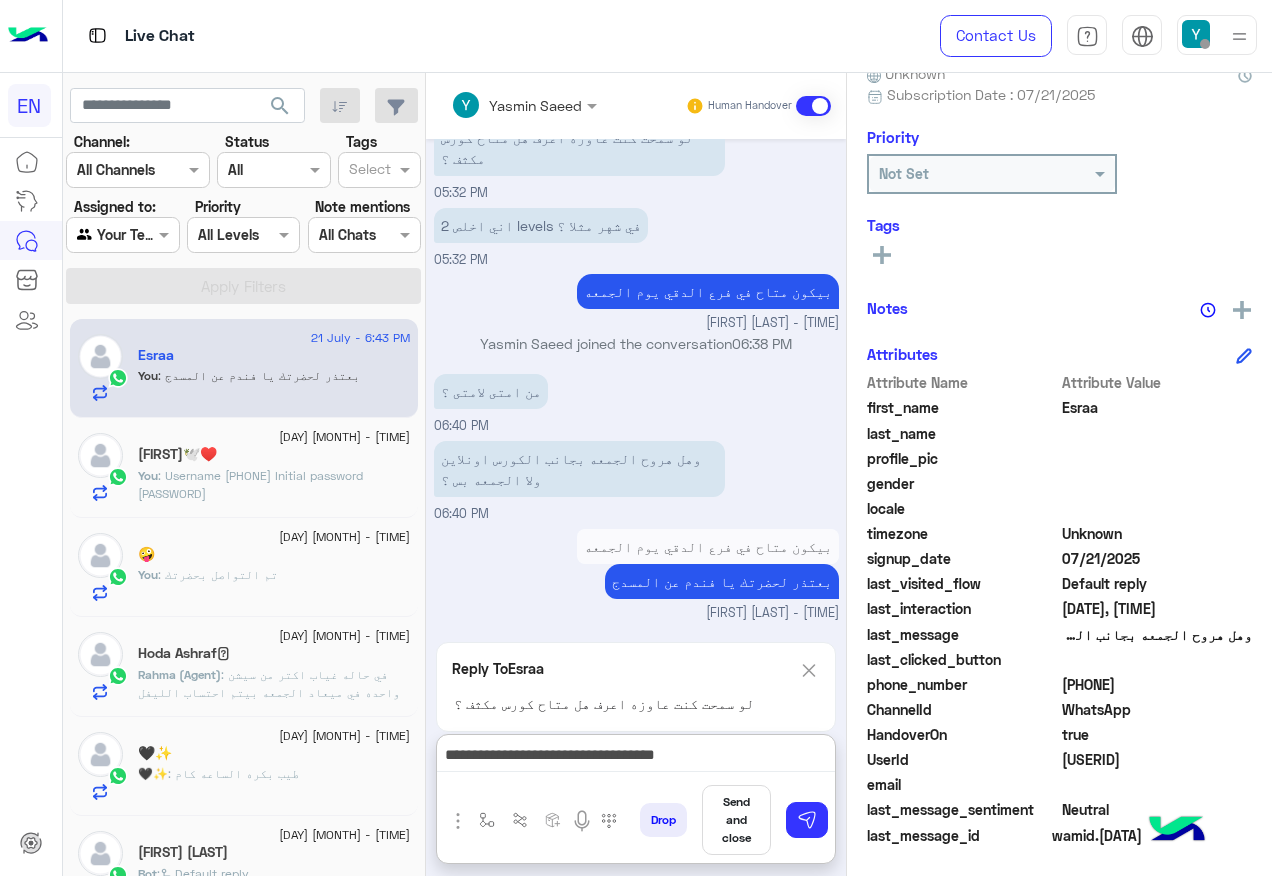 click at bounding box center [809, 670] 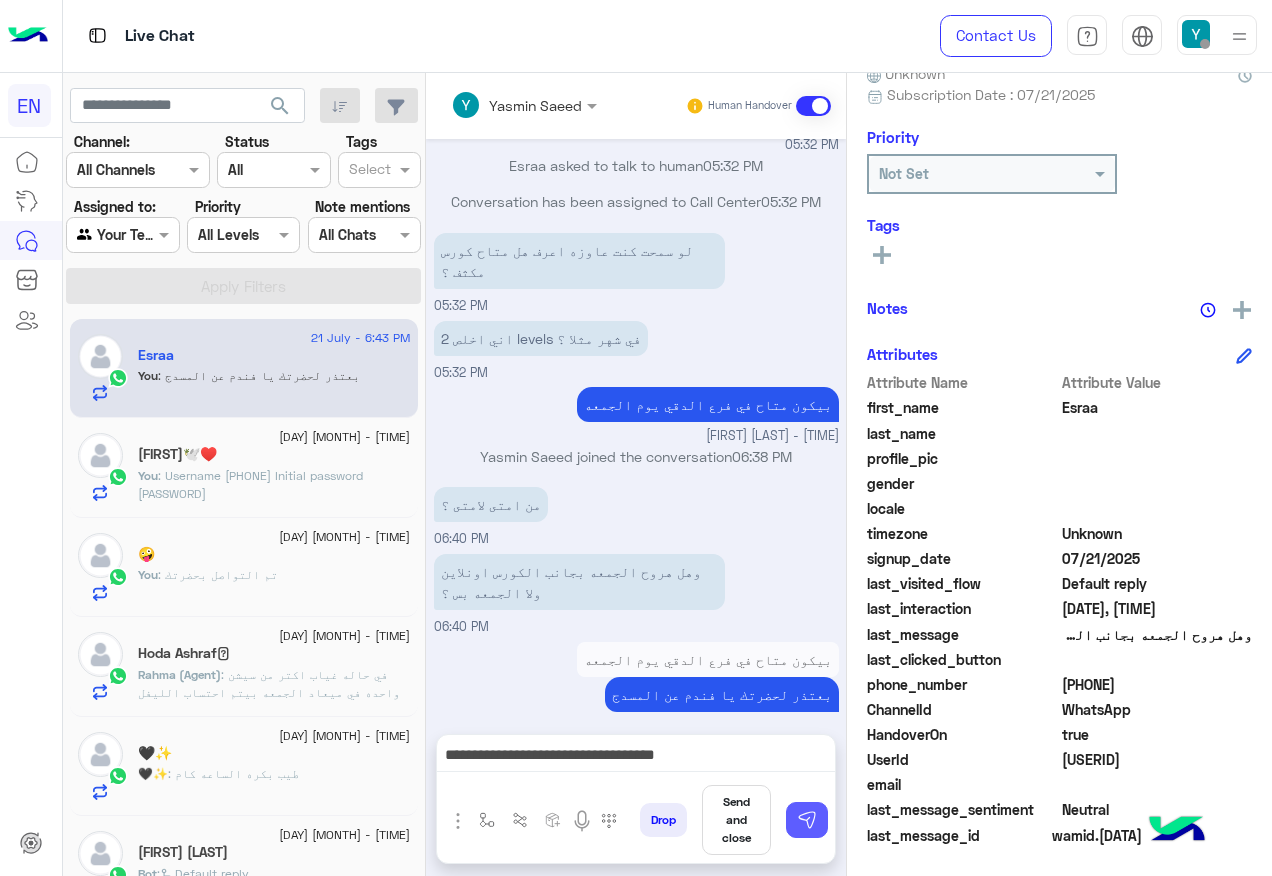 click at bounding box center [807, 820] 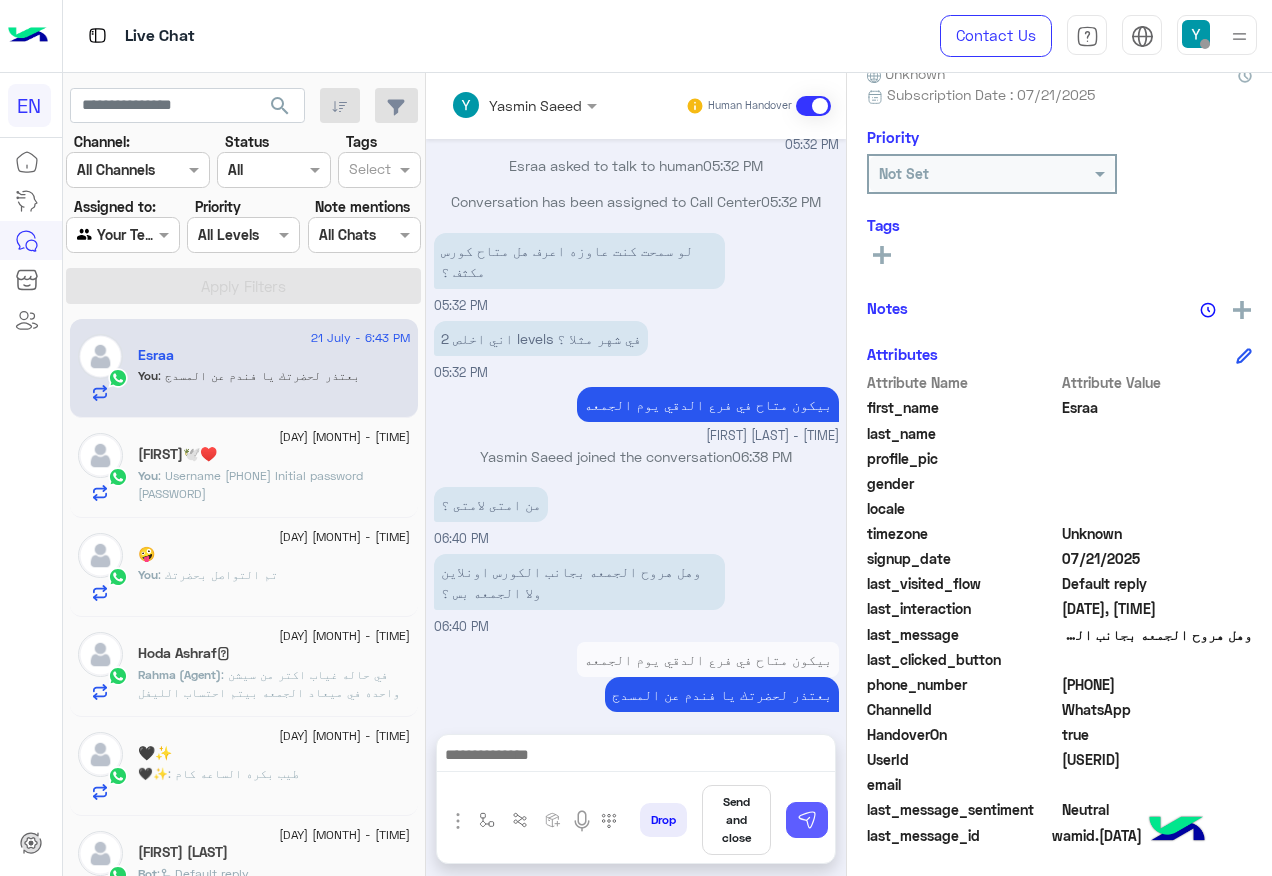 scroll, scrollTop: 879, scrollLeft: 0, axis: vertical 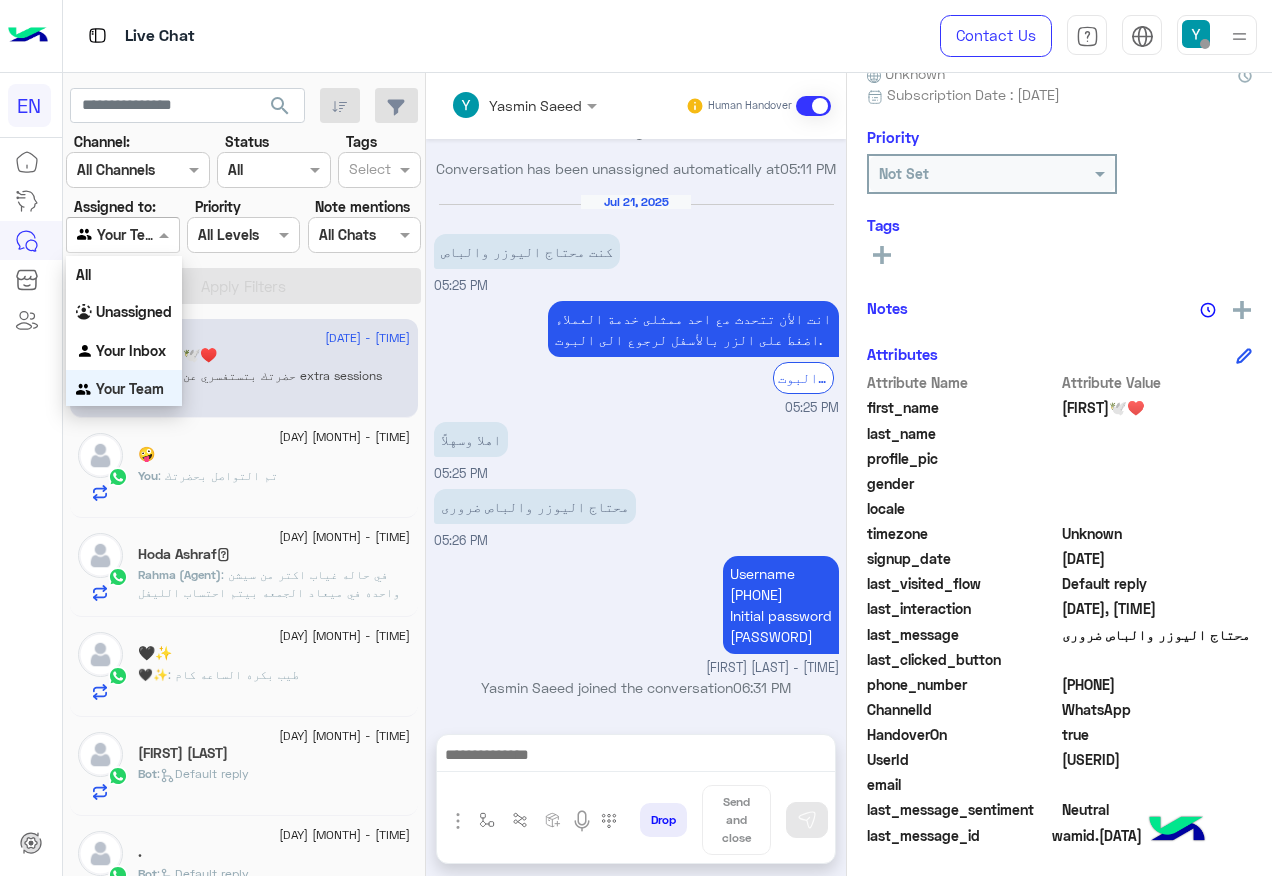 click at bounding box center (166, 234) 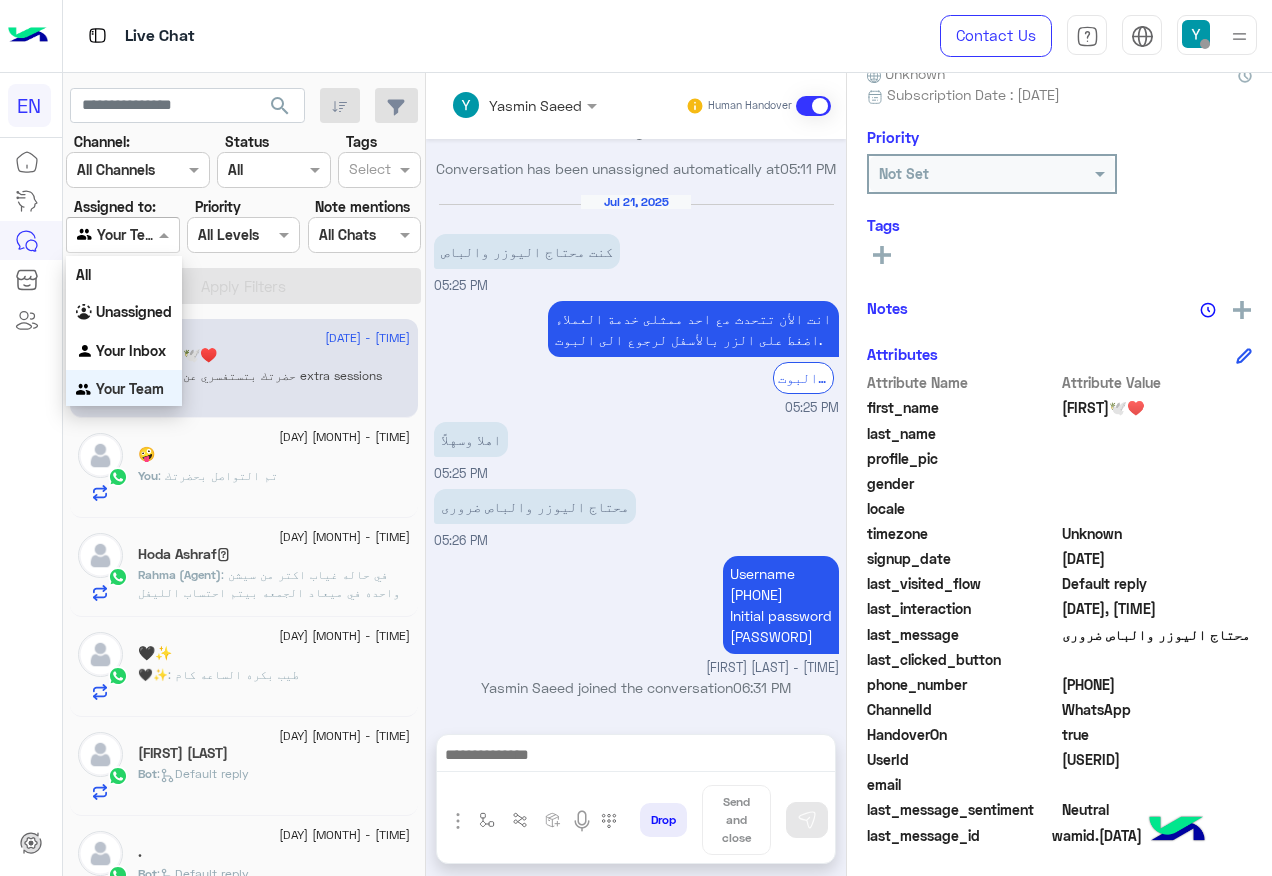 scroll, scrollTop: 1, scrollLeft: 0, axis: vertical 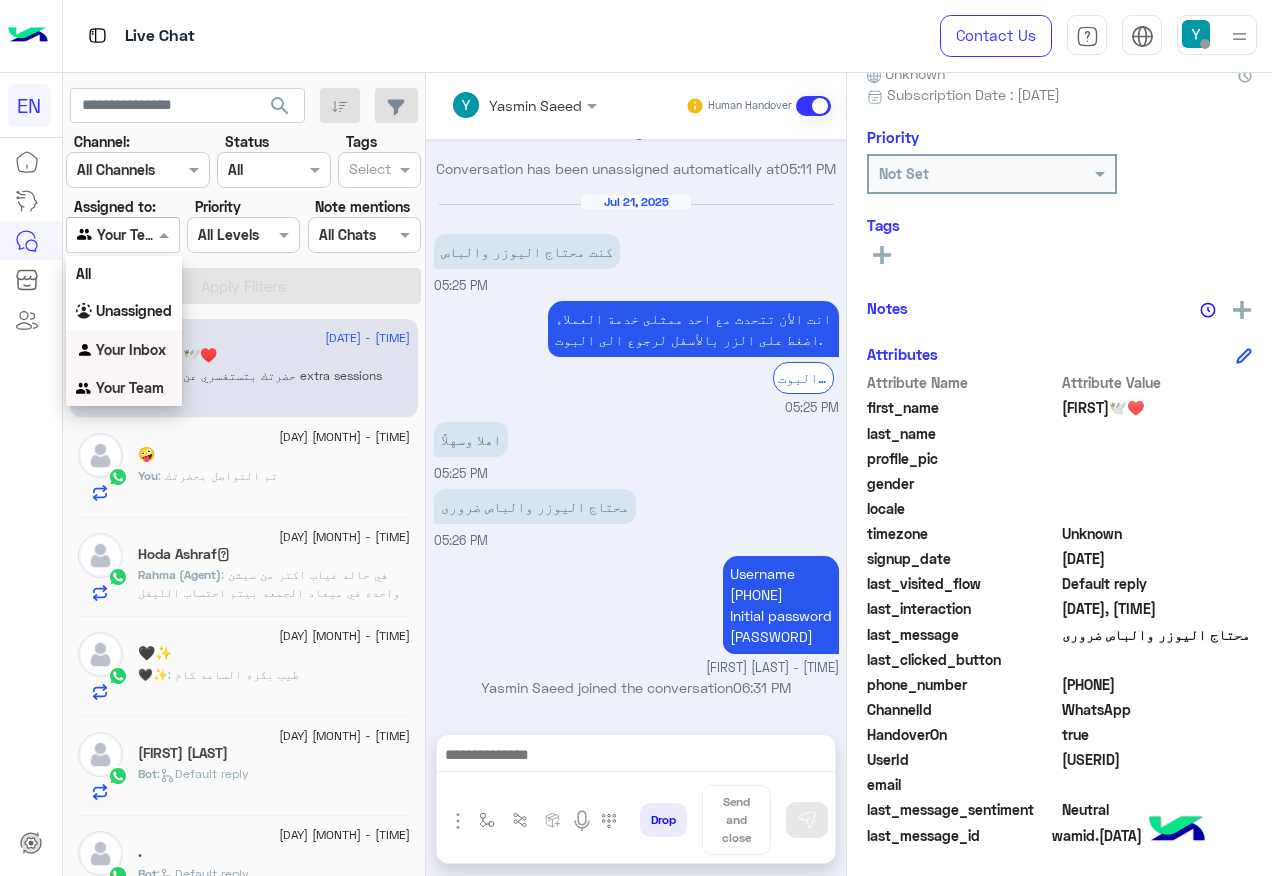 click on "Your Inbox" at bounding box center (131, 349) 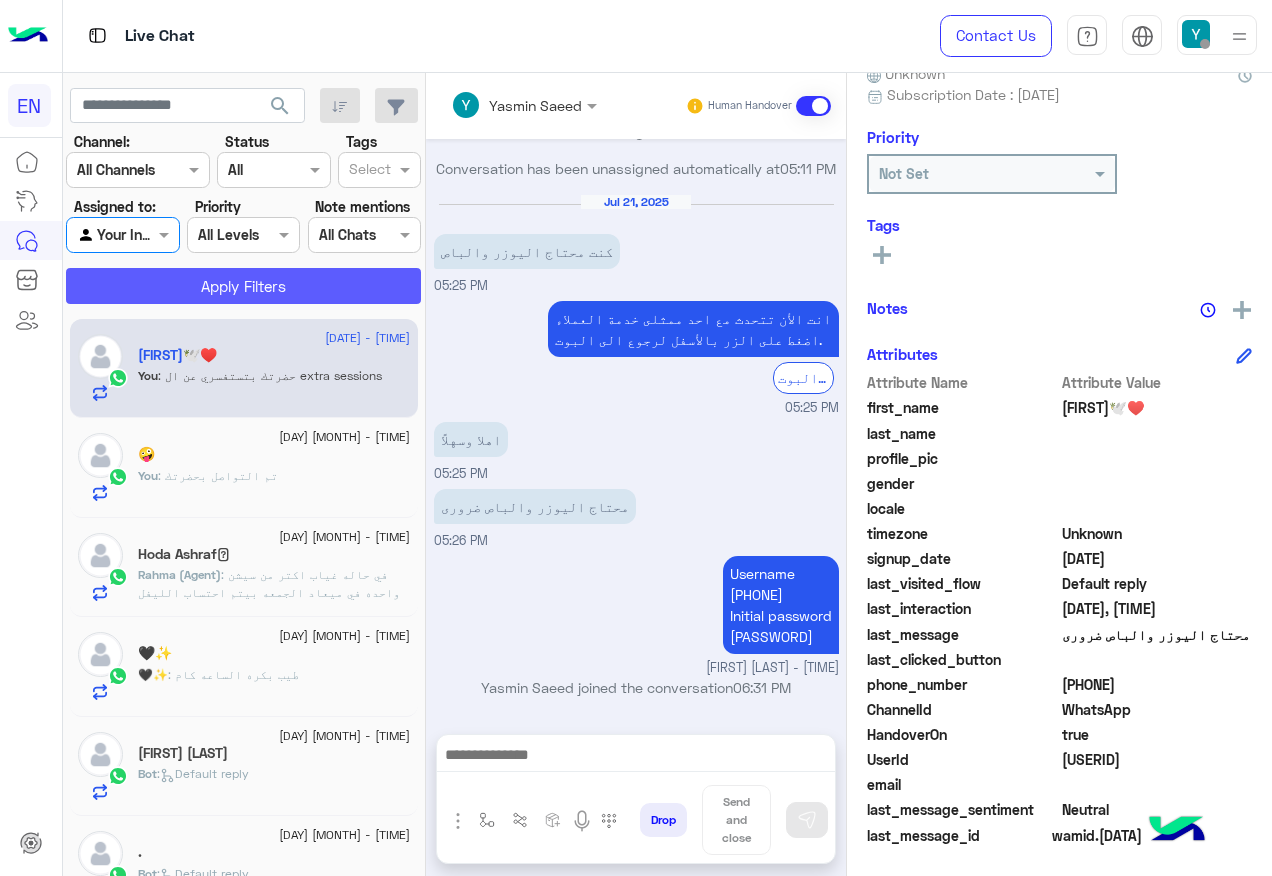 click on "Apply Filters" 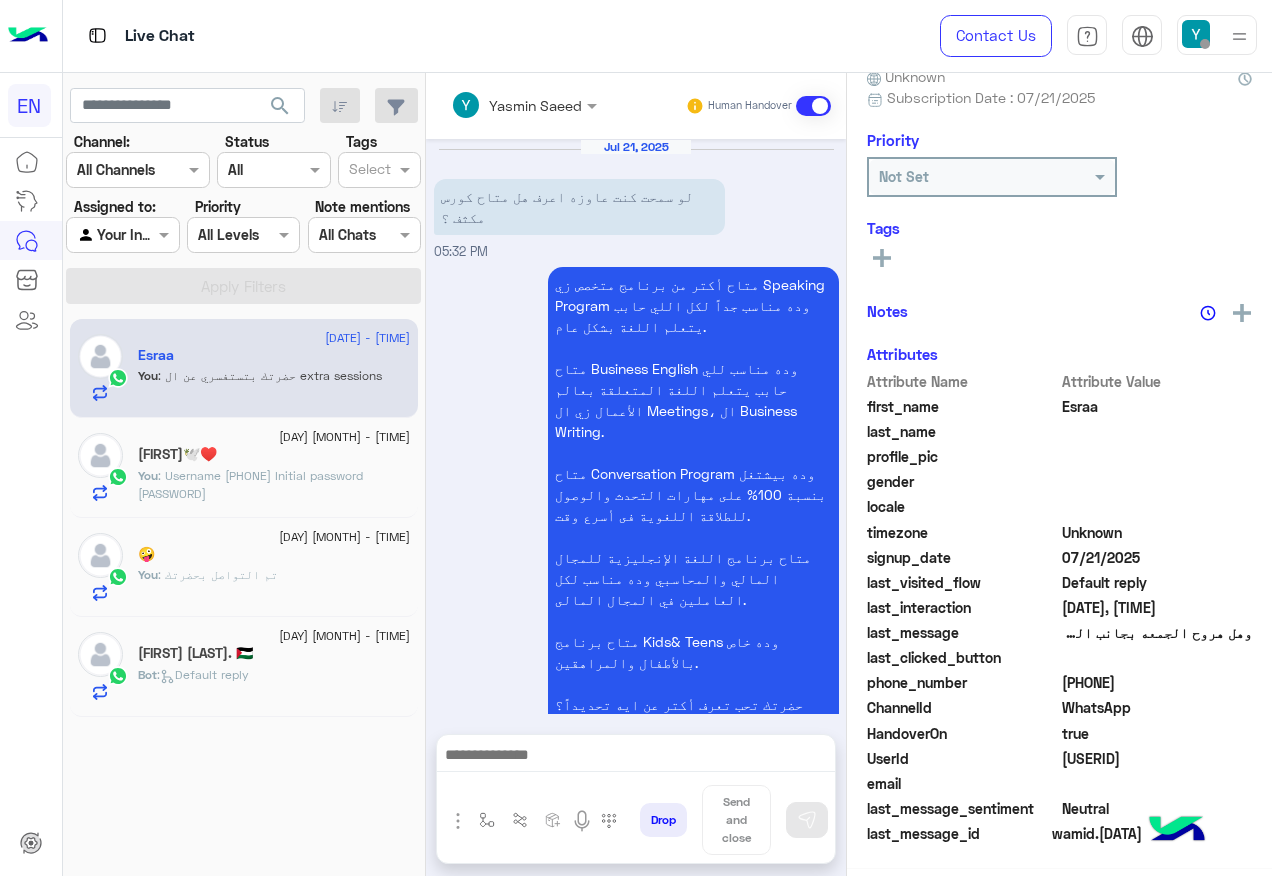 scroll, scrollTop: 879, scrollLeft: 0, axis: vertical 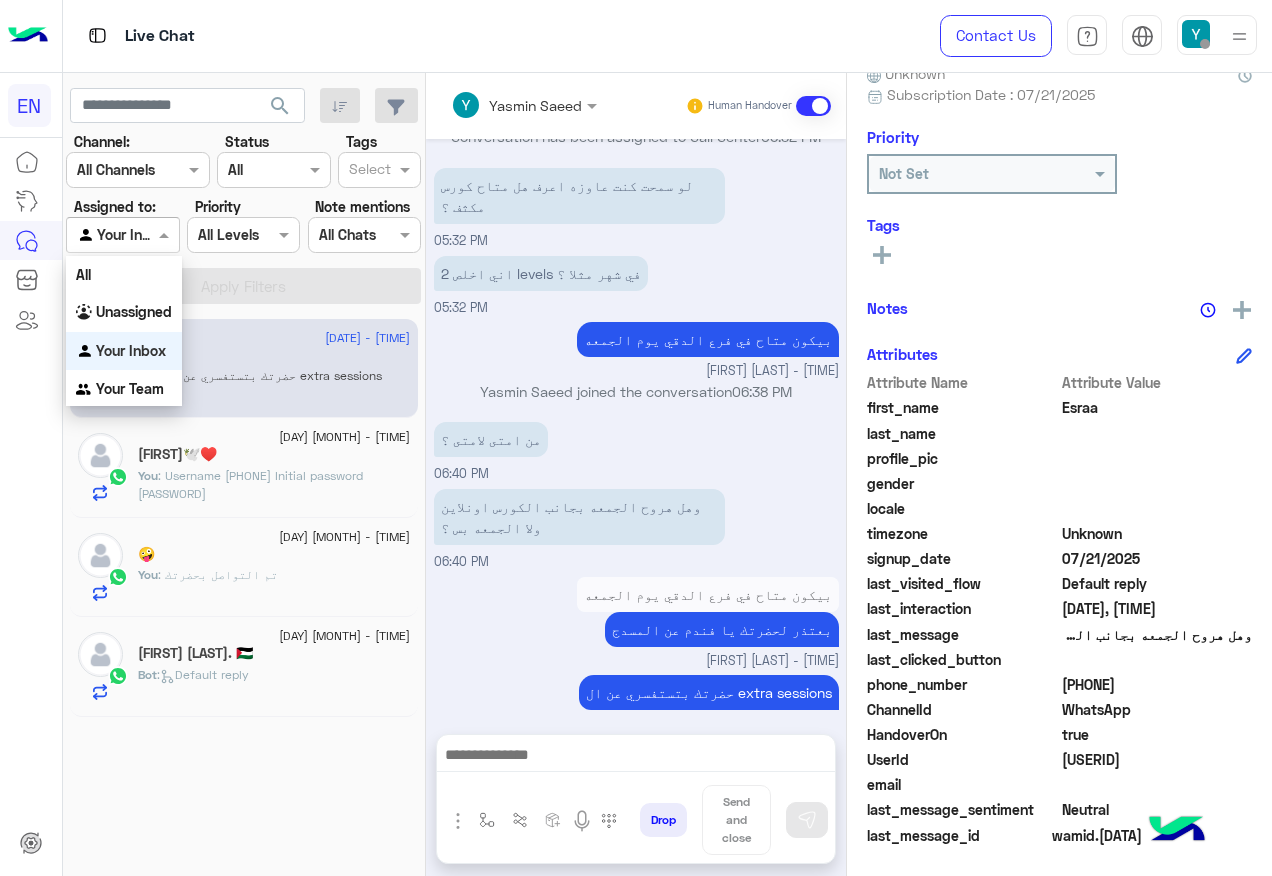 click at bounding box center [122, 234] 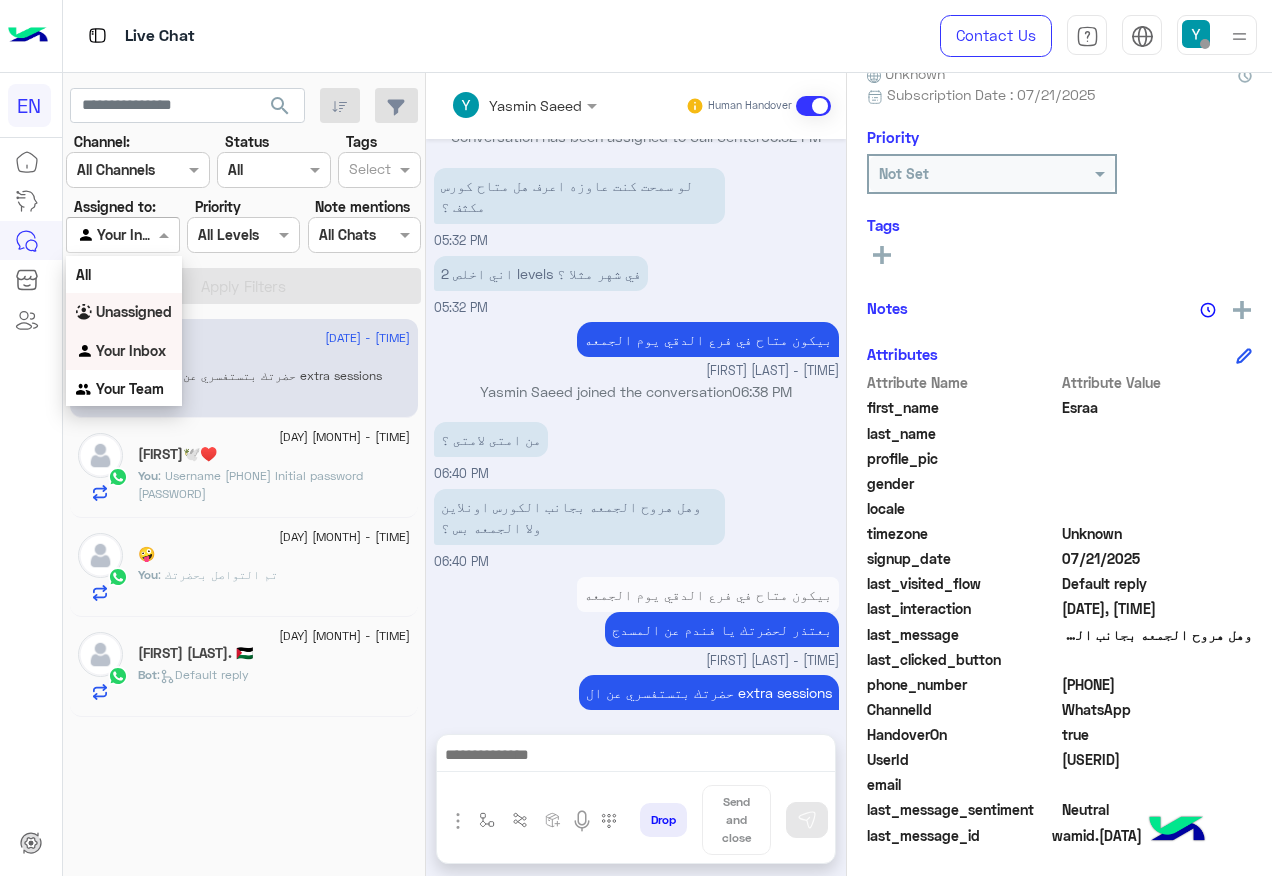 click on "Unassigned" at bounding box center (134, 311) 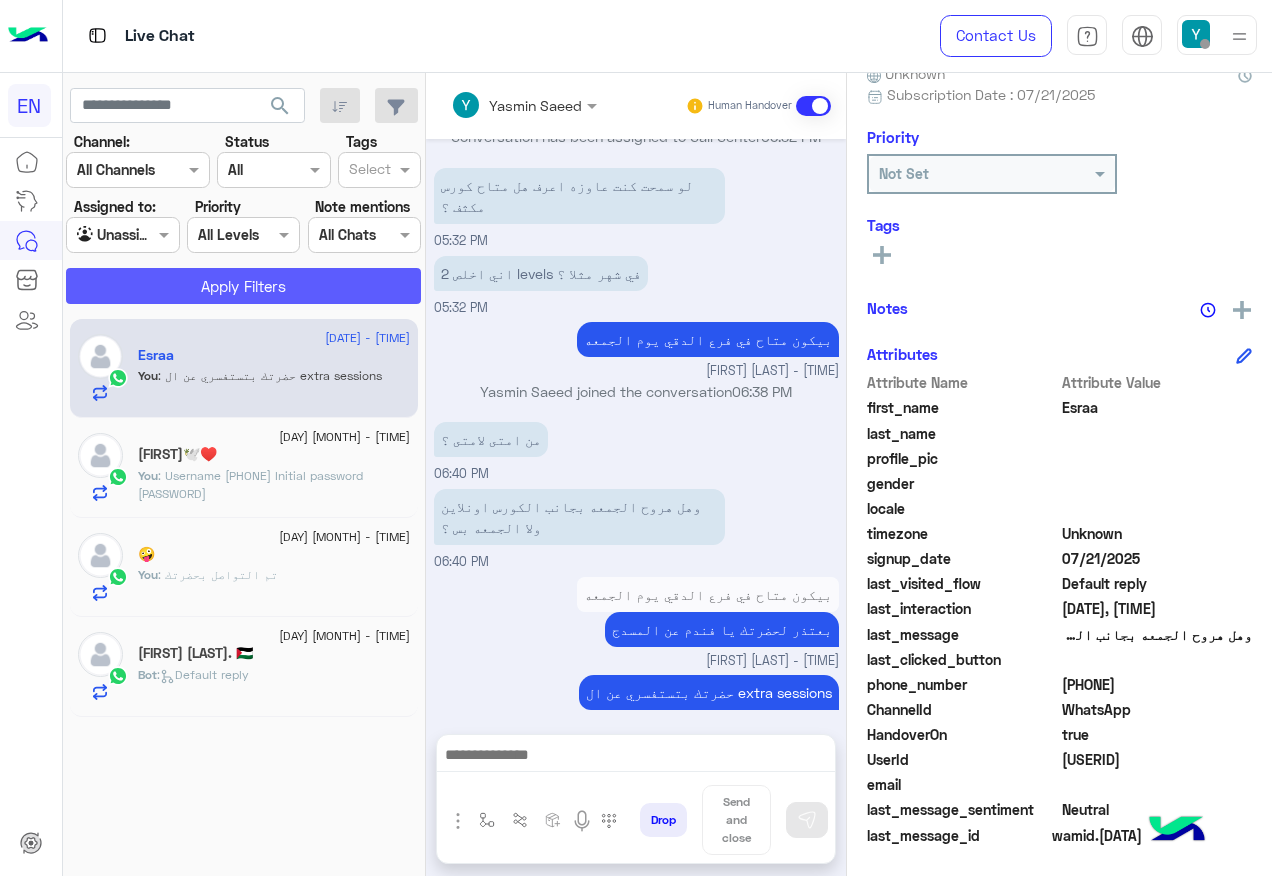 click on "Apply Filters" 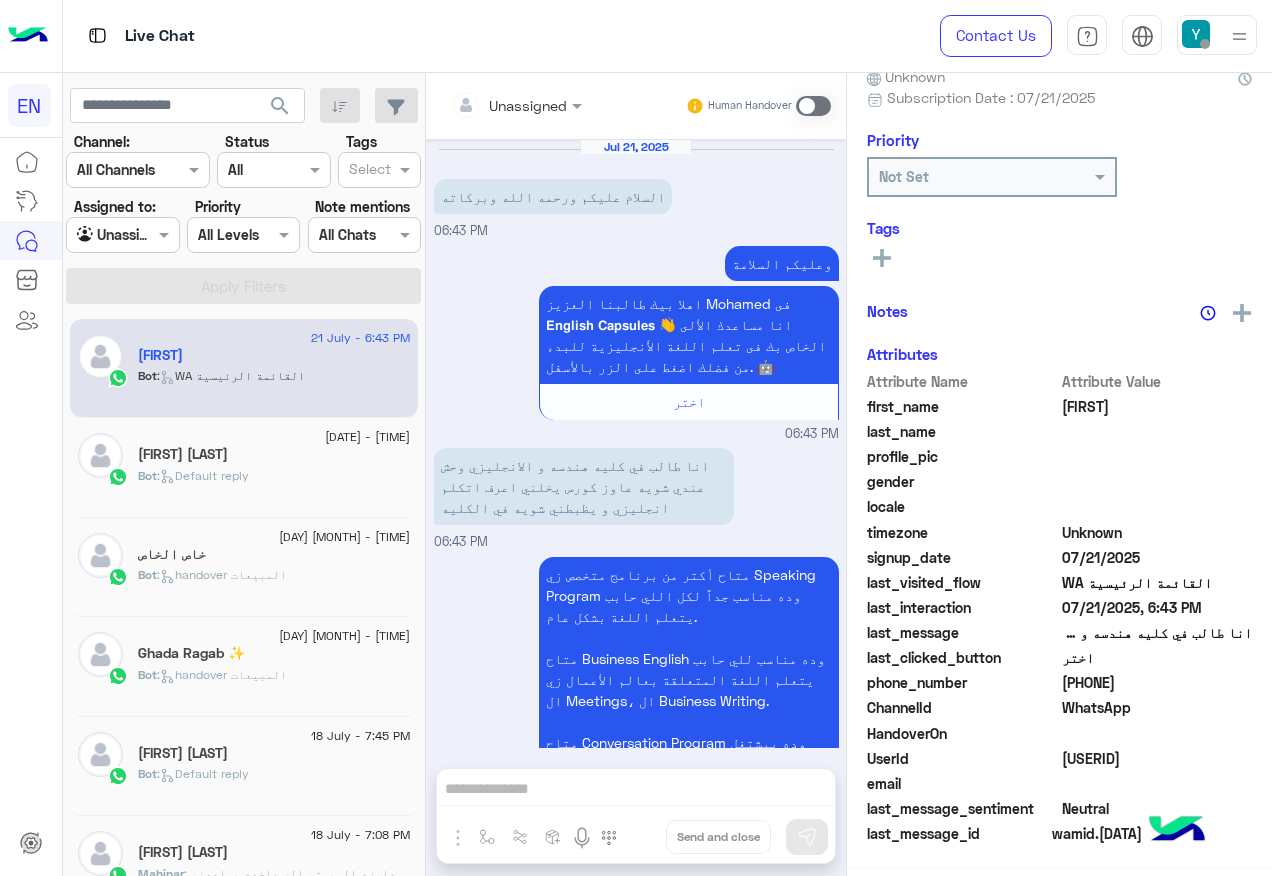 scroll, scrollTop: 514, scrollLeft: 0, axis: vertical 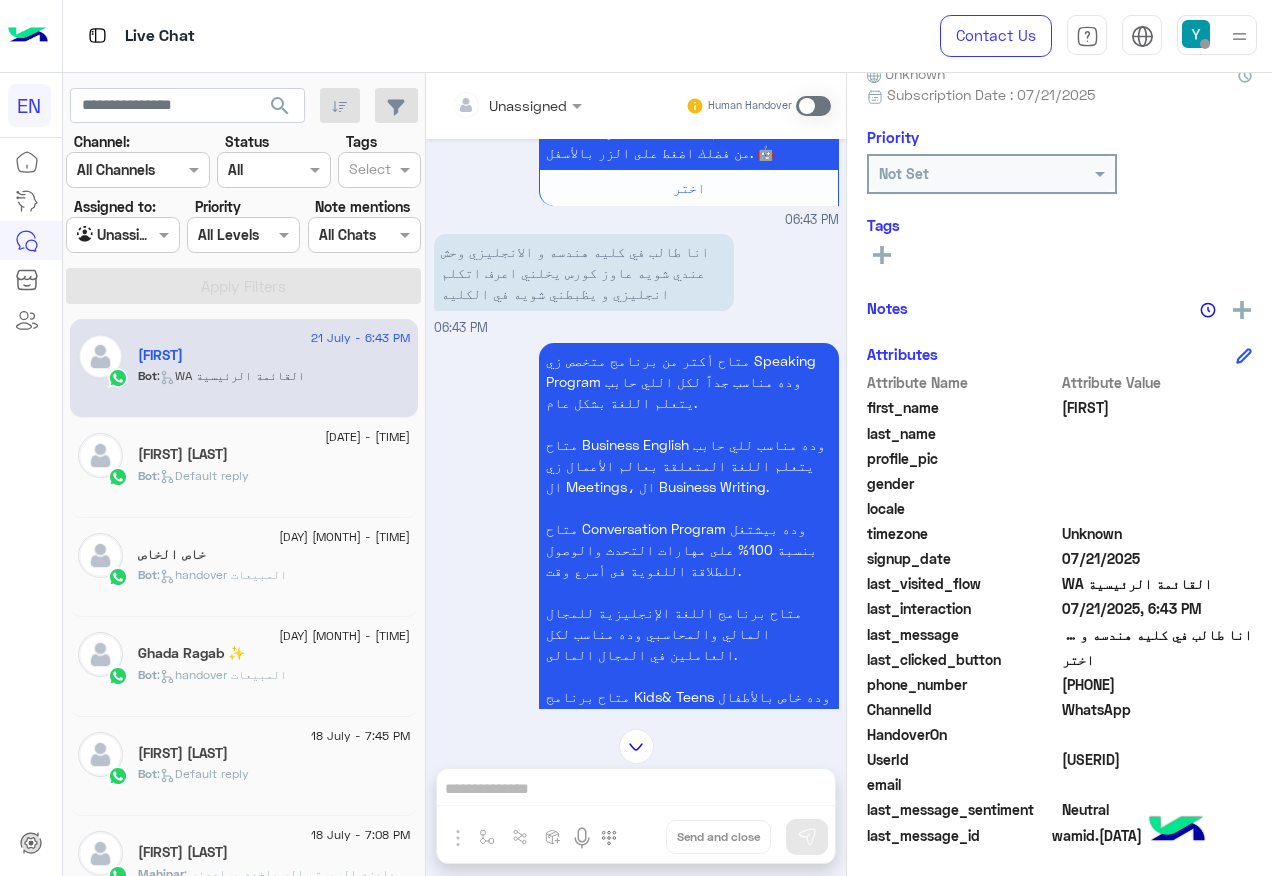 click on "Agent Filter Unassigned" at bounding box center [122, 235] 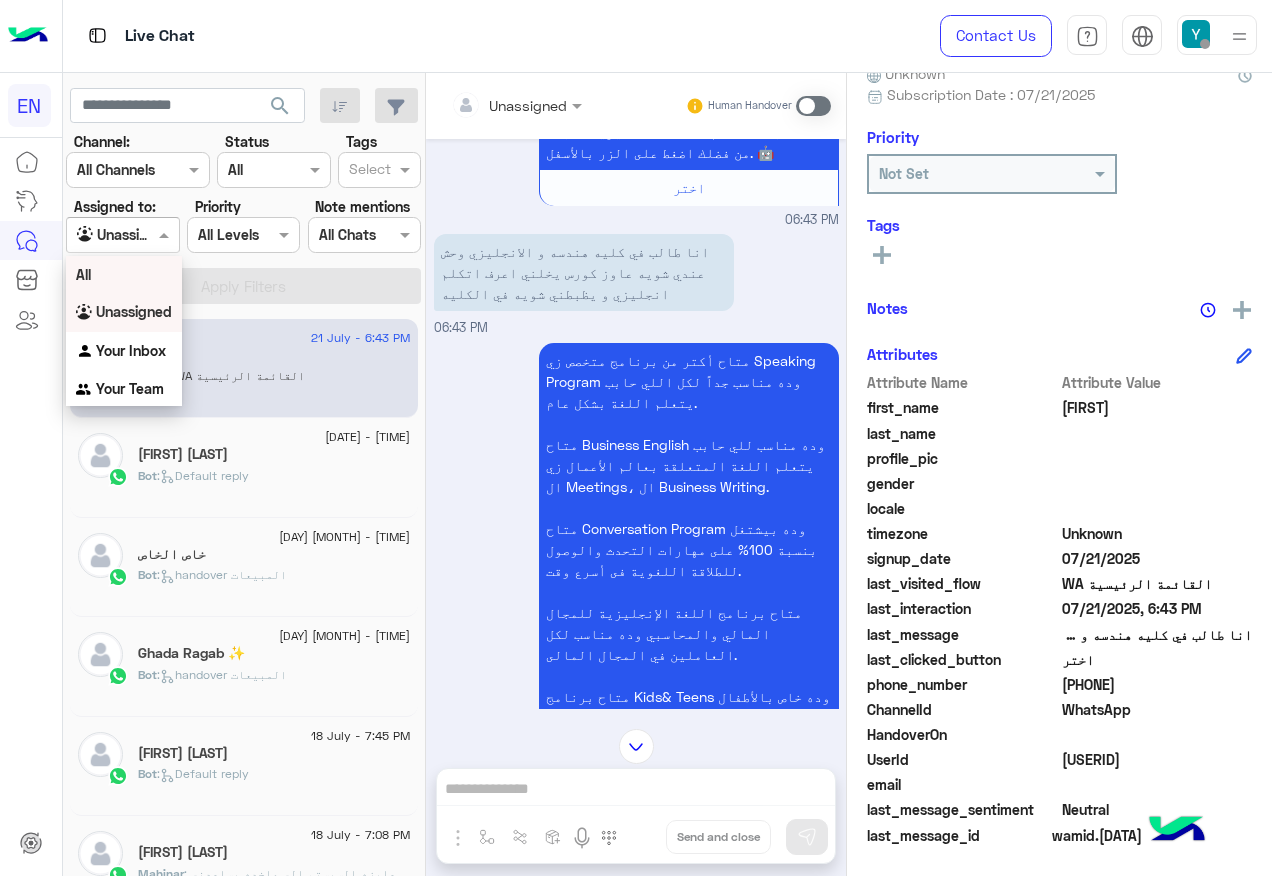 click on "All" at bounding box center [124, 274] 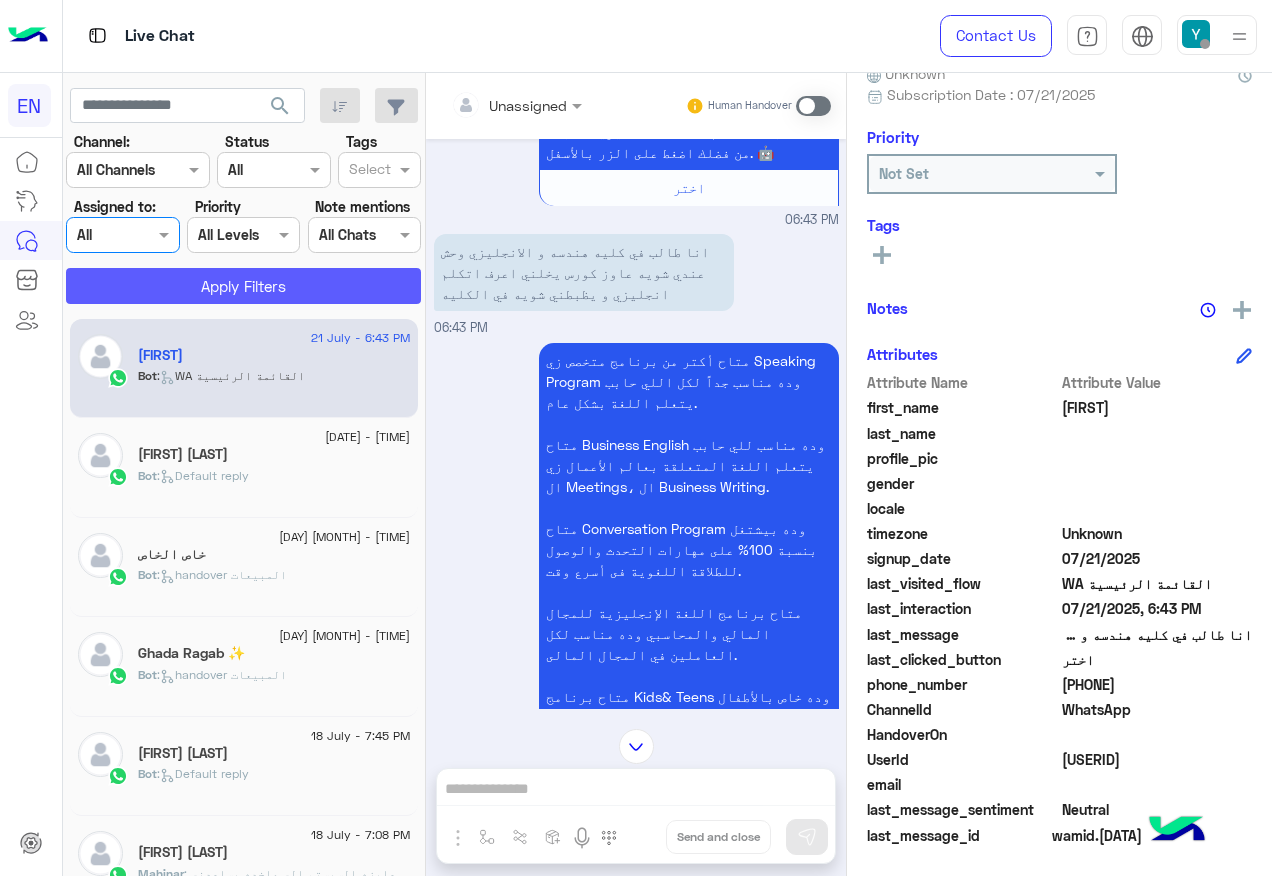 click on "Apply Filters" 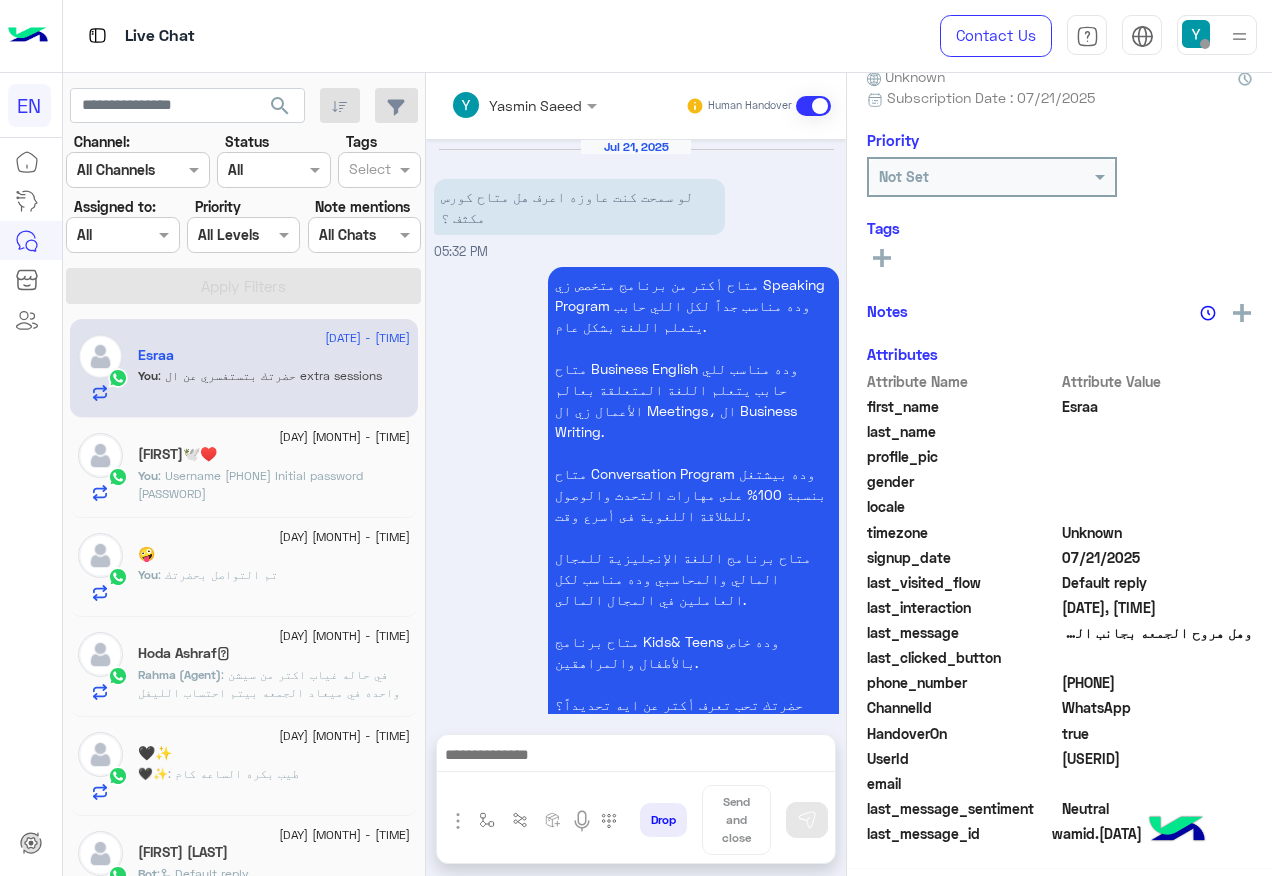 scroll, scrollTop: 879, scrollLeft: 0, axis: vertical 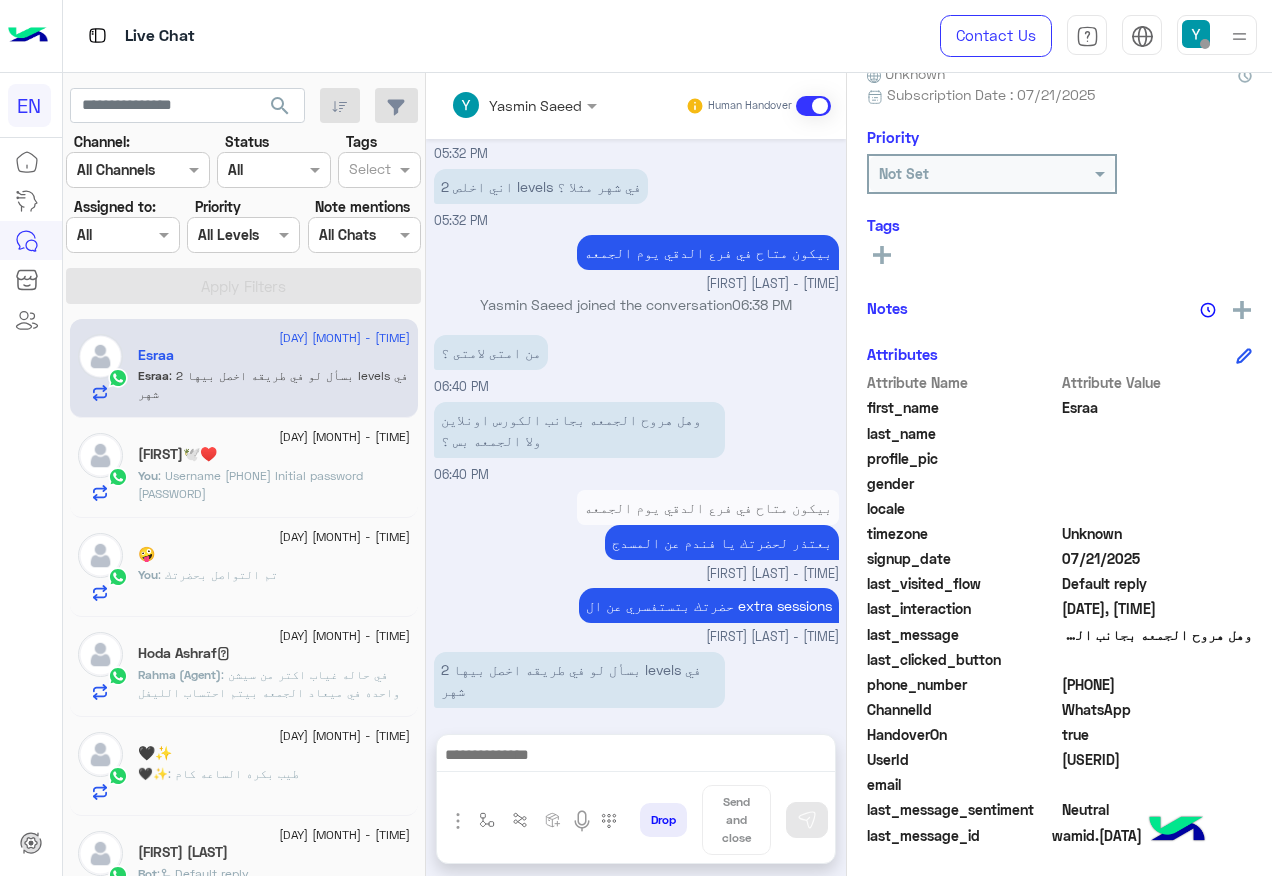 click on "[PHONE]" 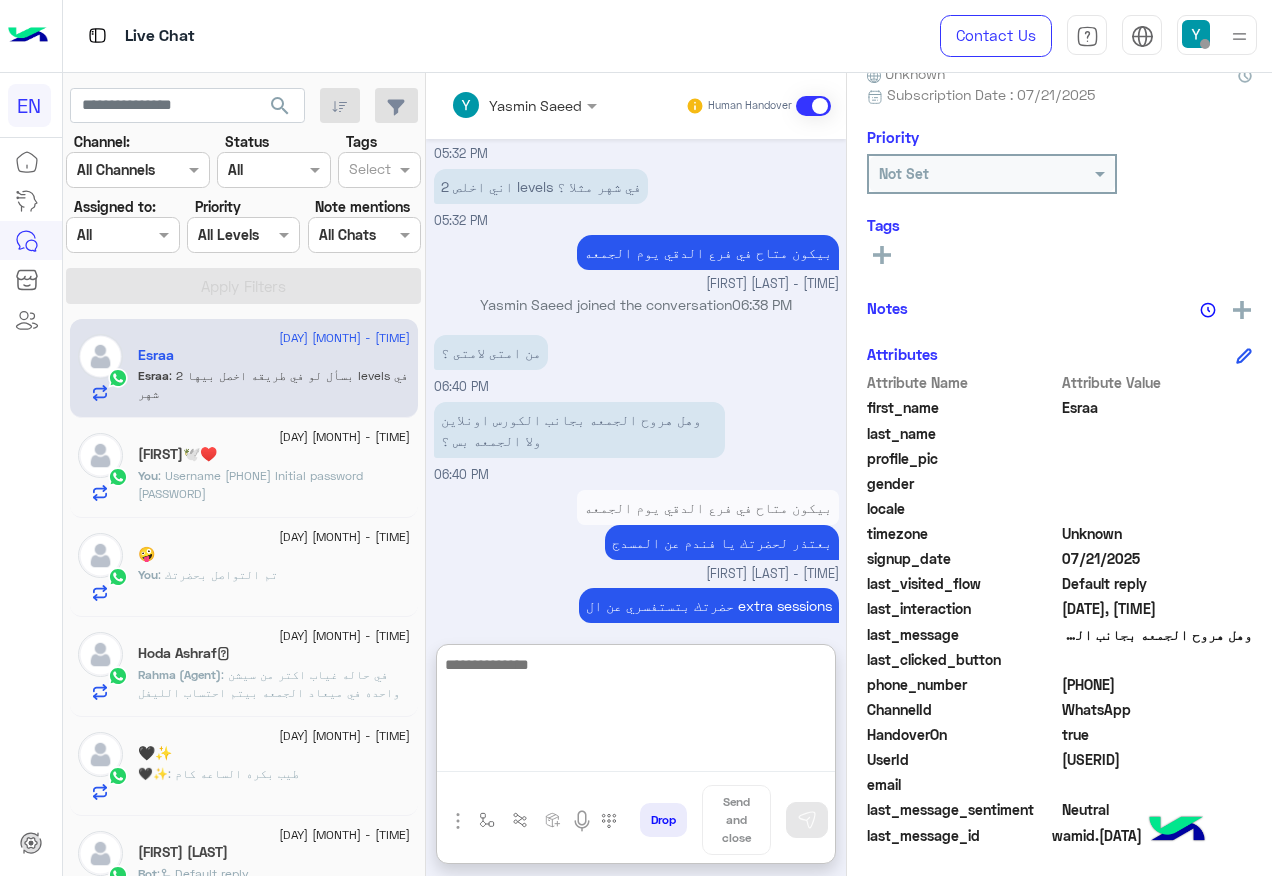 click at bounding box center [636, 712] 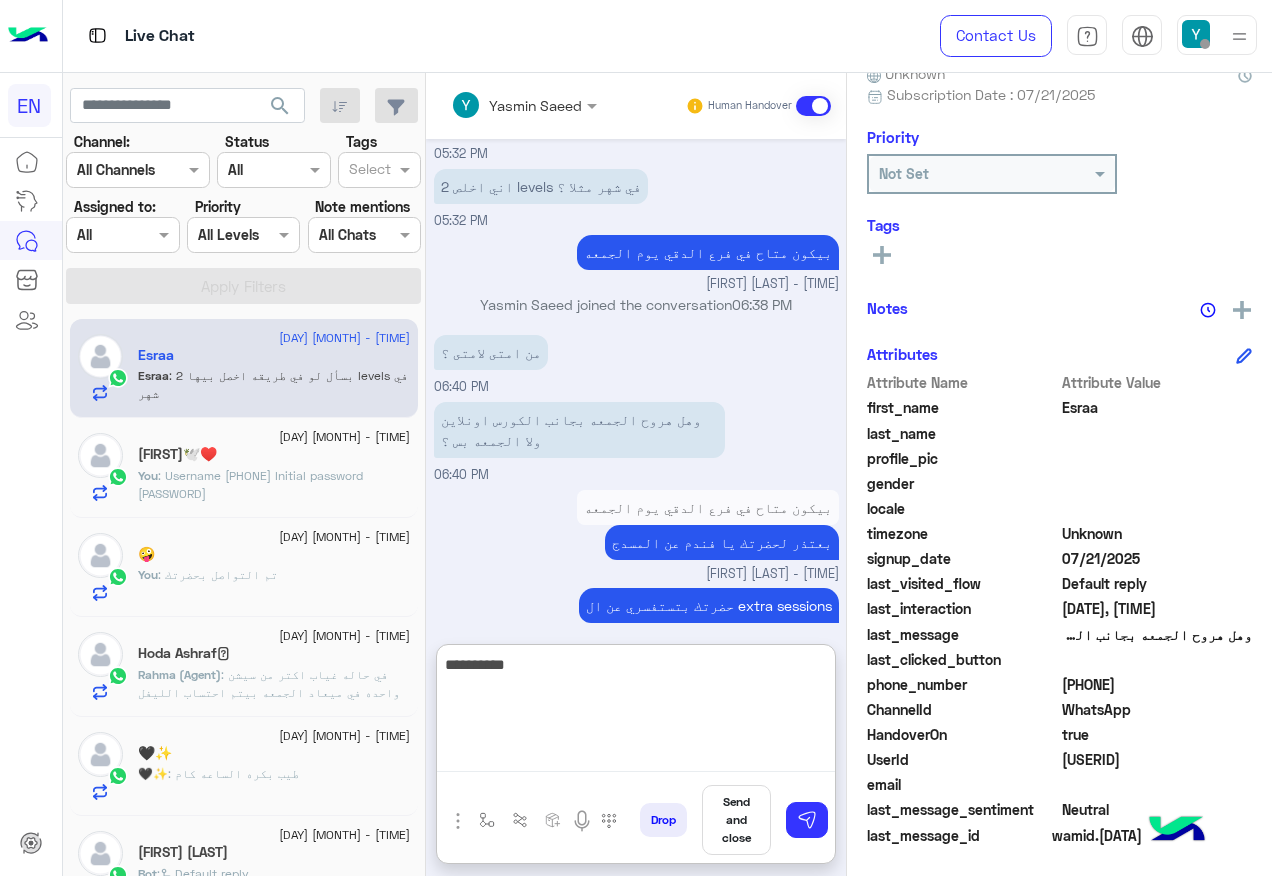type on "**********" 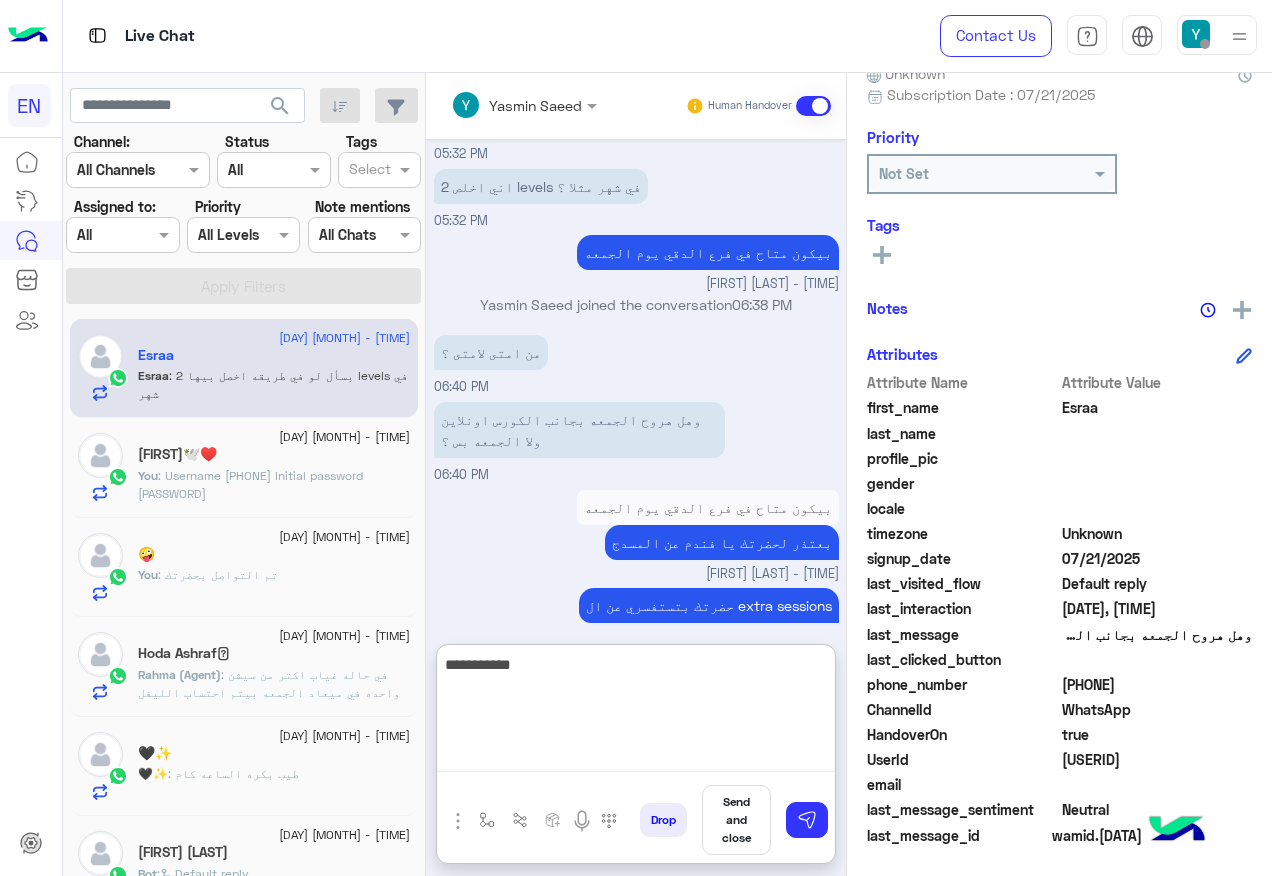 type 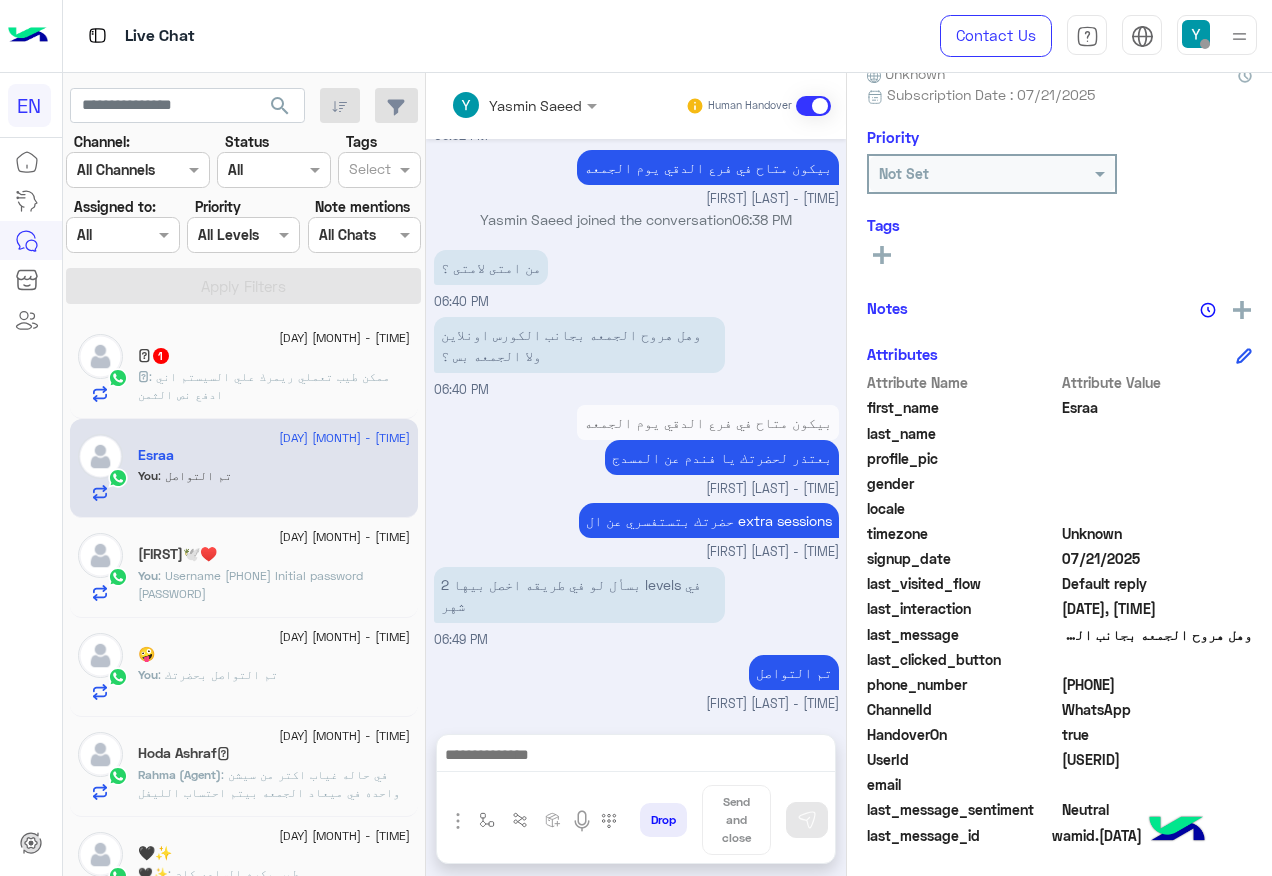 scroll, scrollTop: 1030, scrollLeft: 0, axis: vertical 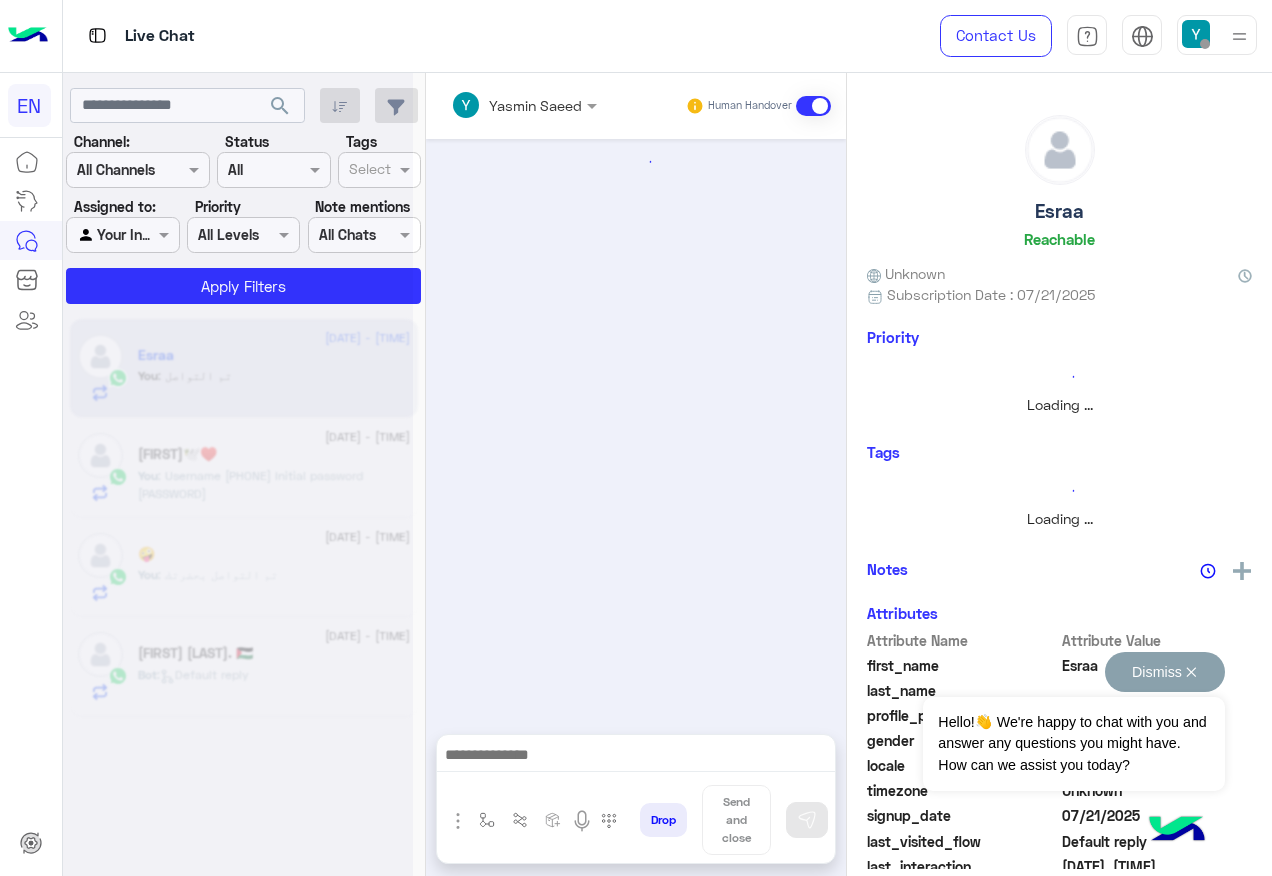 click on "Dismiss ✕" at bounding box center (1165, 672) 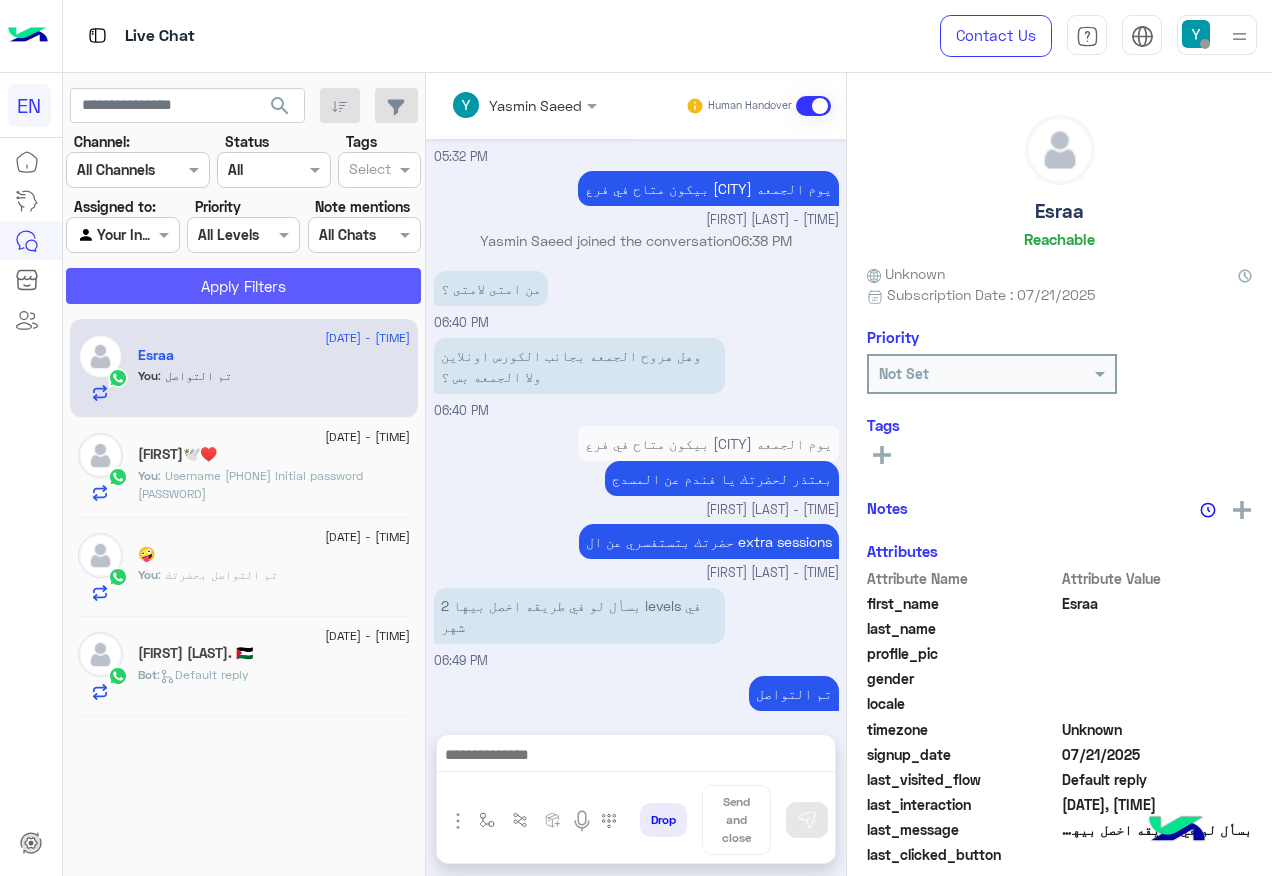 click on "Apply Filters" 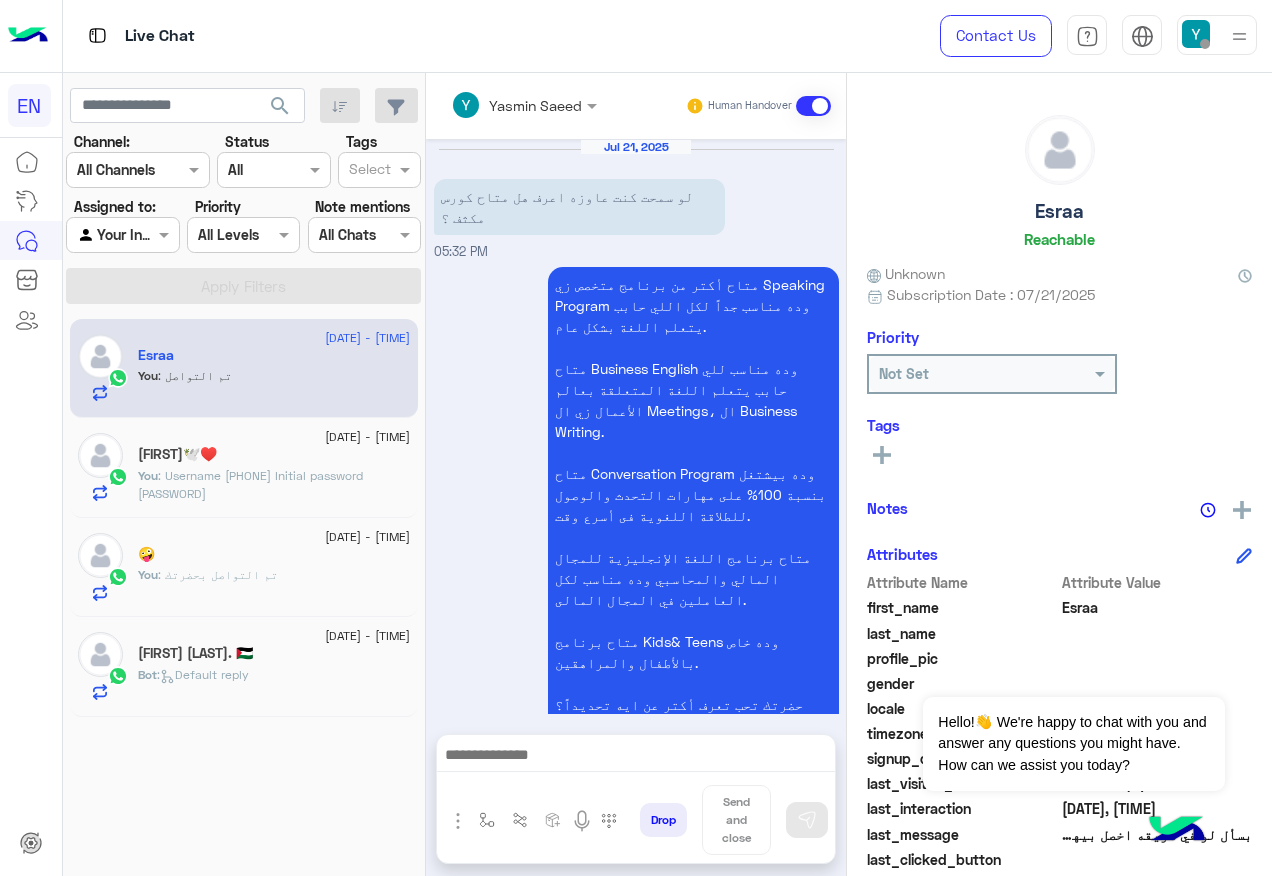 scroll, scrollTop: 1030, scrollLeft: 0, axis: vertical 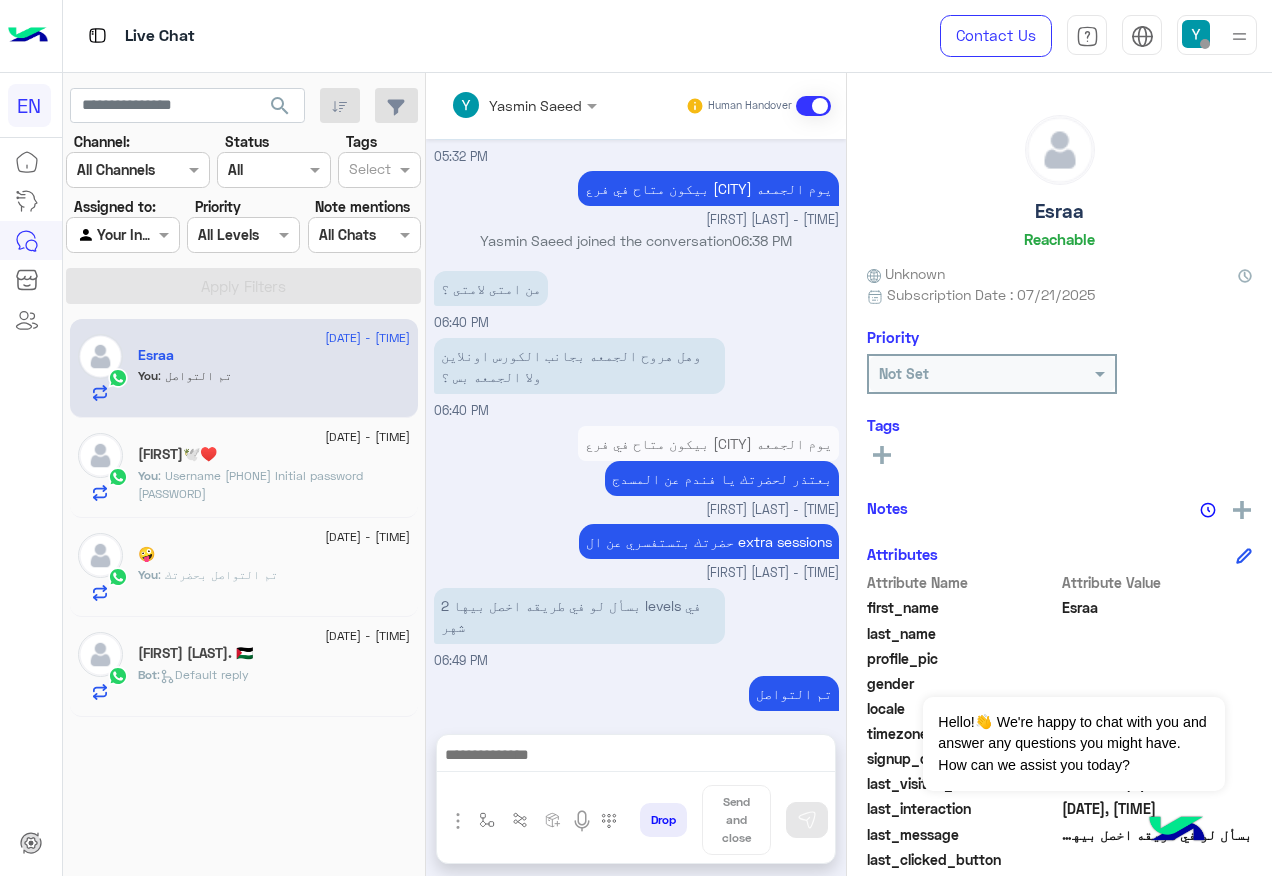 click at bounding box center [100, 235] 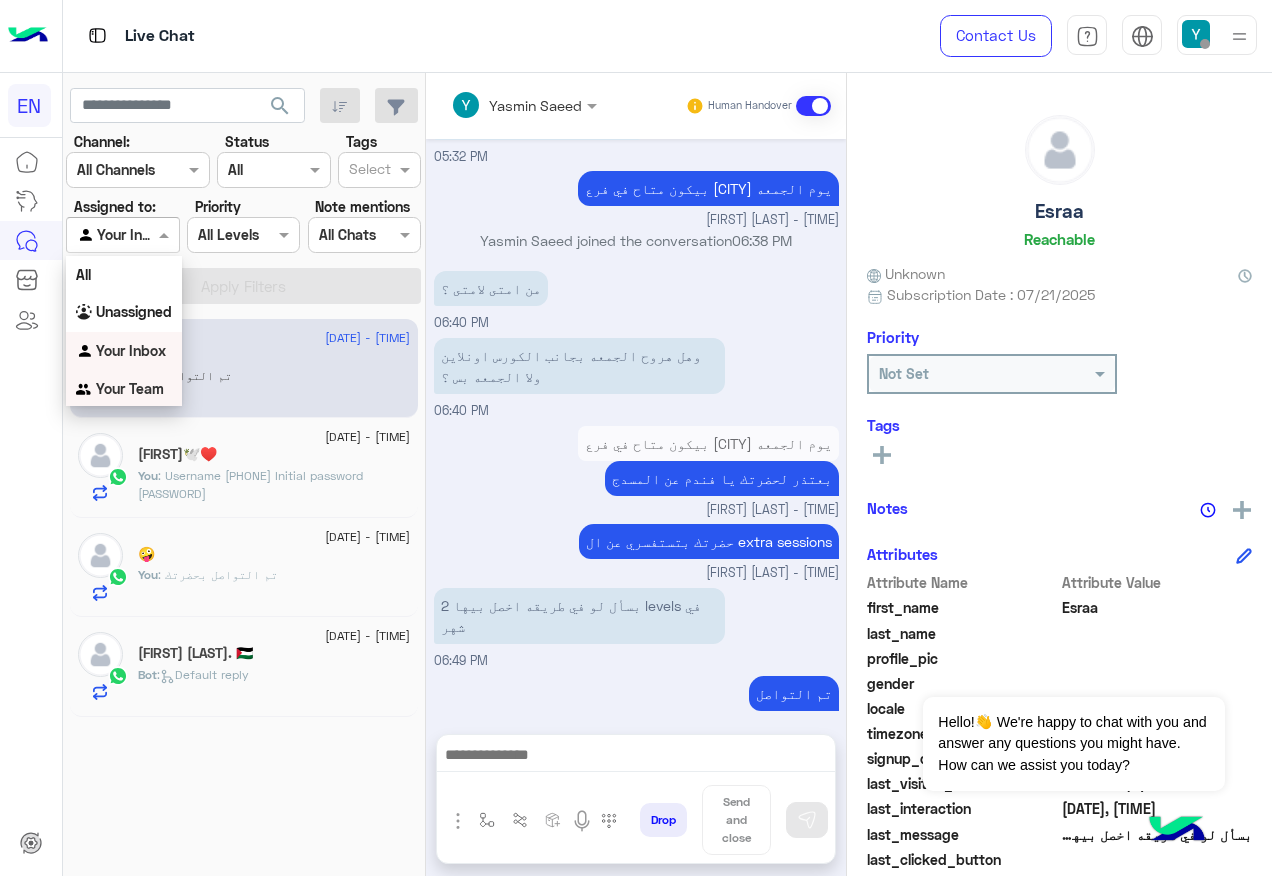 click on "Your Team" at bounding box center (130, 388) 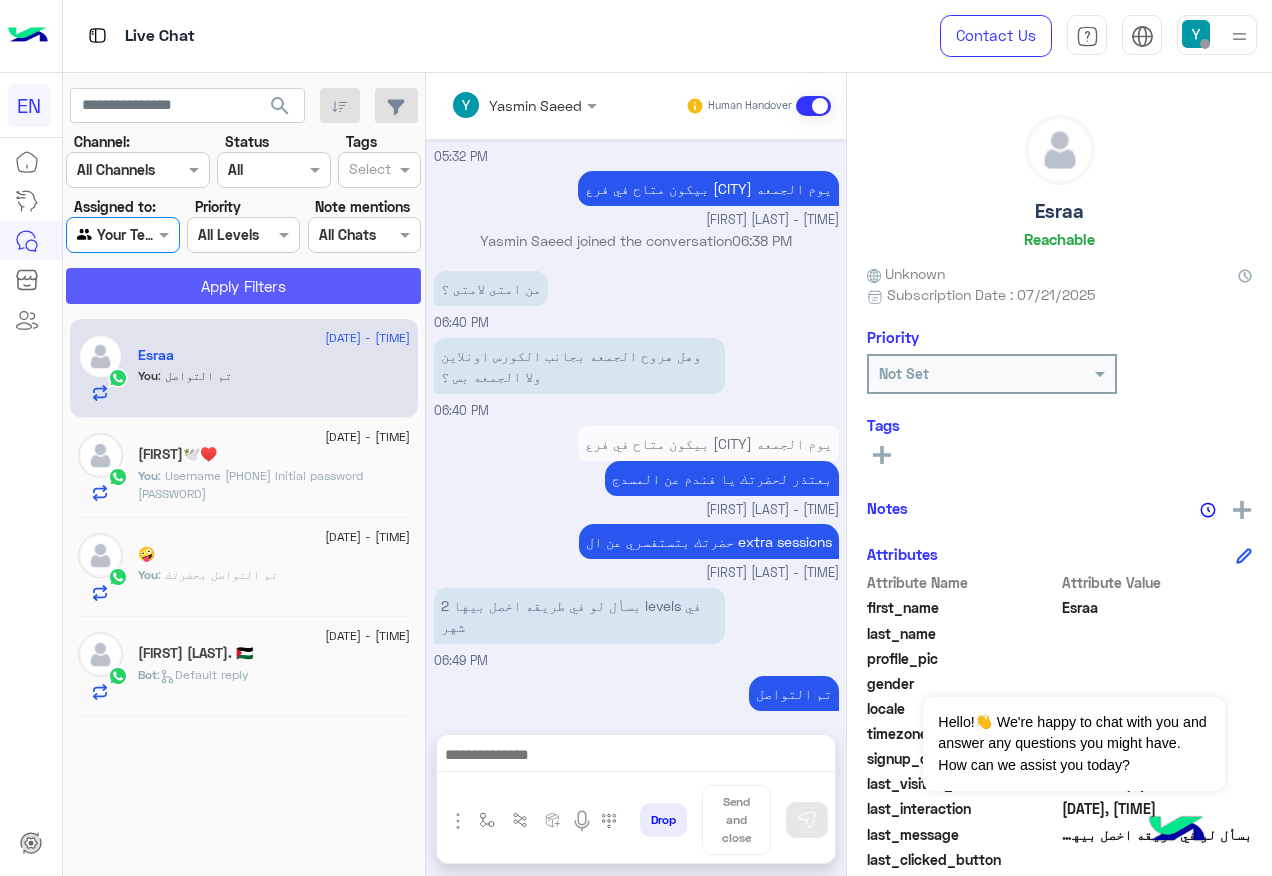click on "Apply Filters" 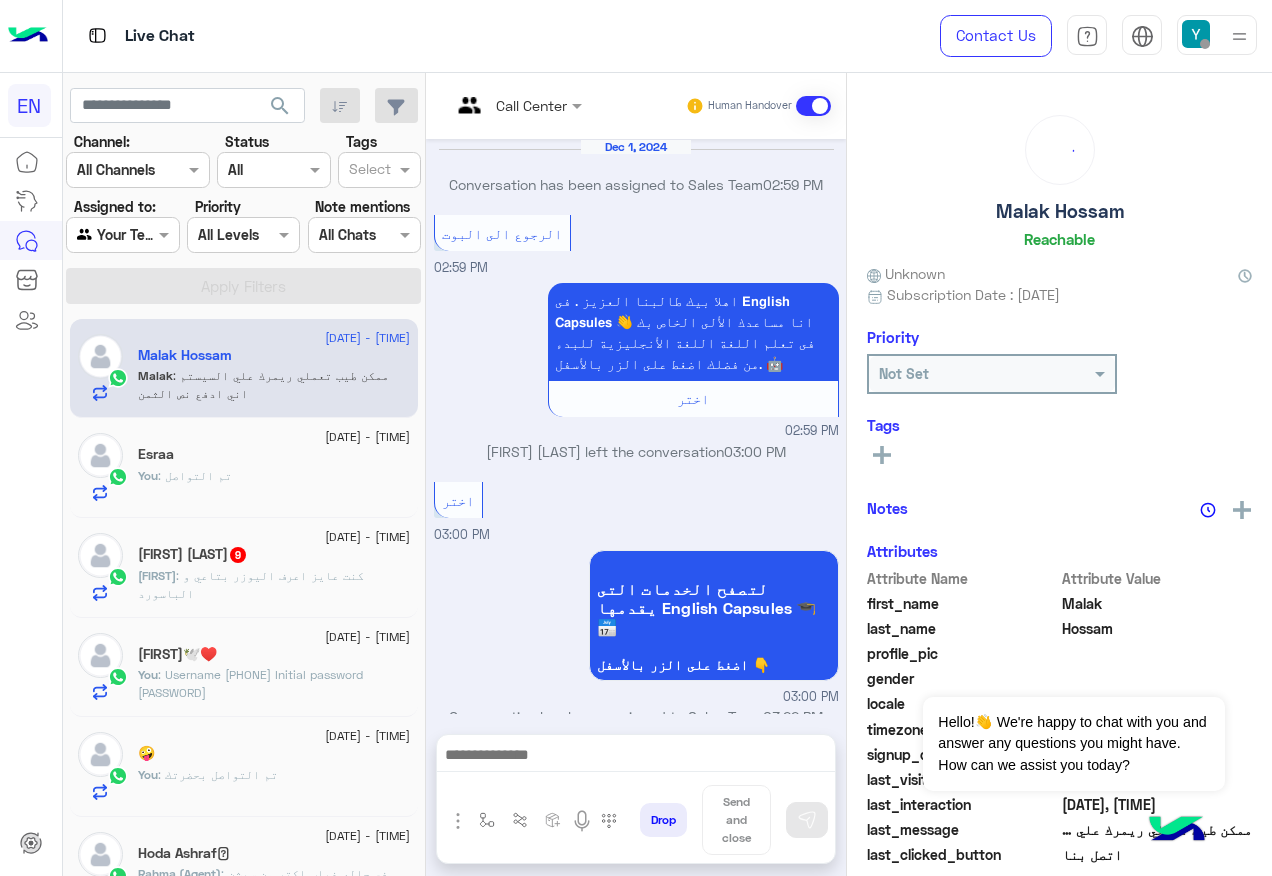 scroll, scrollTop: 1206, scrollLeft: 0, axis: vertical 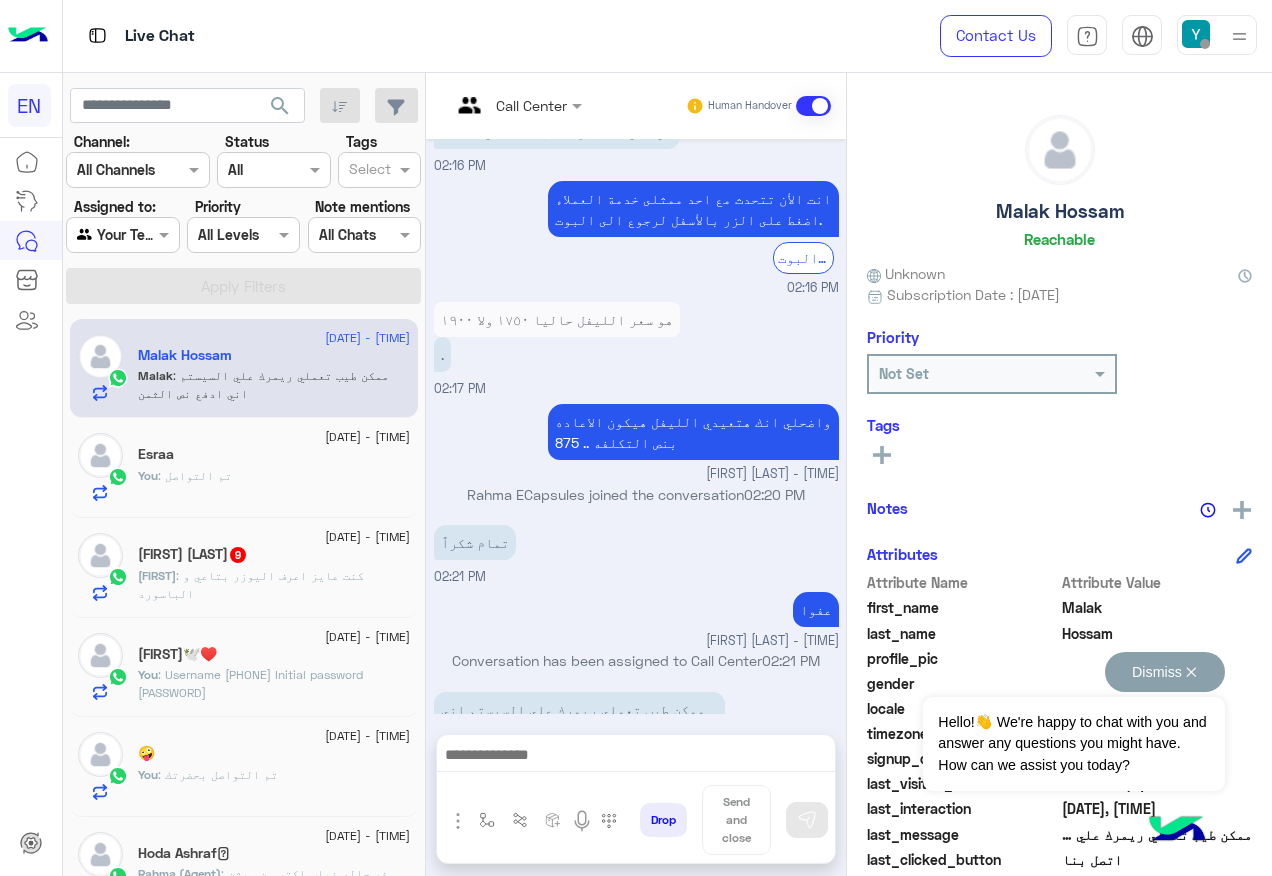 click on "Dismiss ✕" at bounding box center [1165, 672] 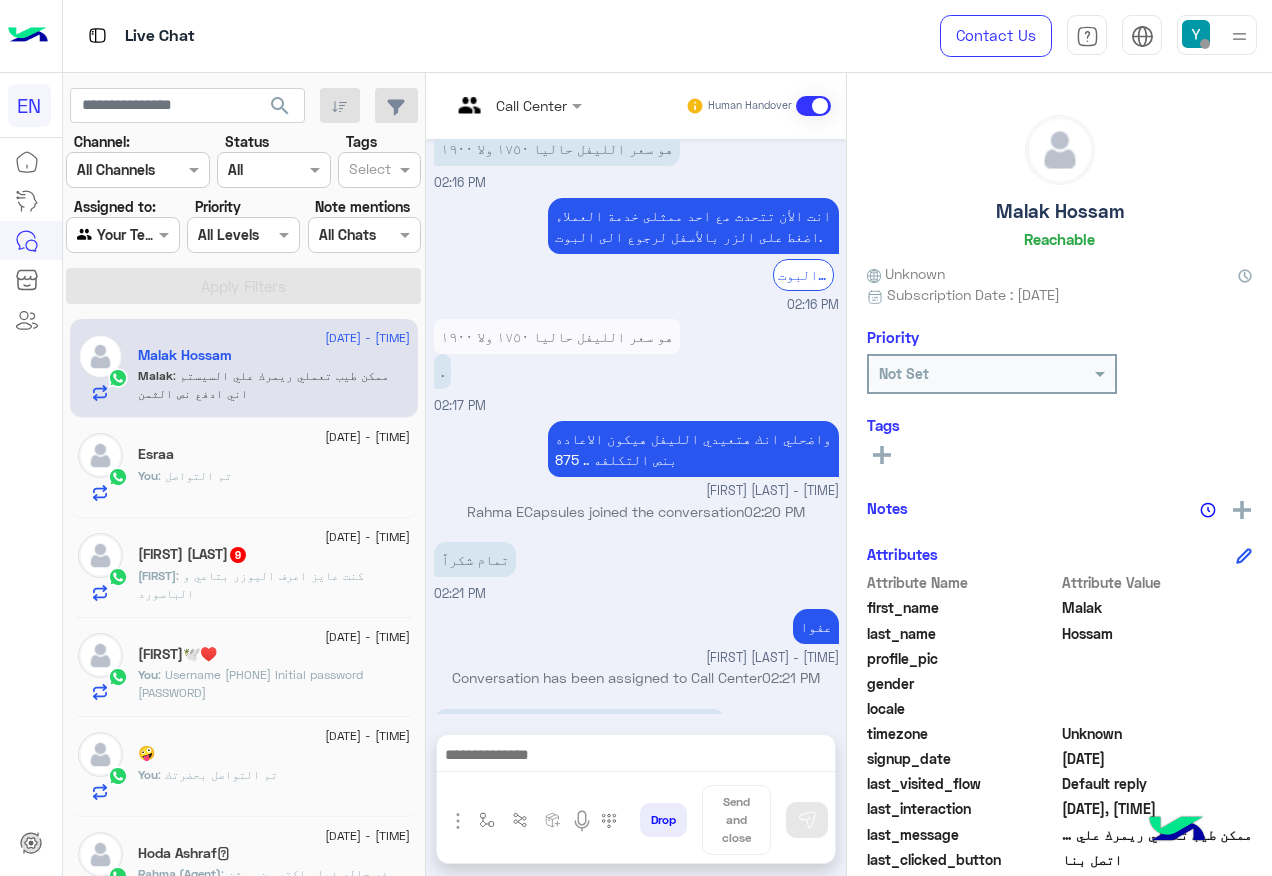scroll, scrollTop: 1205, scrollLeft: 0, axis: vertical 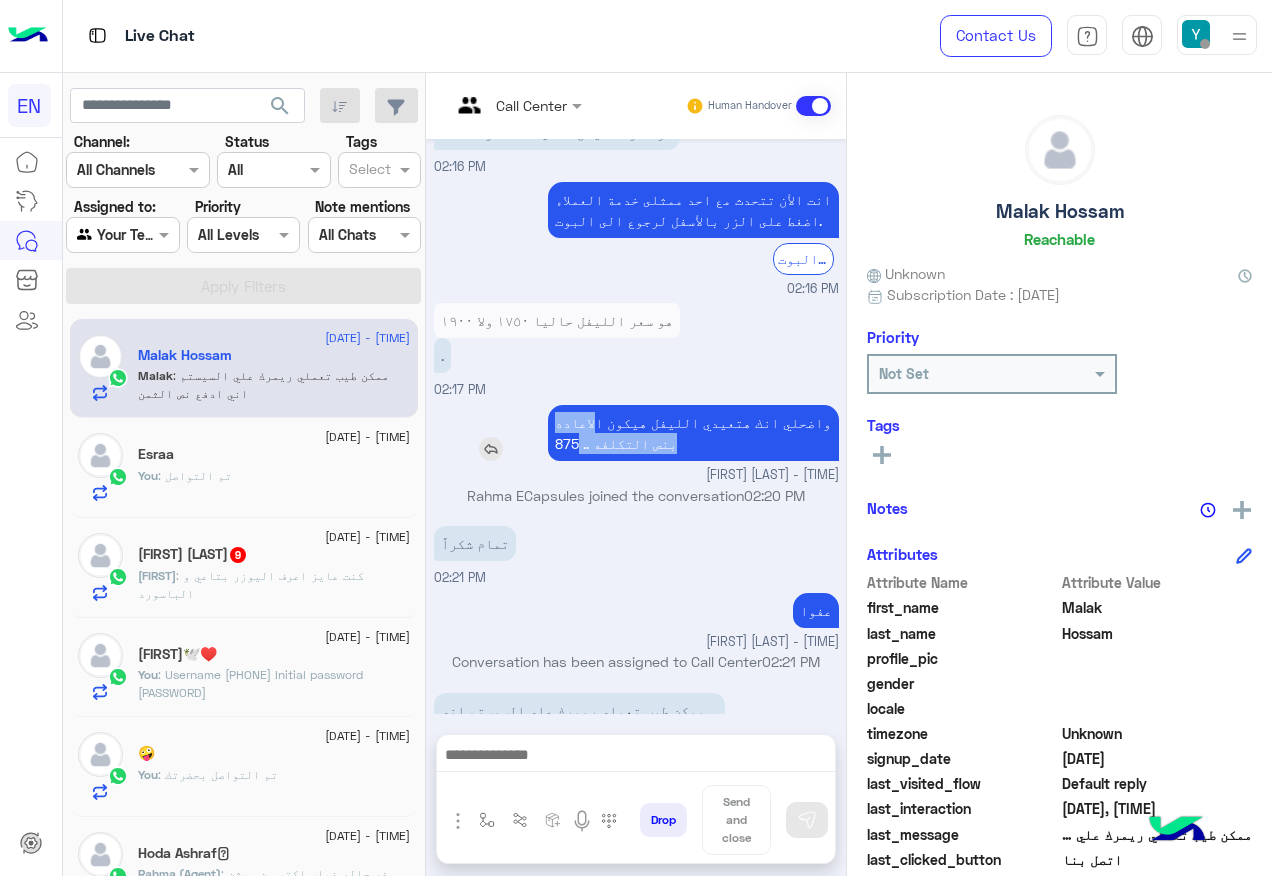 drag, startPoint x: 590, startPoint y: 357, endPoint x: 546, endPoint y: 382, distance: 50.606323 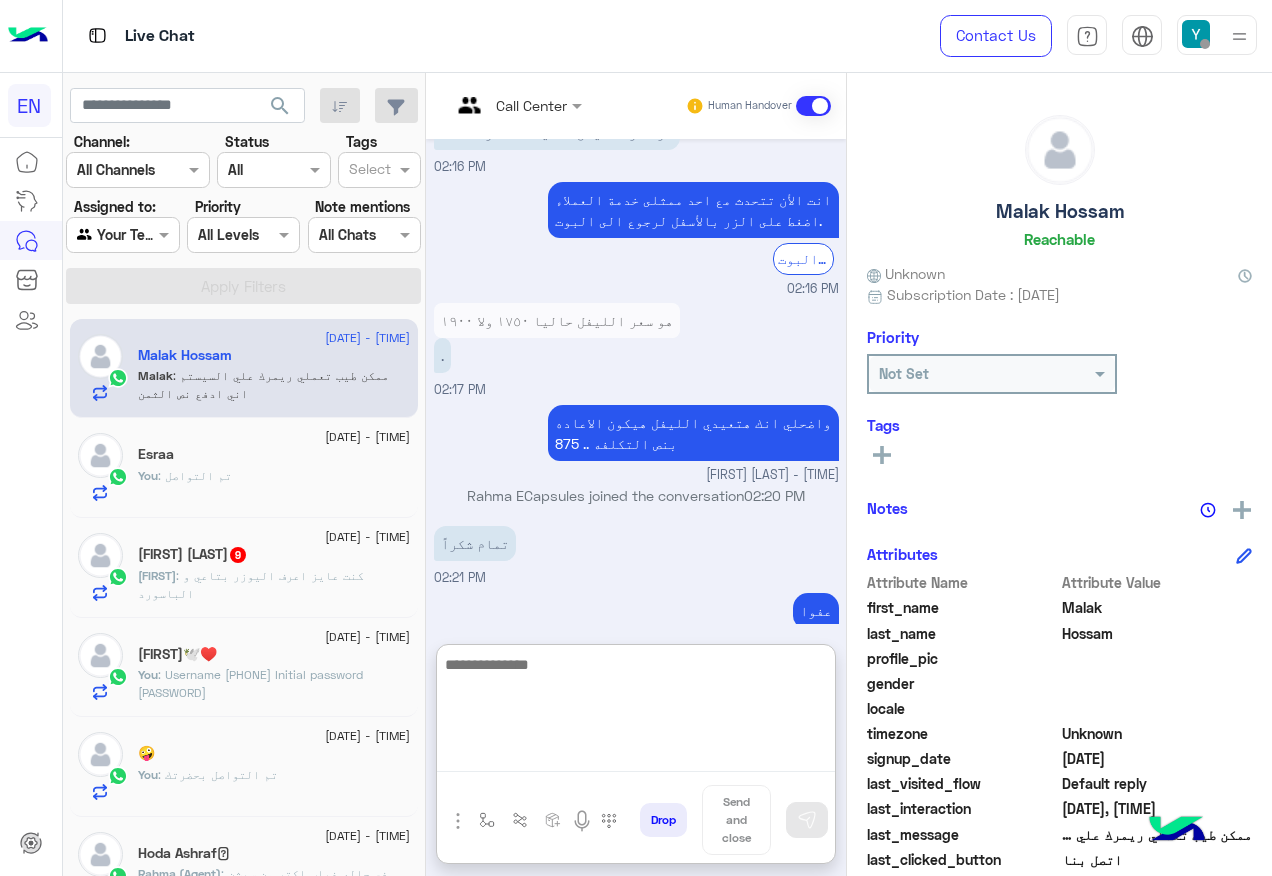 click at bounding box center (636, 712) 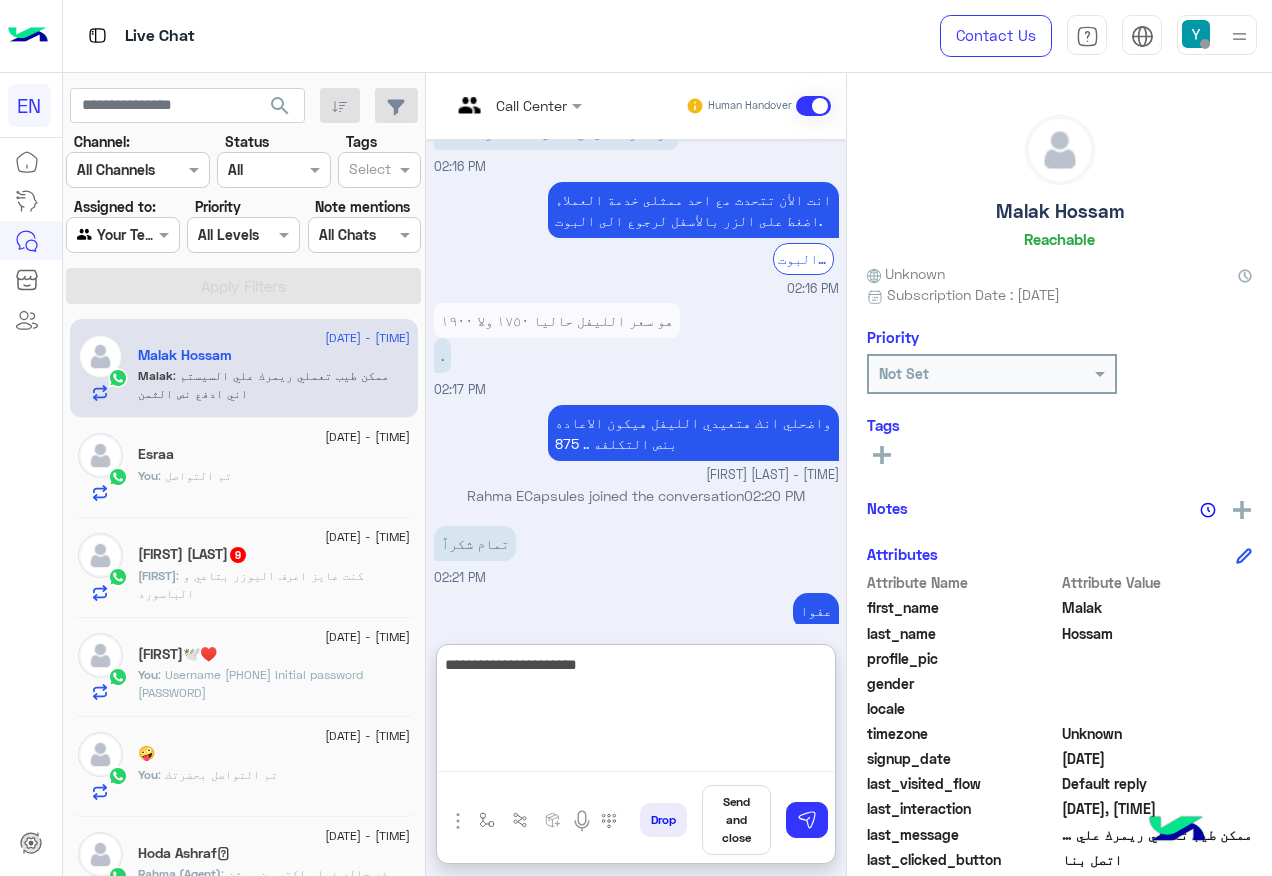click on "**********" at bounding box center [636, 712] 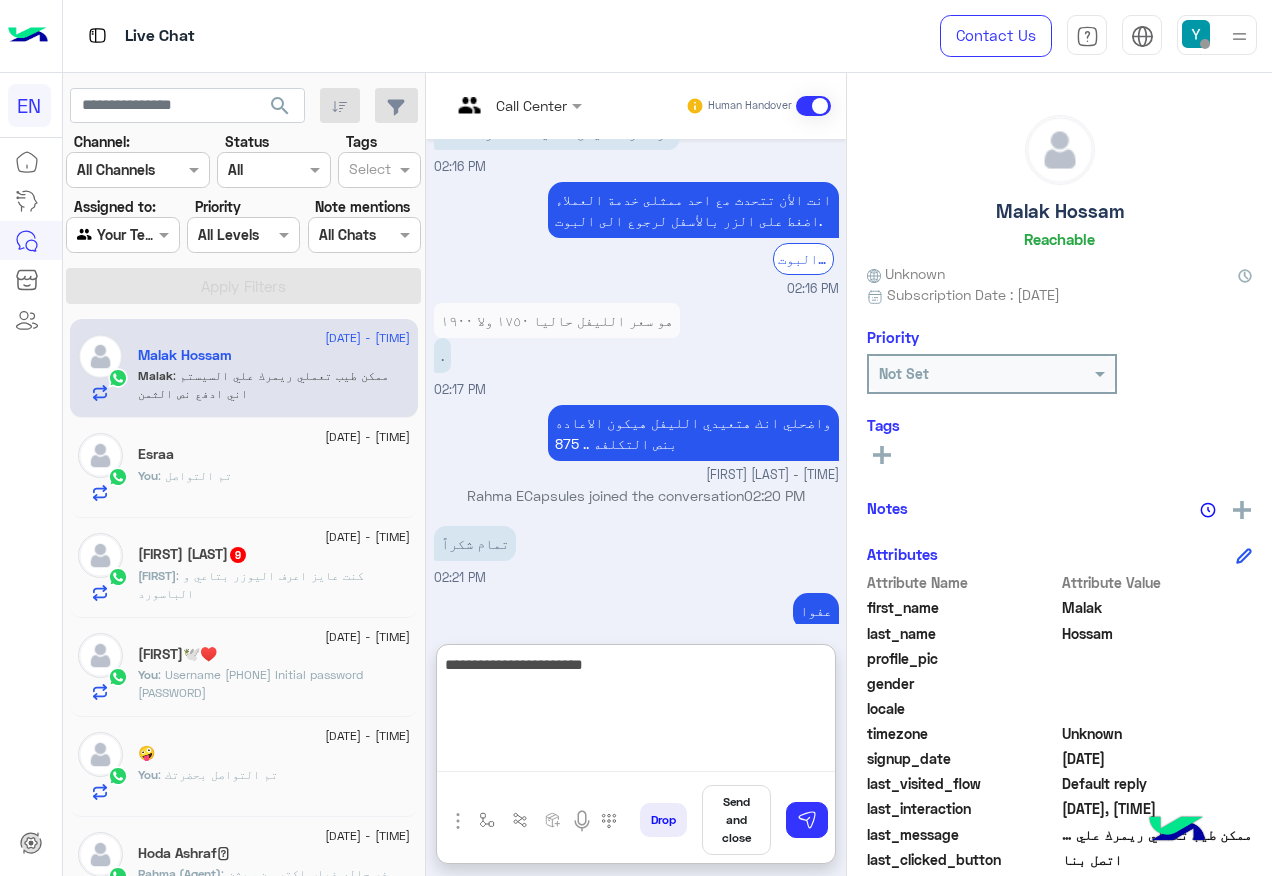 click on "**********" at bounding box center (636, 712) 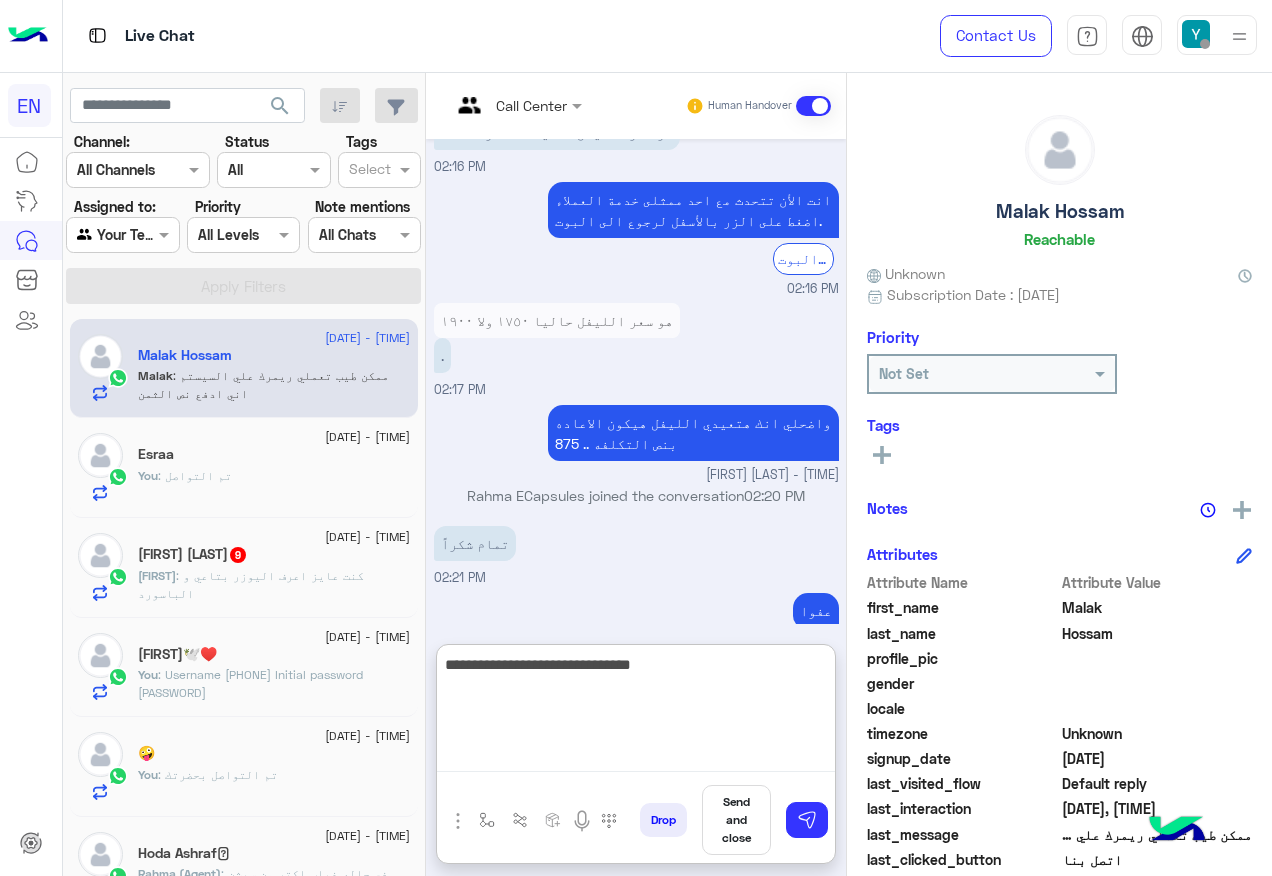 type on "**********" 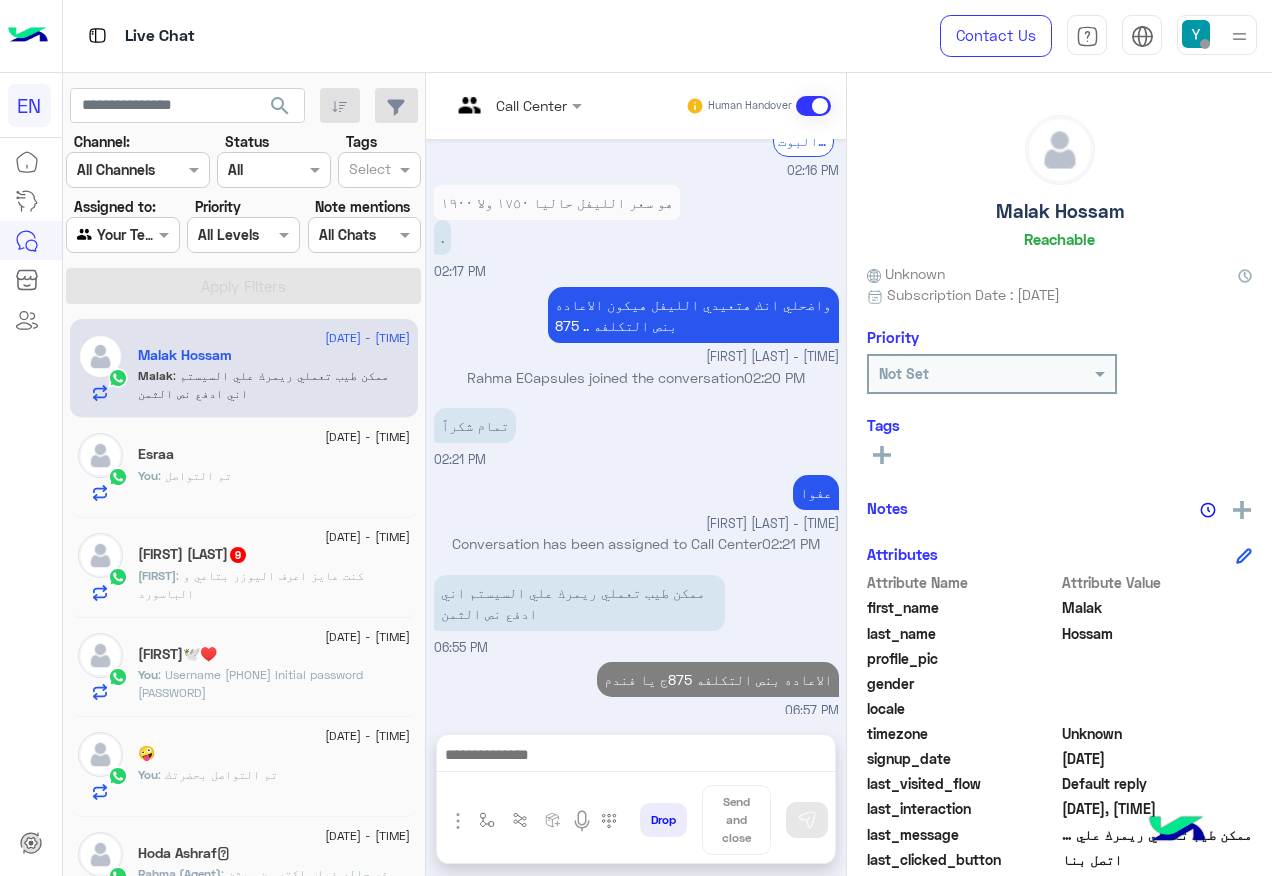 scroll, scrollTop: 1306, scrollLeft: 0, axis: vertical 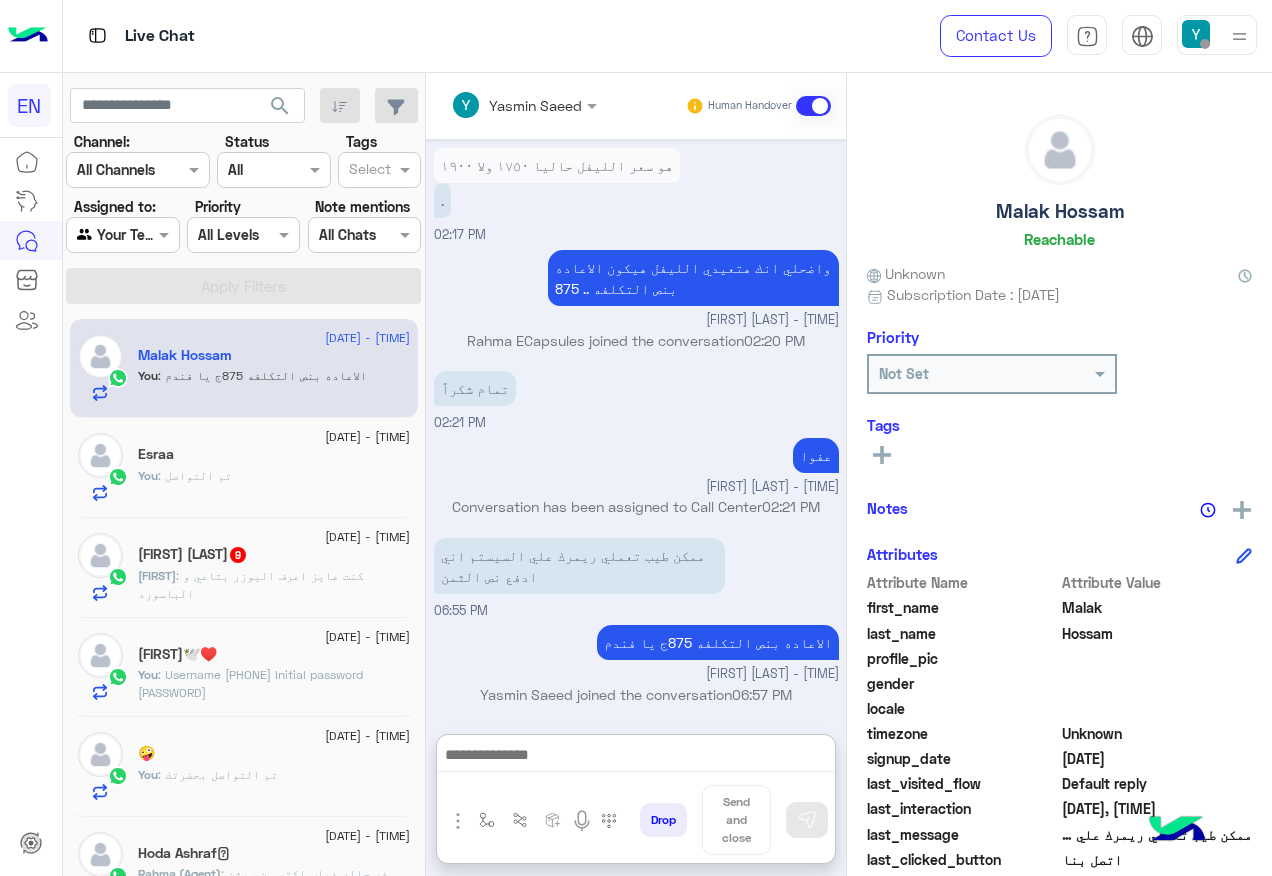 click on ": كنت عايز اعرف اليوزر بتاعي و الباسورد" 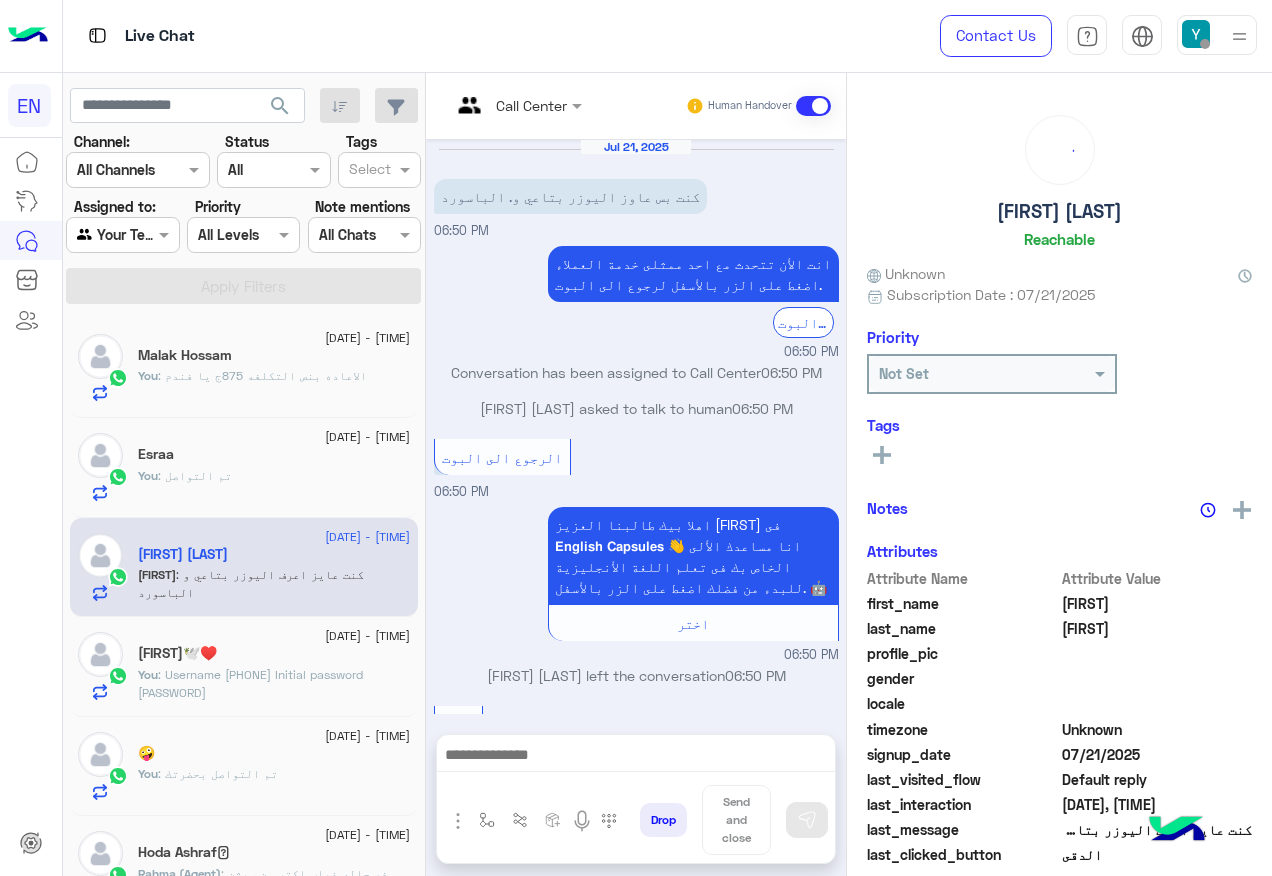 scroll, scrollTop: 1147, scrollLeft: 0, axis: vertical 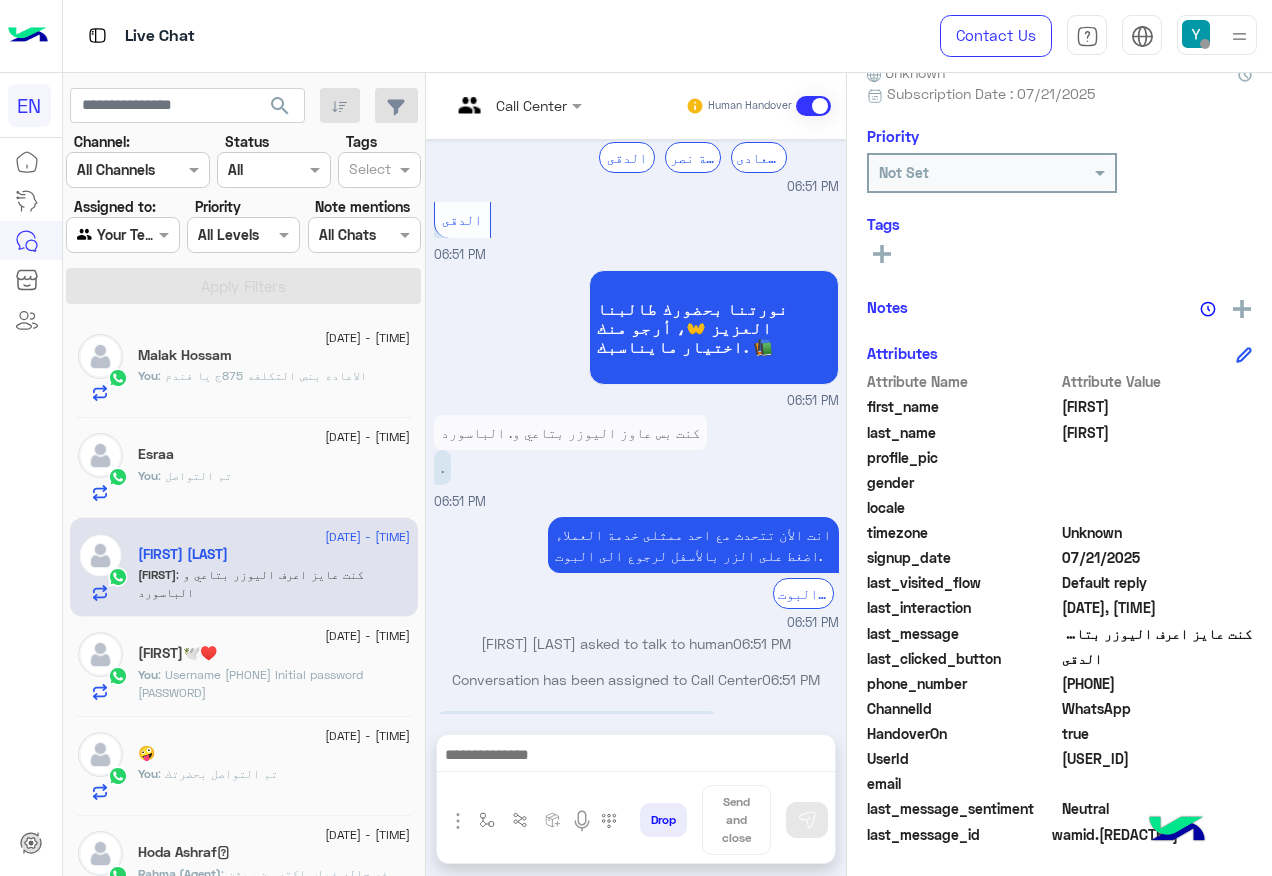click on "201034022671" 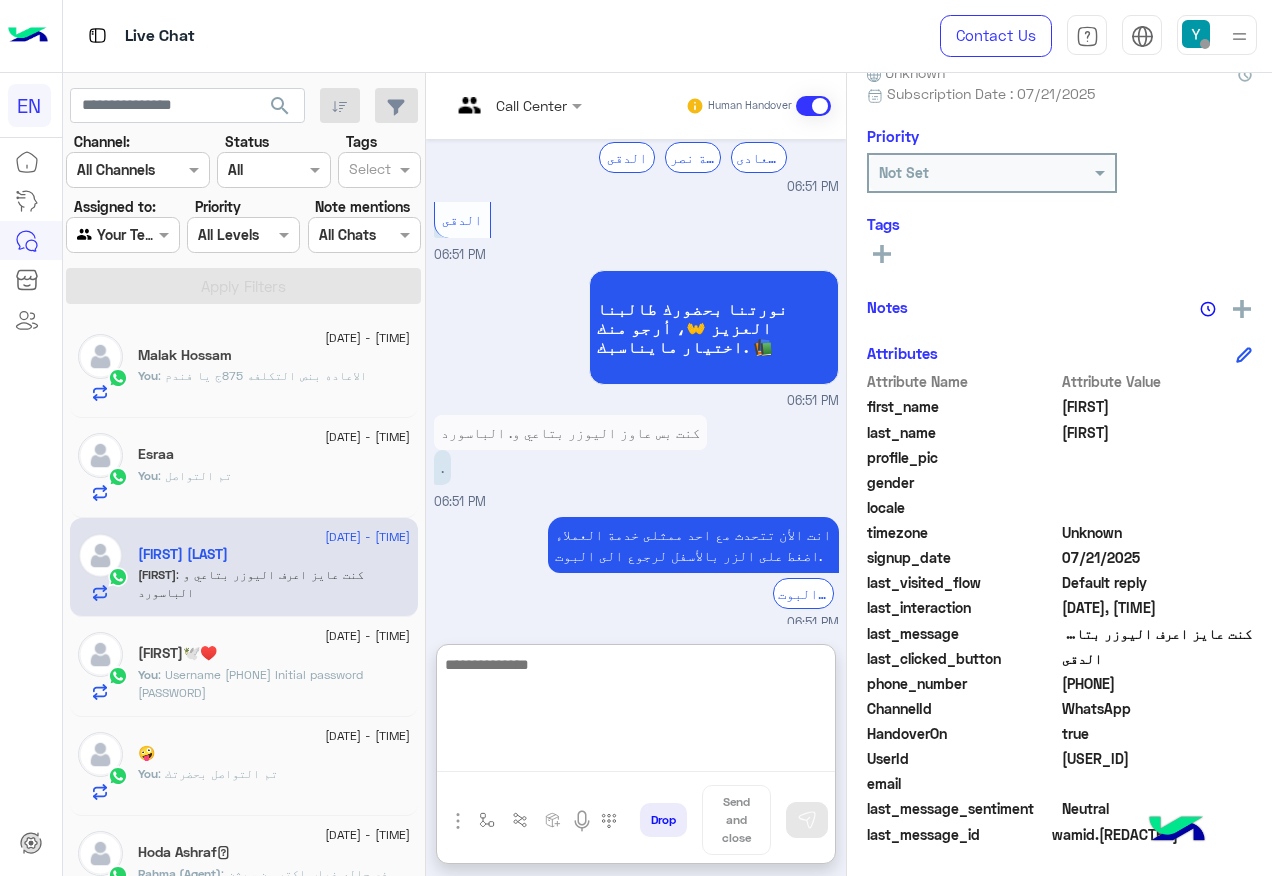 click at bounding box center (636, 712) 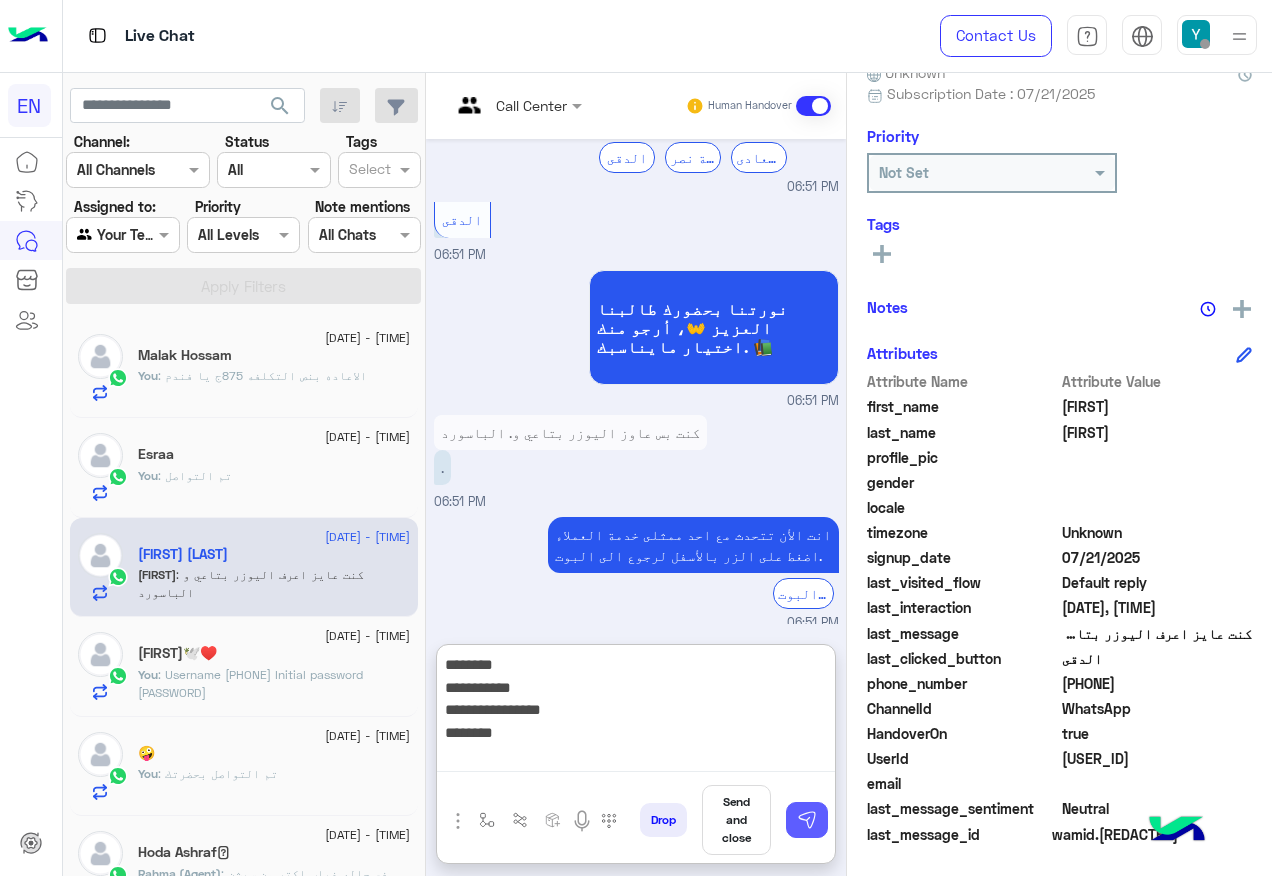 type on "**********" 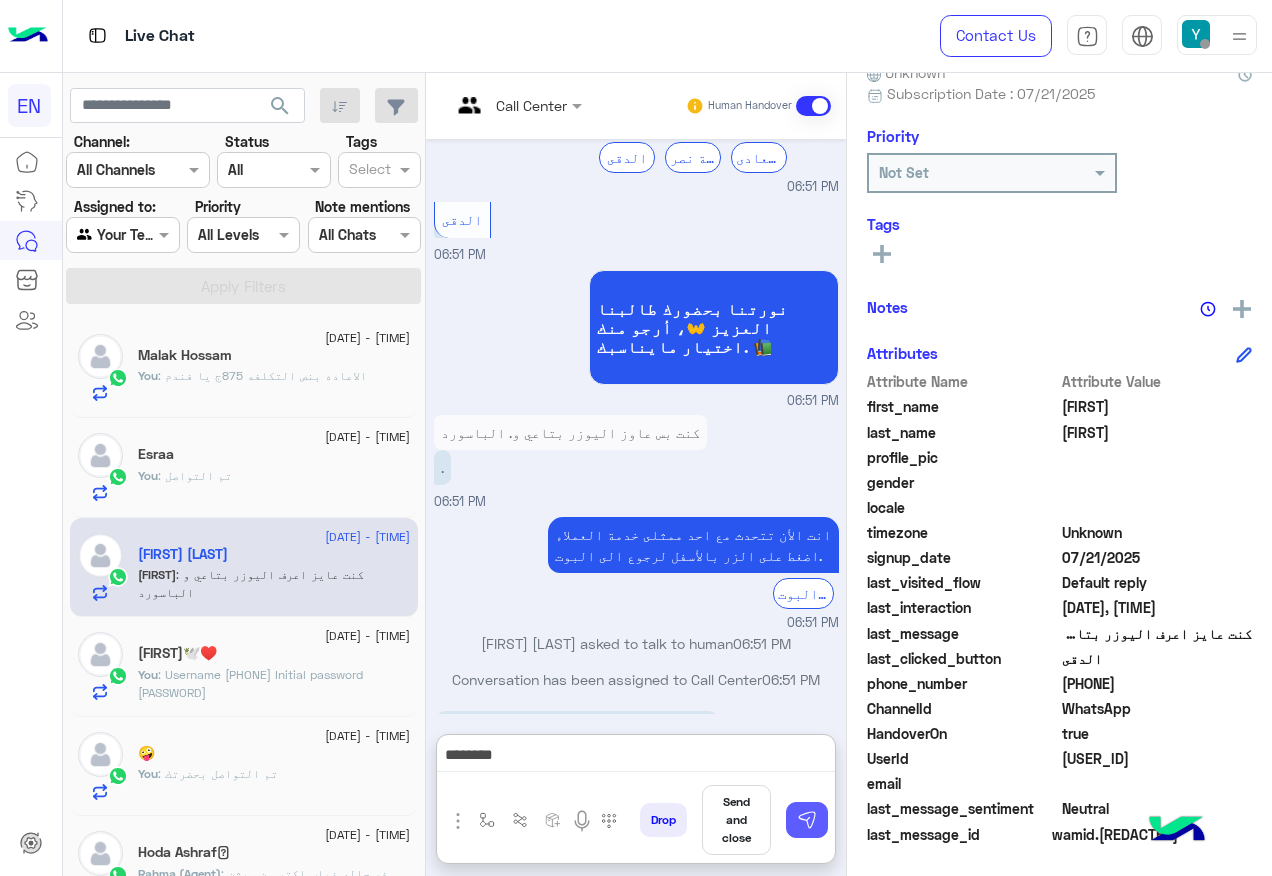 click at bounding box center [807, 820] 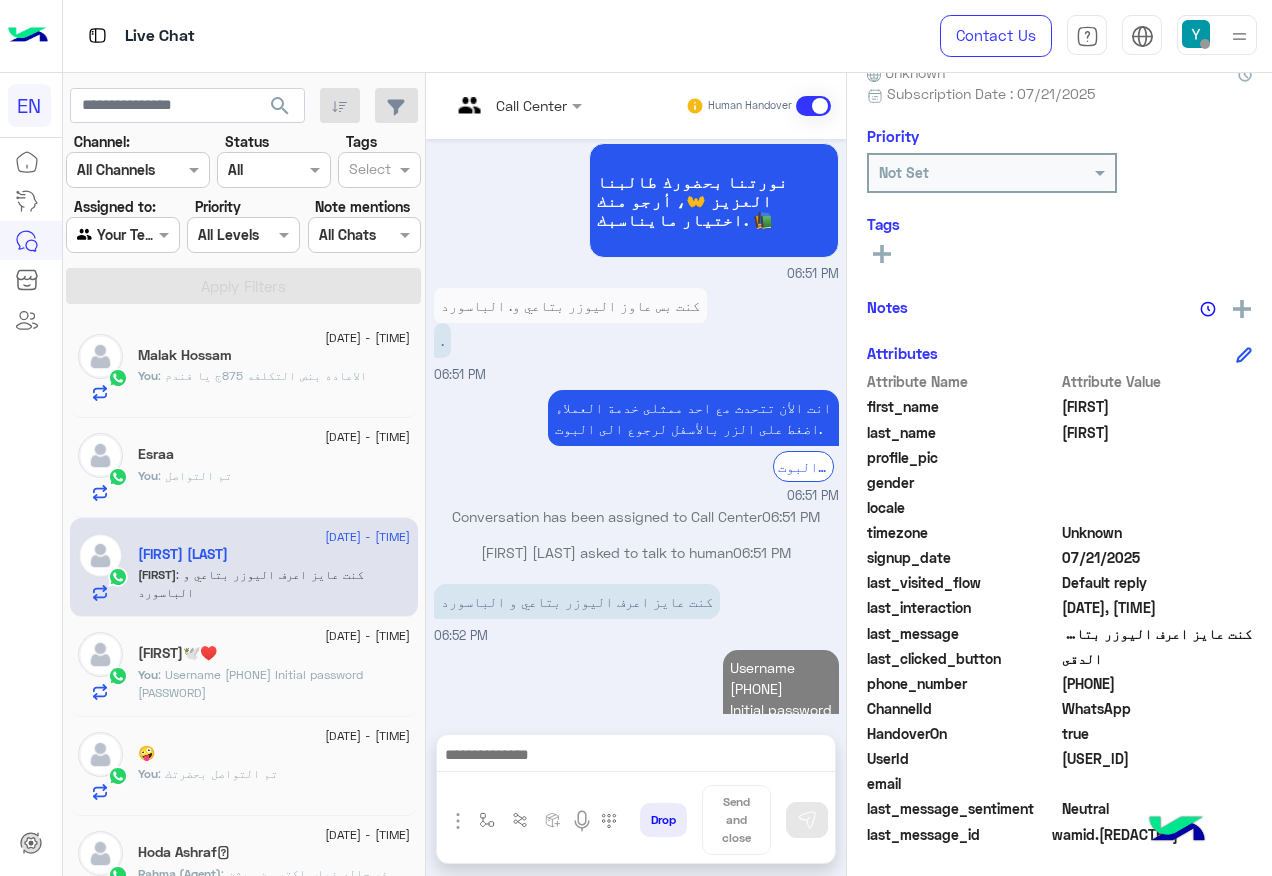 scroll, scrollTop: 1310, scrollLeft: 0, axis: vertical 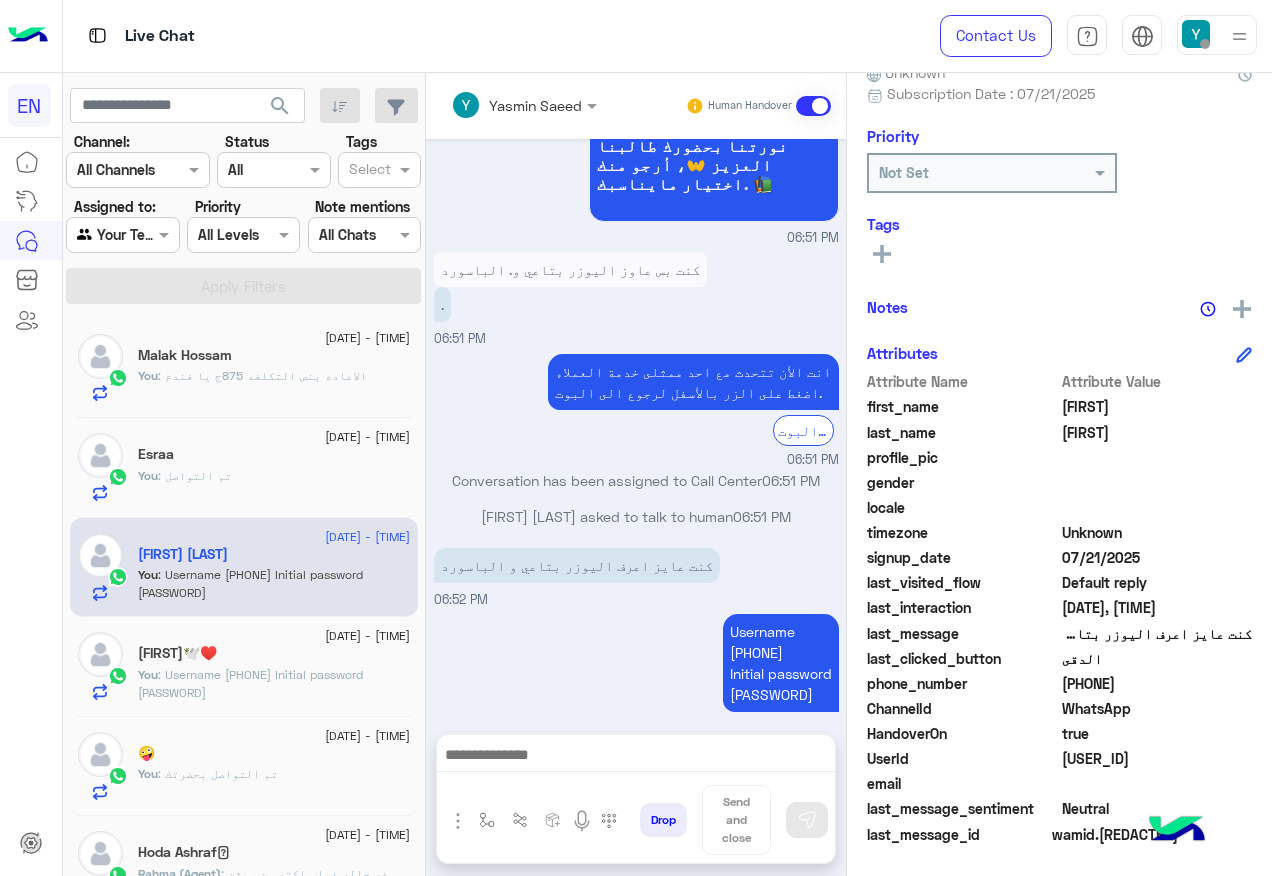 click at bounding box center (122, 234) 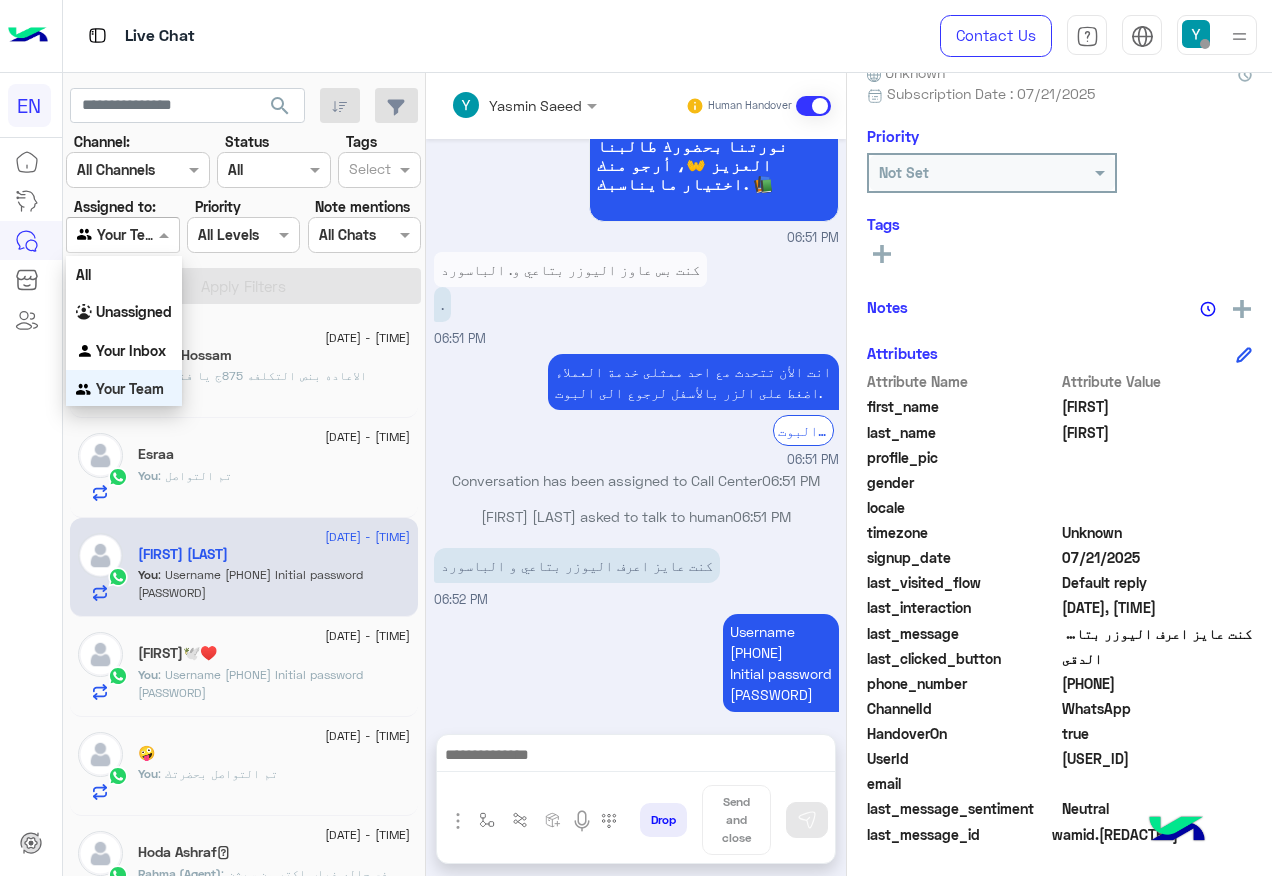 scroll, scrollTop: 1, scrollLeft: 0, axis: vertical 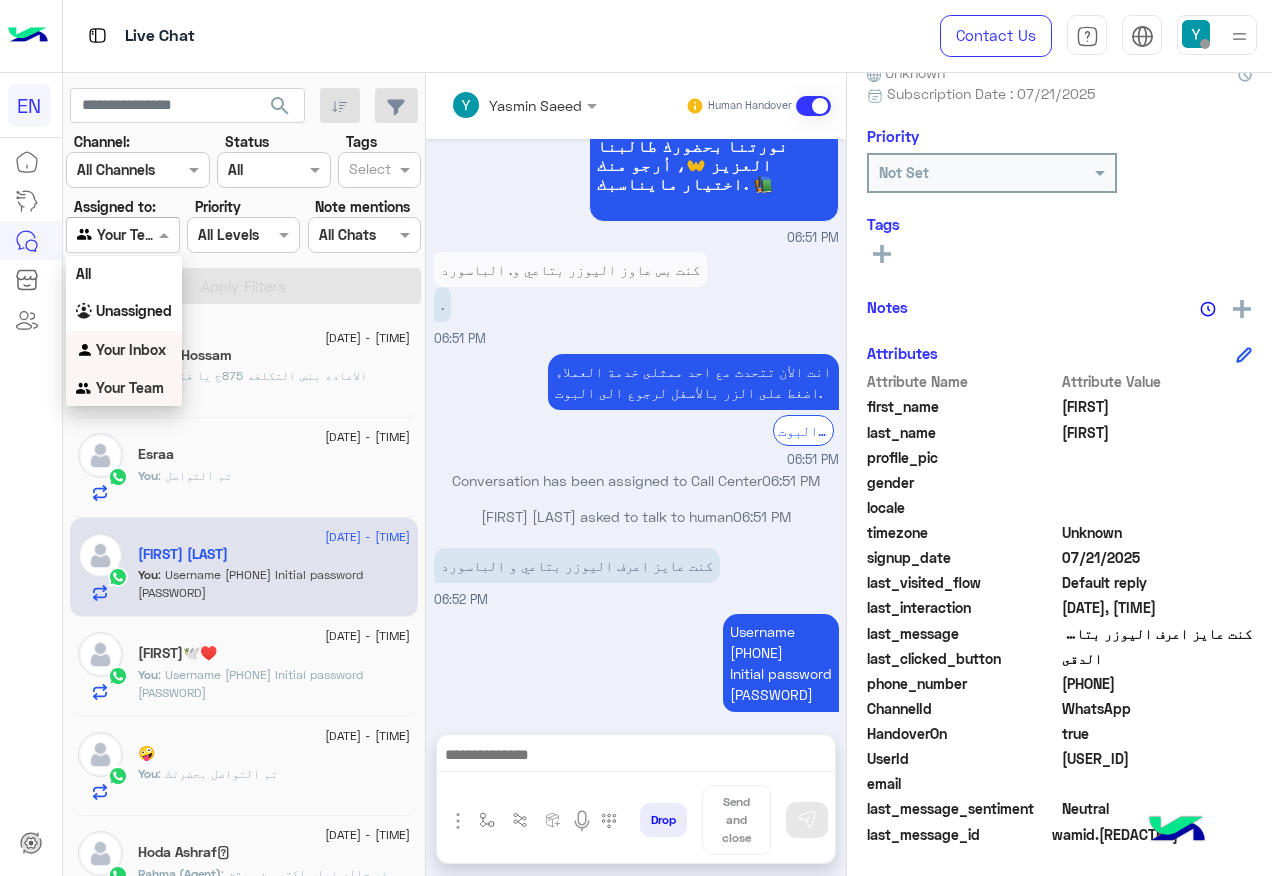 click on "Your Inbox" at bounding box center [131, 349] 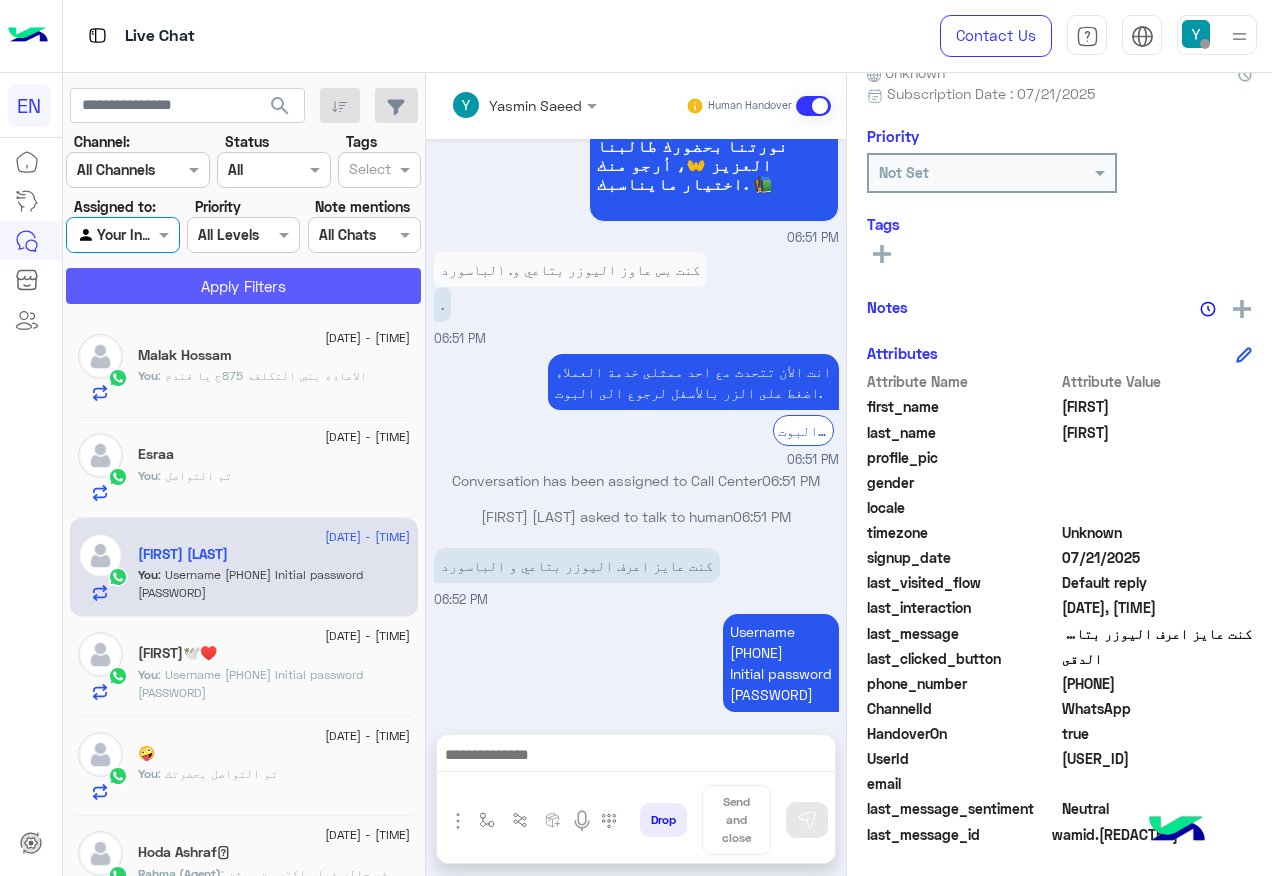 click on "Apply Filters" 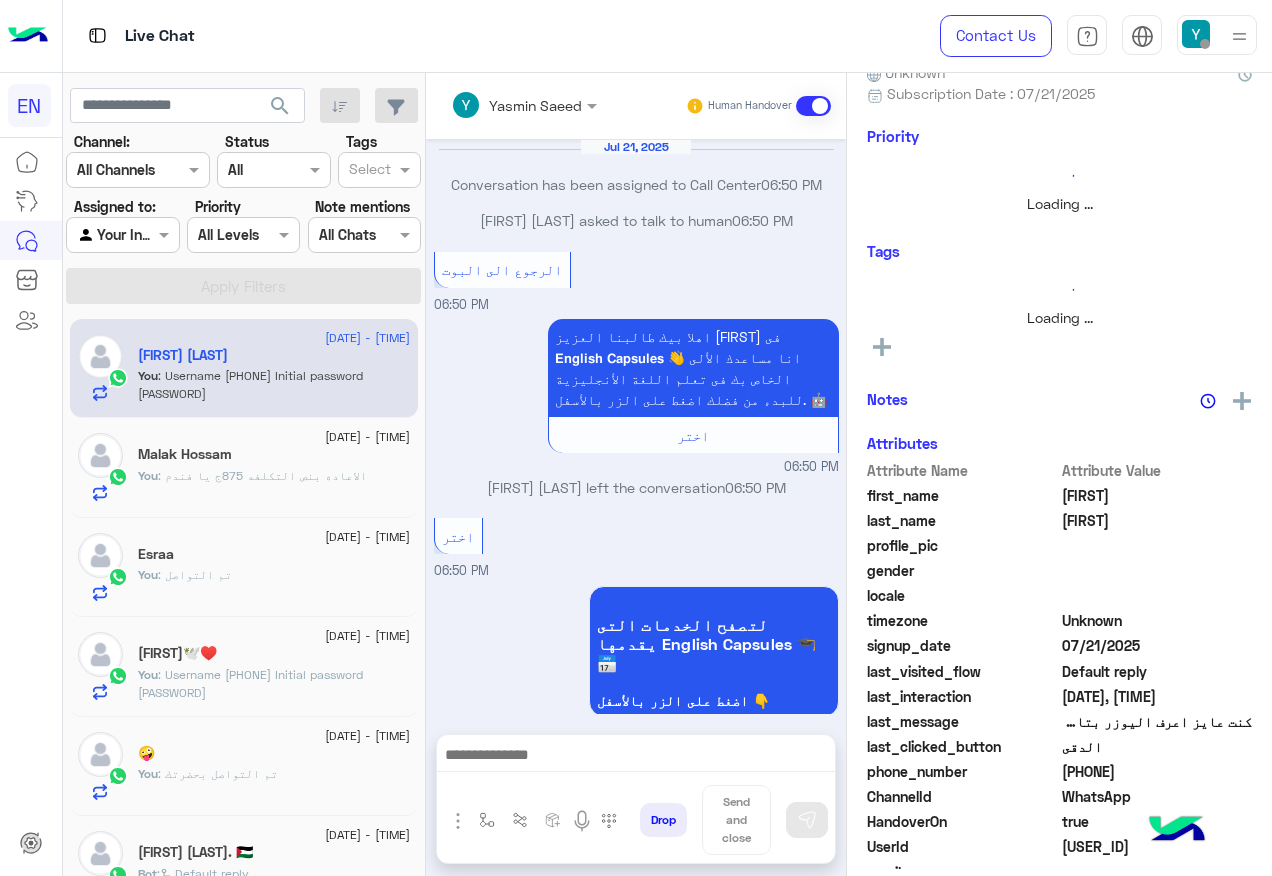 scroll, scrollTop: 1122, scrollLeft: 0, axis: vertical 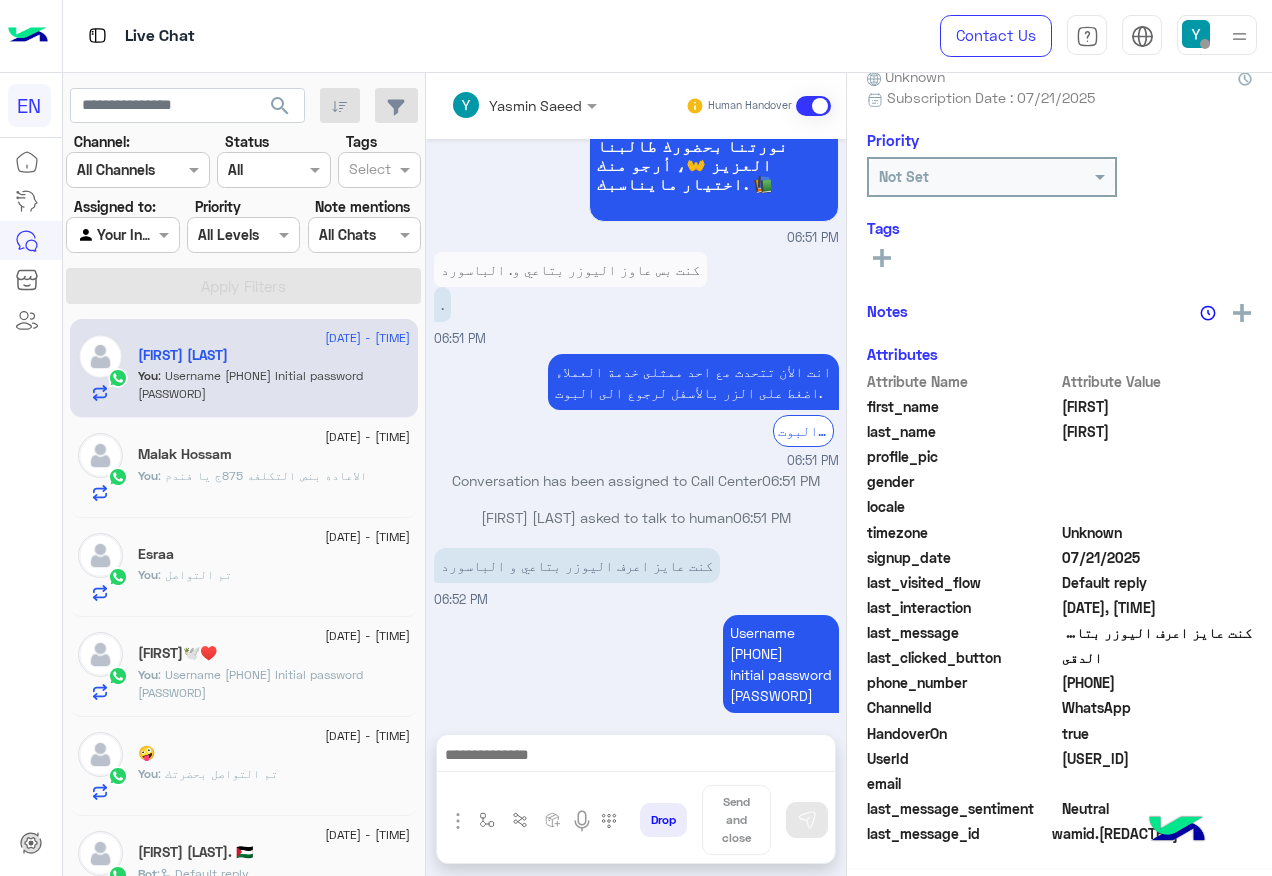 click at bounding box center (122, 234) 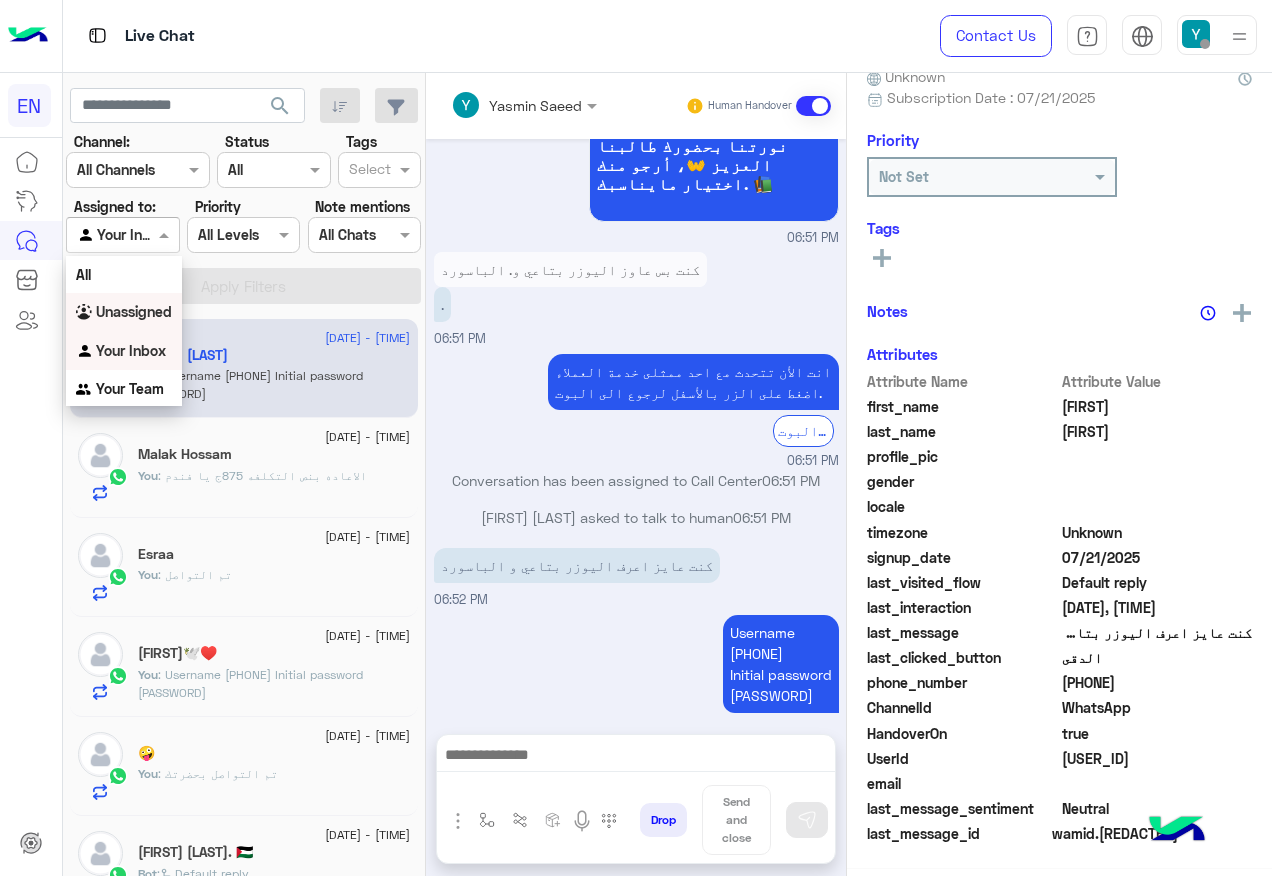 click on "Unassigned" at bounding box center [134, 311] 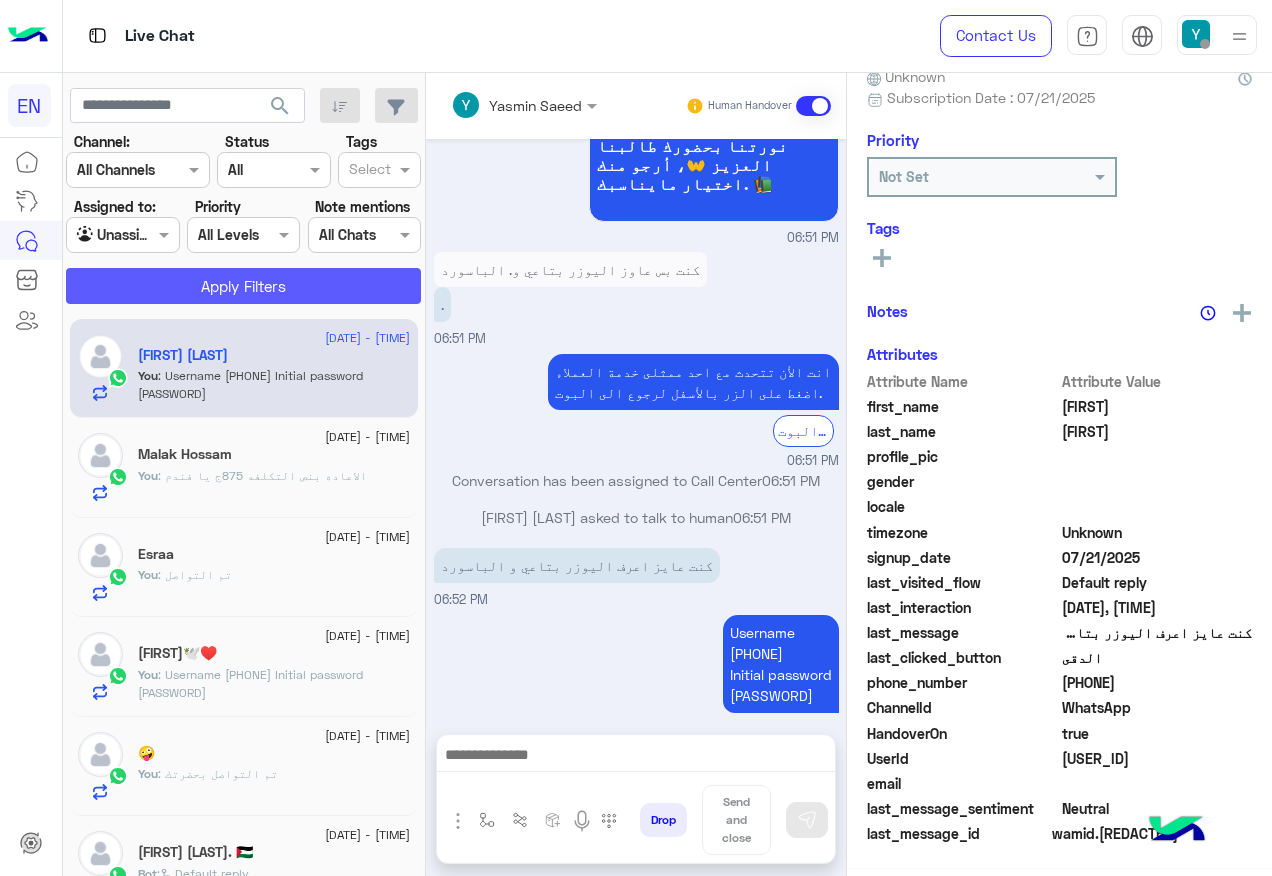 click on "Apply Filters" 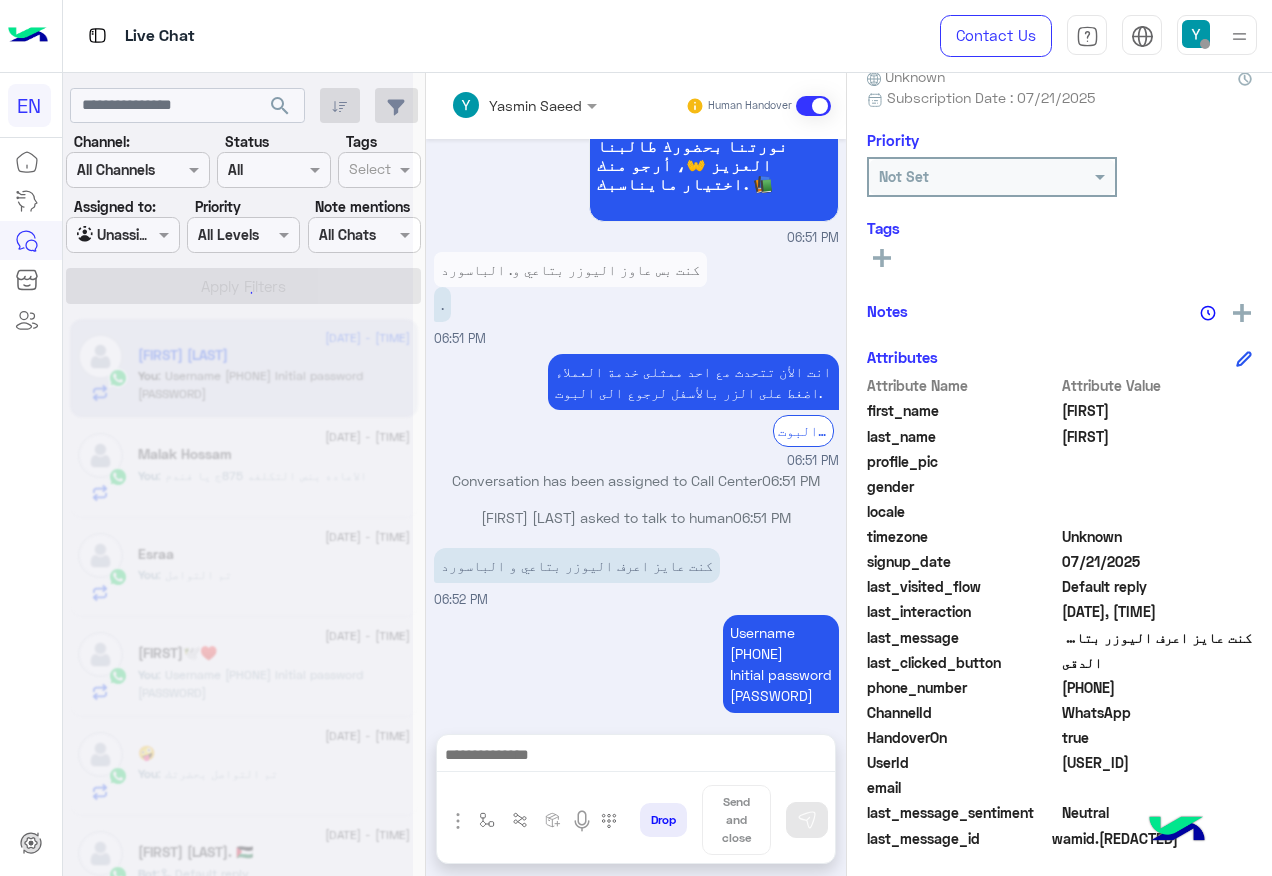 scroll, scrollTop: 201, scrollLeft: 0, axis: vertical 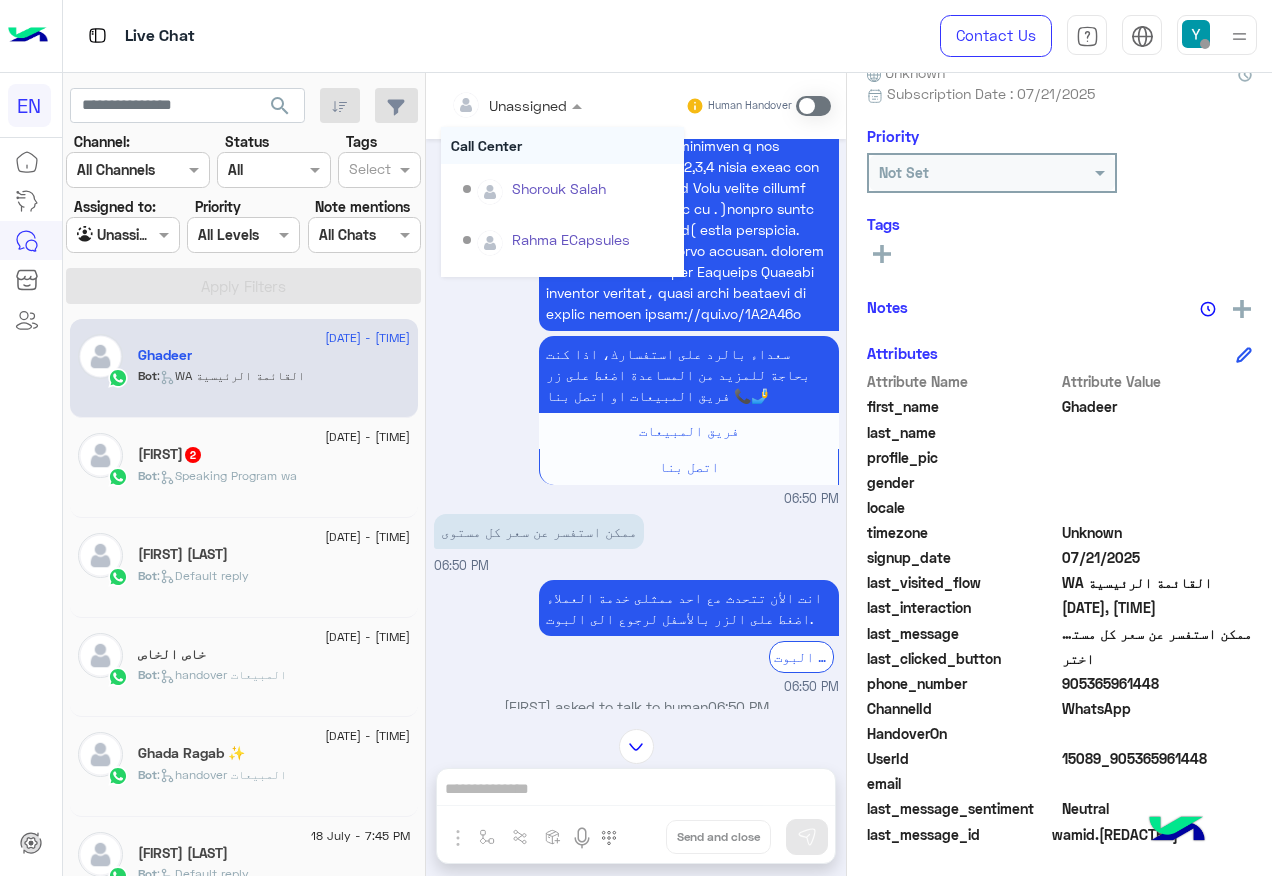 click at bounding box center [516, 104] 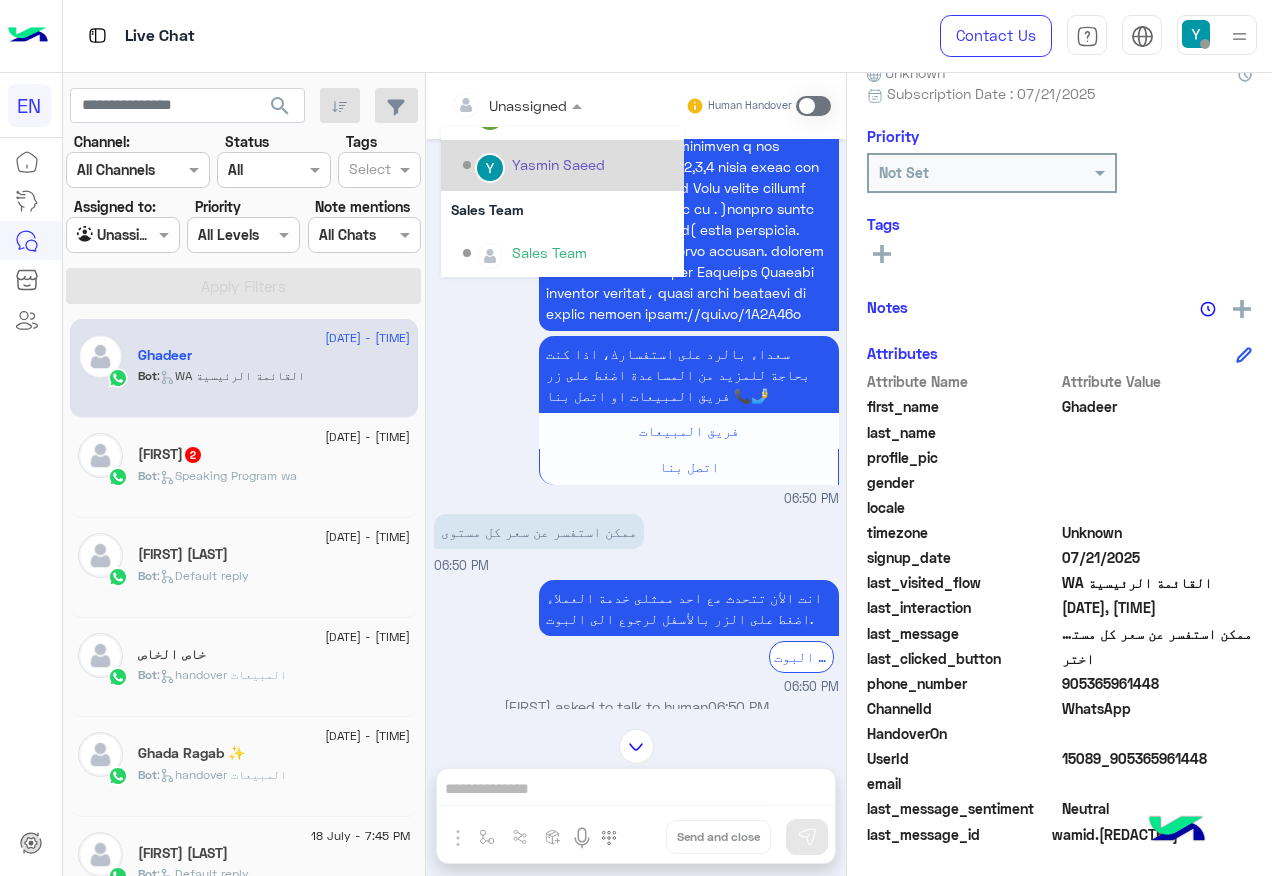 scroll, scrollTop: 332, scrollLeft: 0, axis: vertical 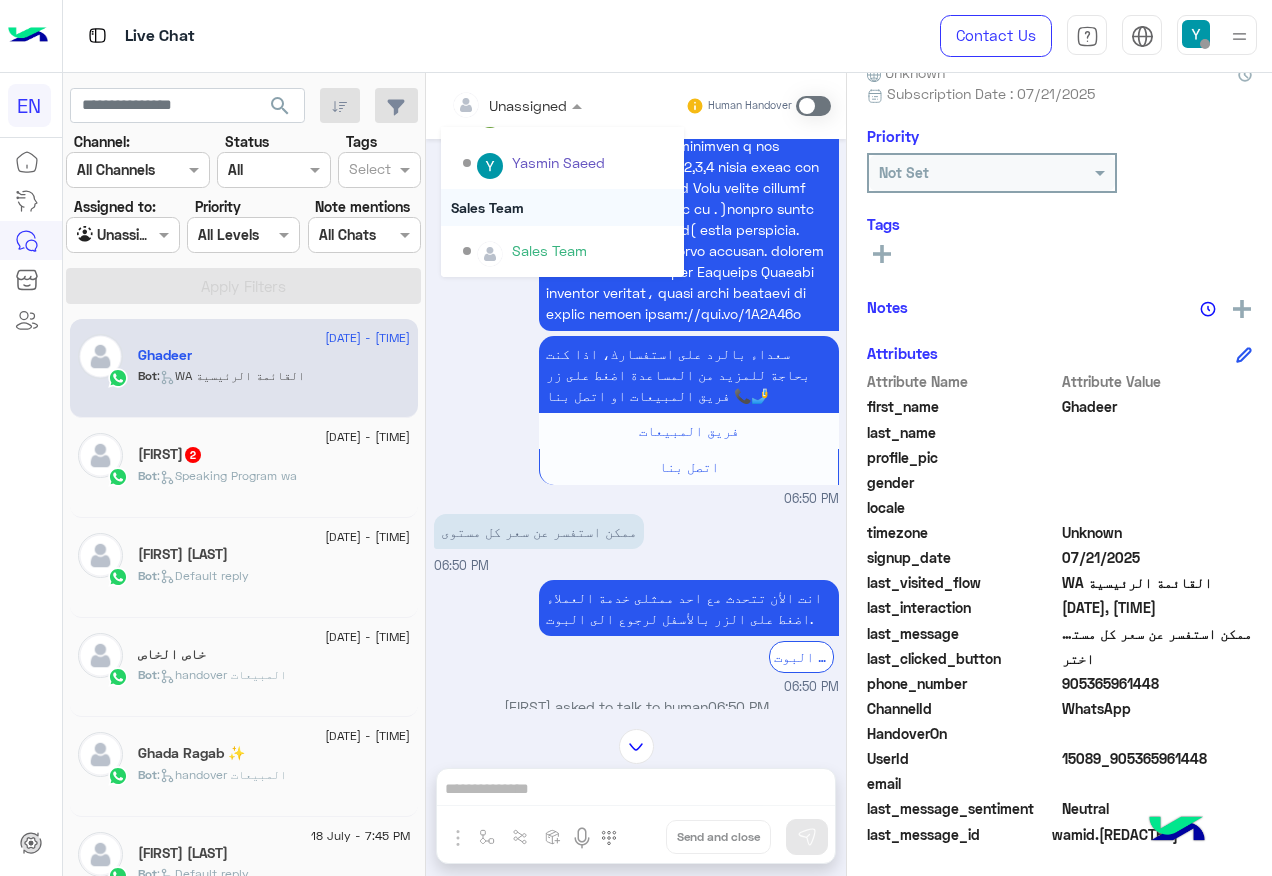 click on "Sales Team" at bounding box center [562, 207] 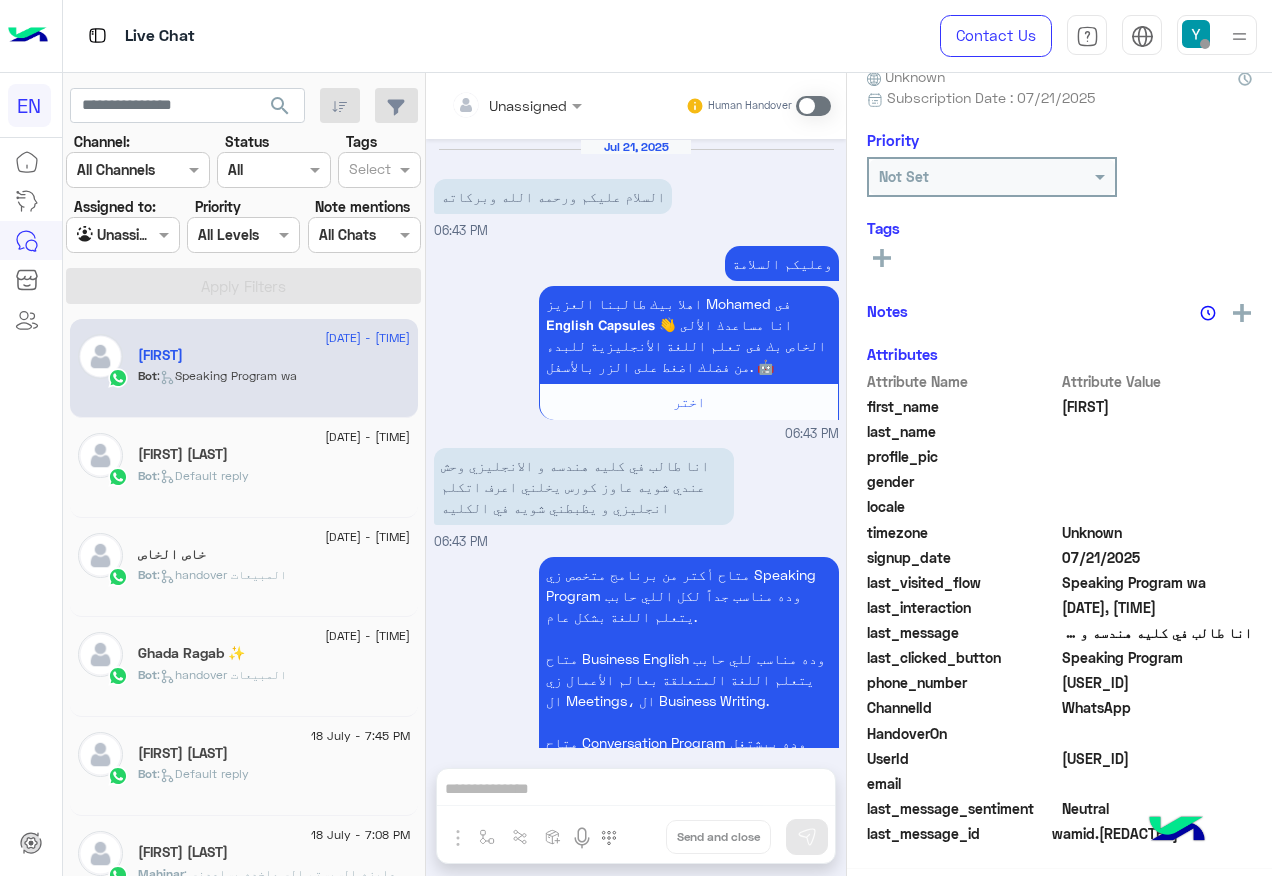 scroll, scrollTop: 2023, scrollLeft: 0, axis: vertical 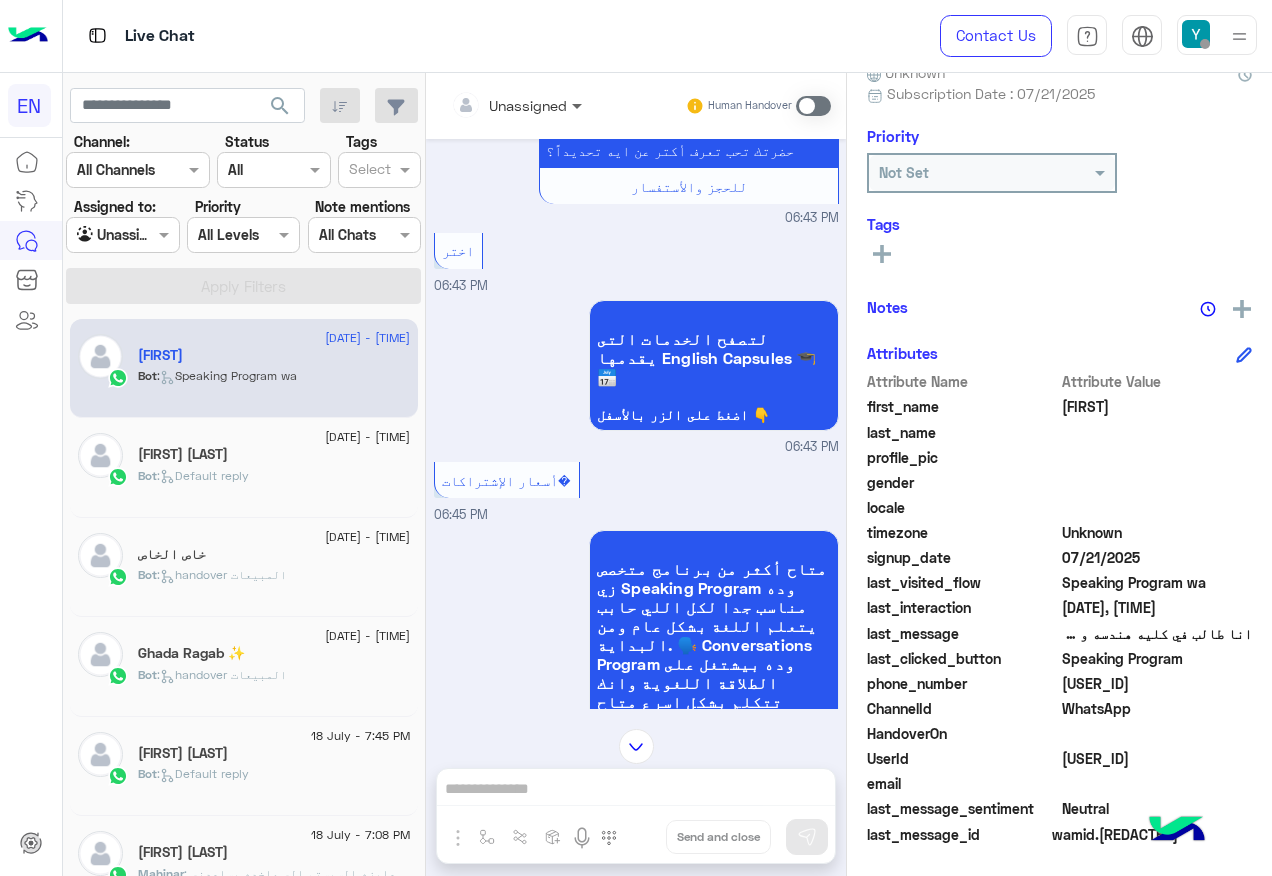 click at bounding box center (579, 105) 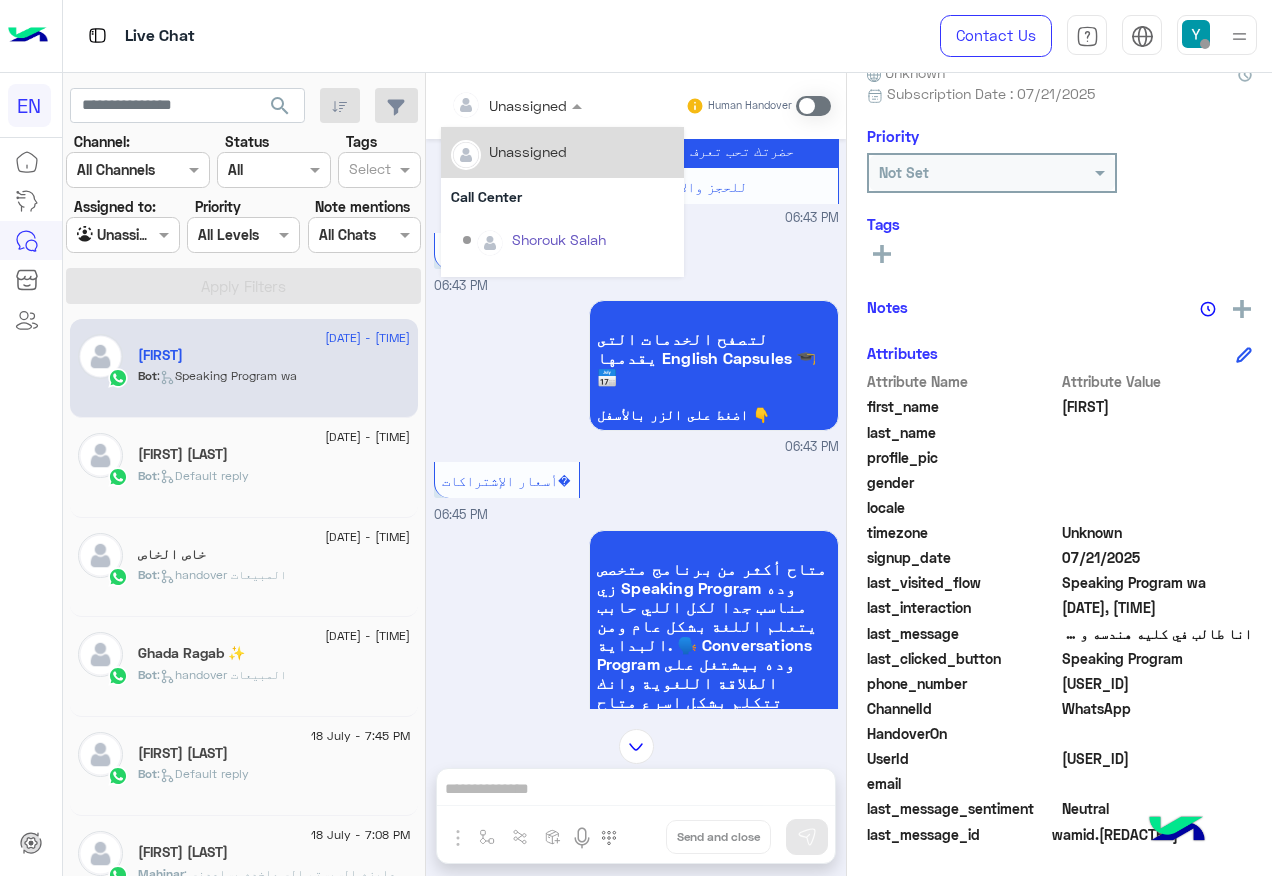 scroll, scrollTop: 300, scrollLeft: 0, axis: vertical 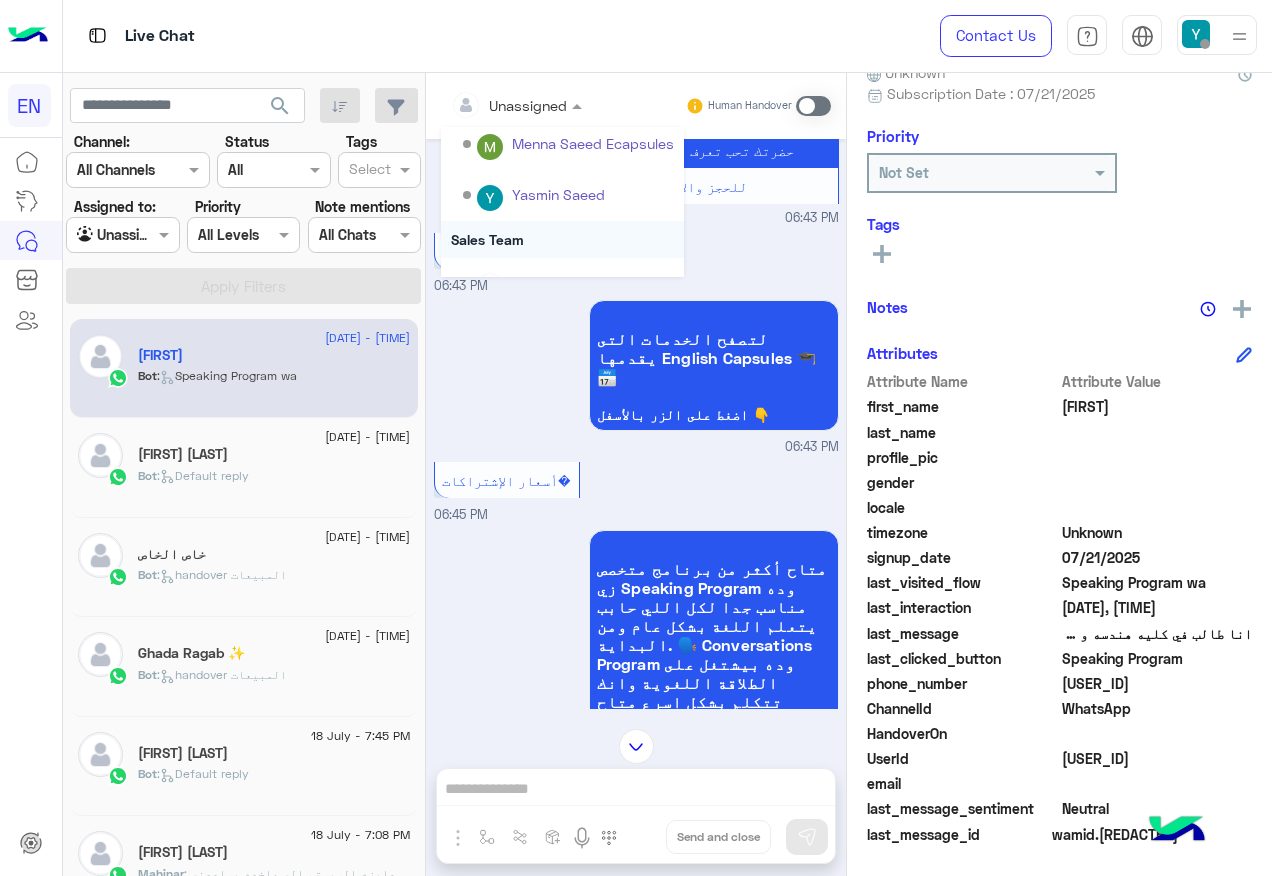 click on "Sales Team" at bounding box center (562, 239) 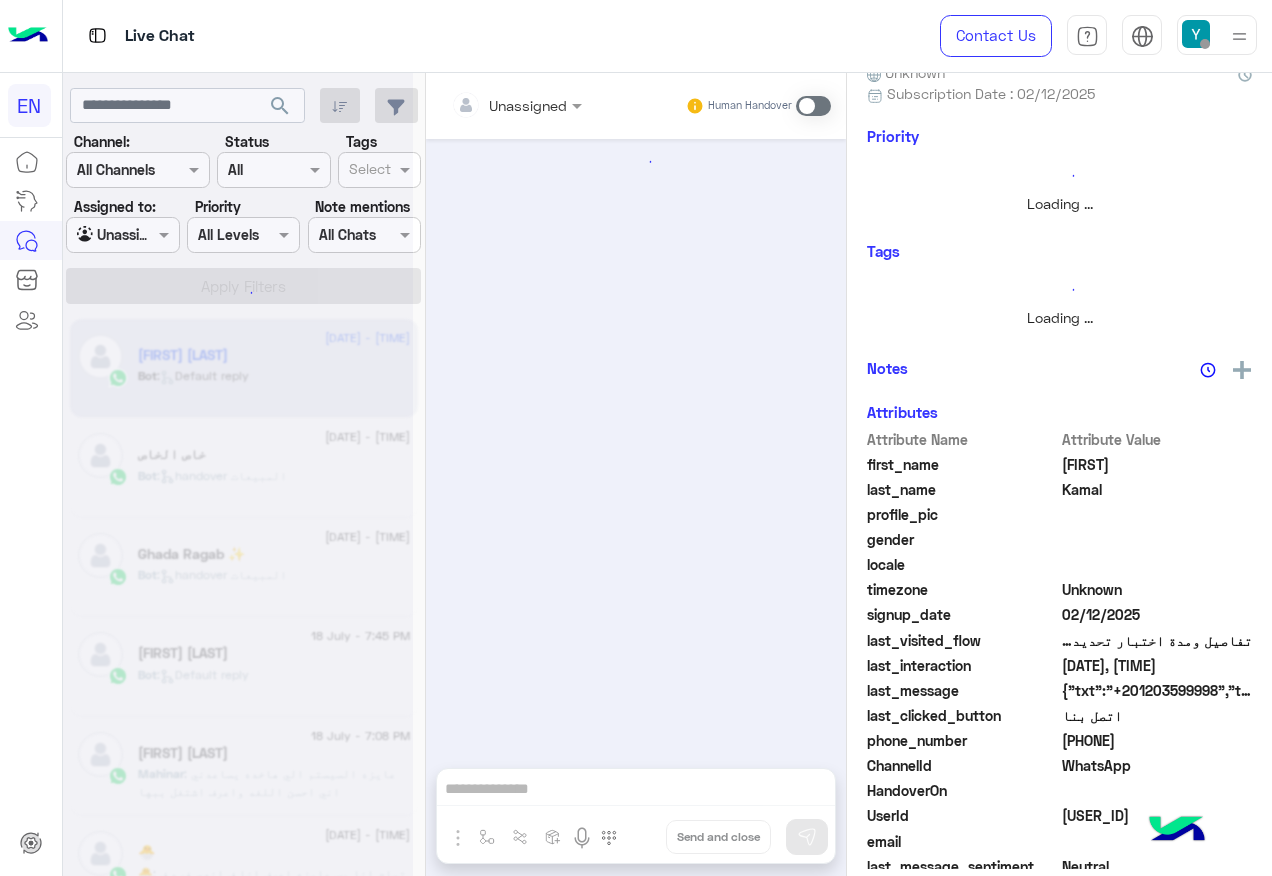 scroll, scrollTop: 1497, scrollLeft: 0, axis: vertical 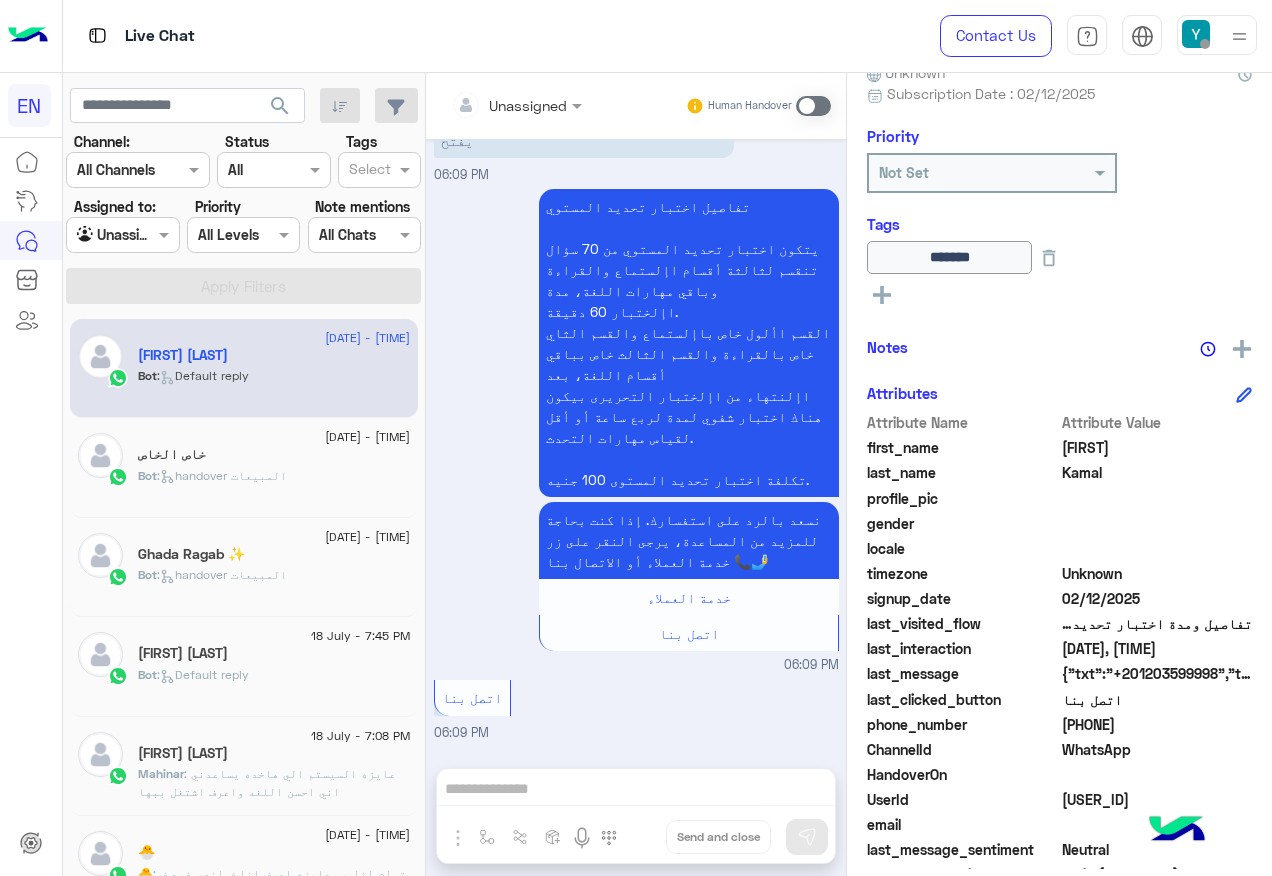 click at bounding box center (122, 234) 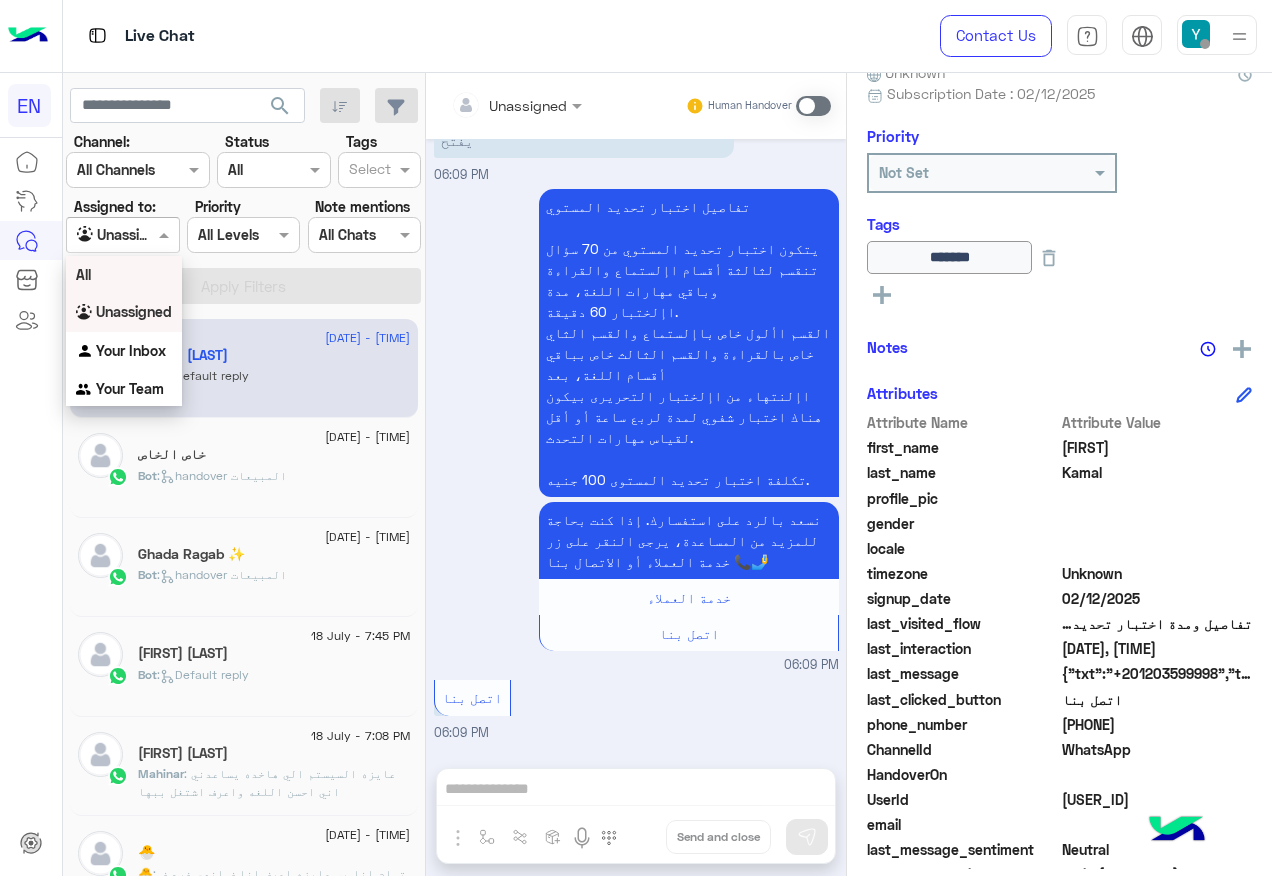 click on "All" at bounding box center (124, 274) 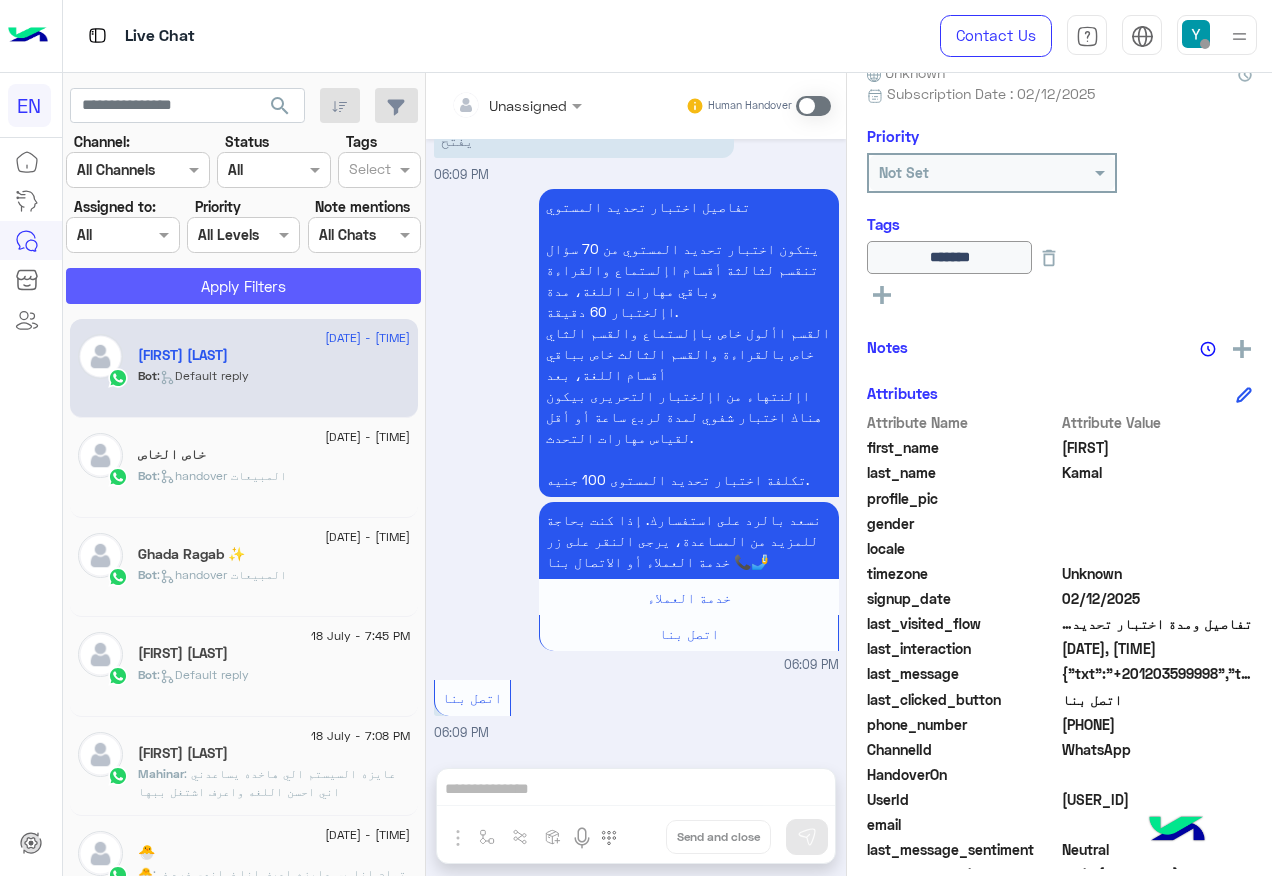 click on "Apply Filters" 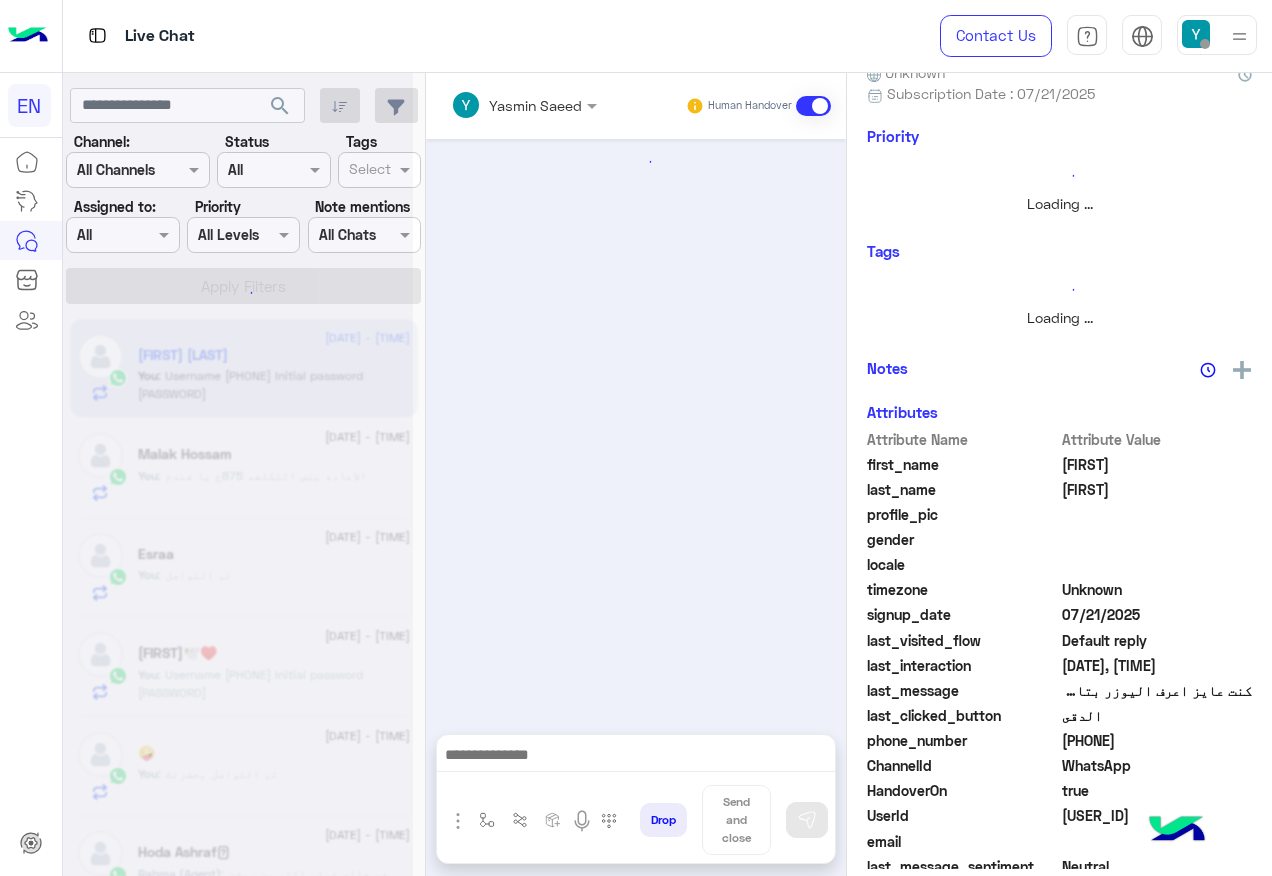 scroll, scrollTop: 0, scrollLeft: 0, axis: both 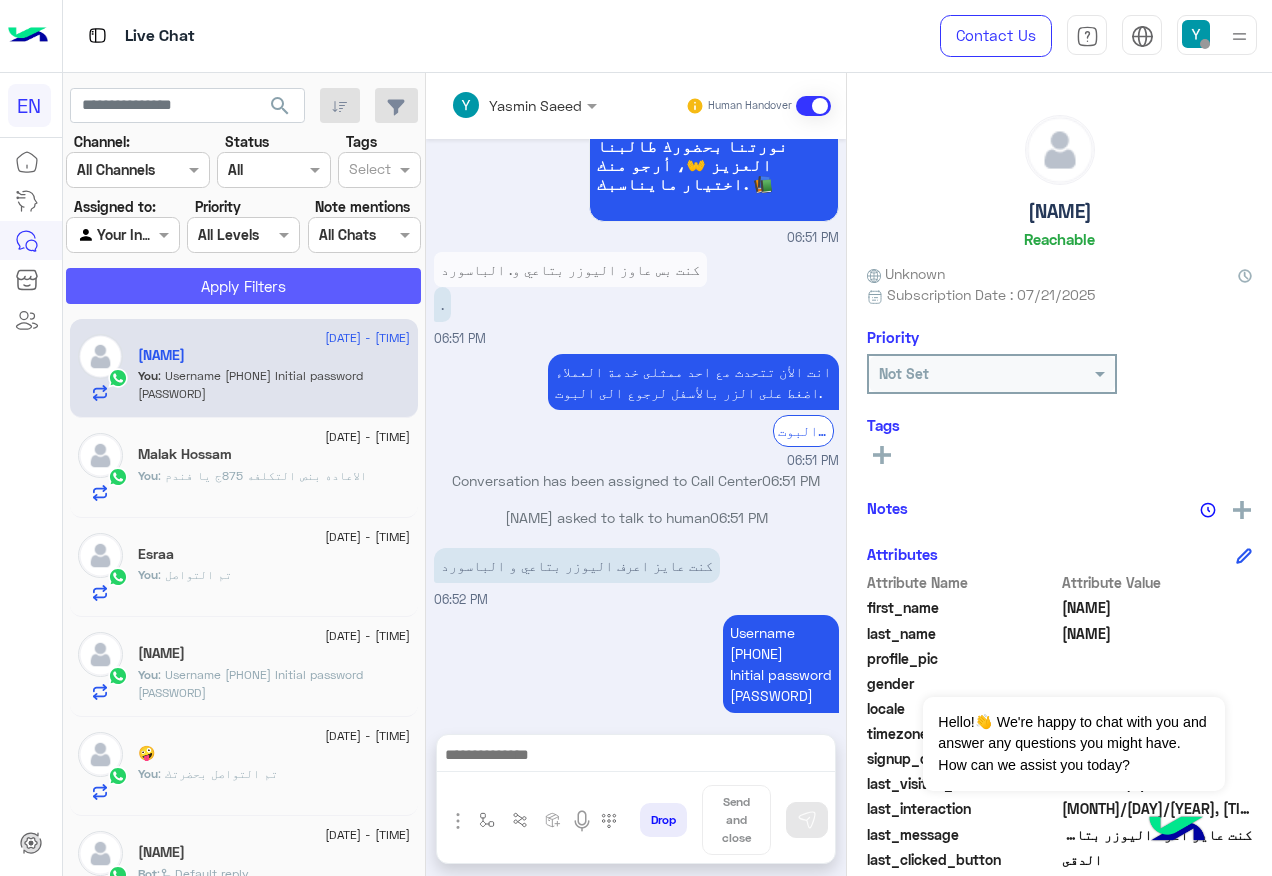 click on "Apply Filters" 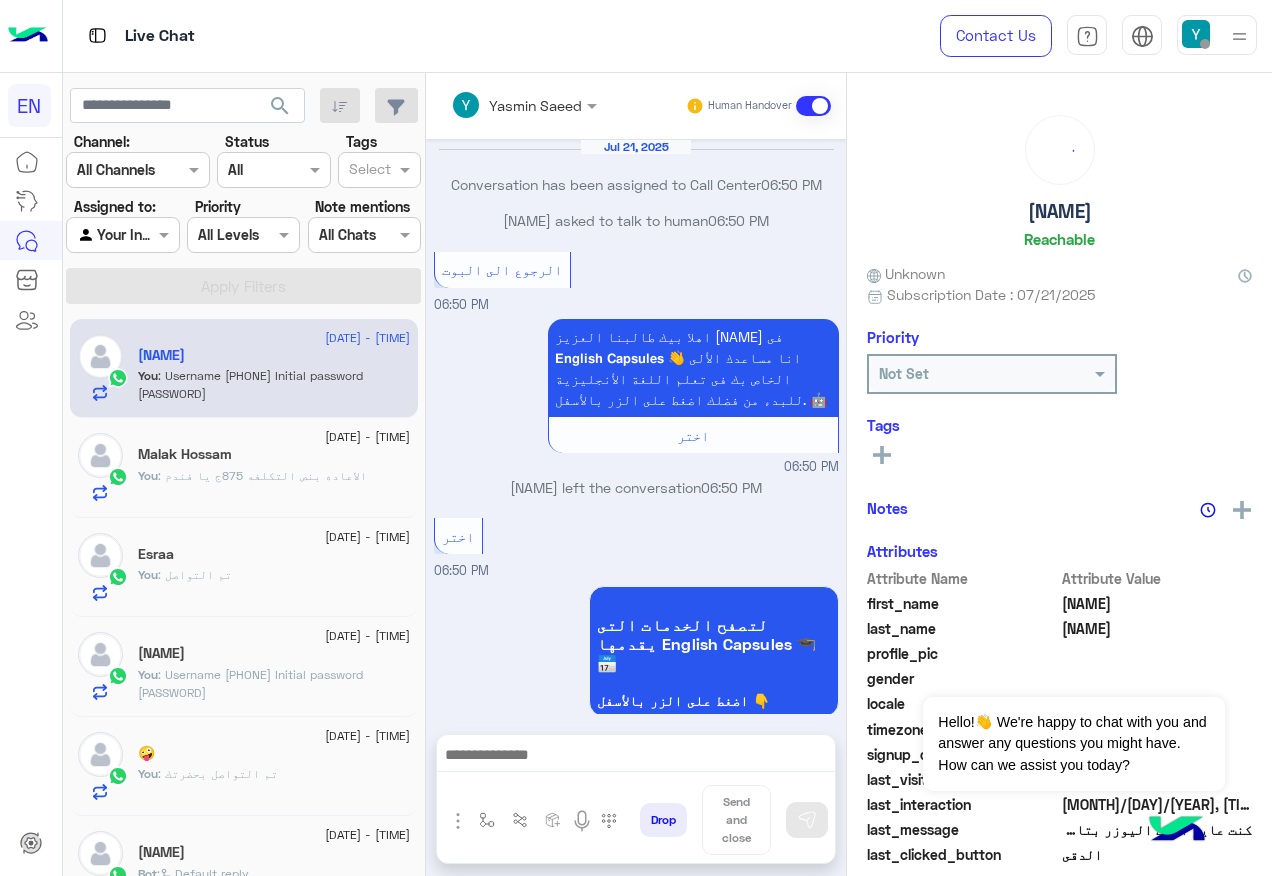 scroll, scrollTop: 1122, scrollLeft: 0, axis: vertical 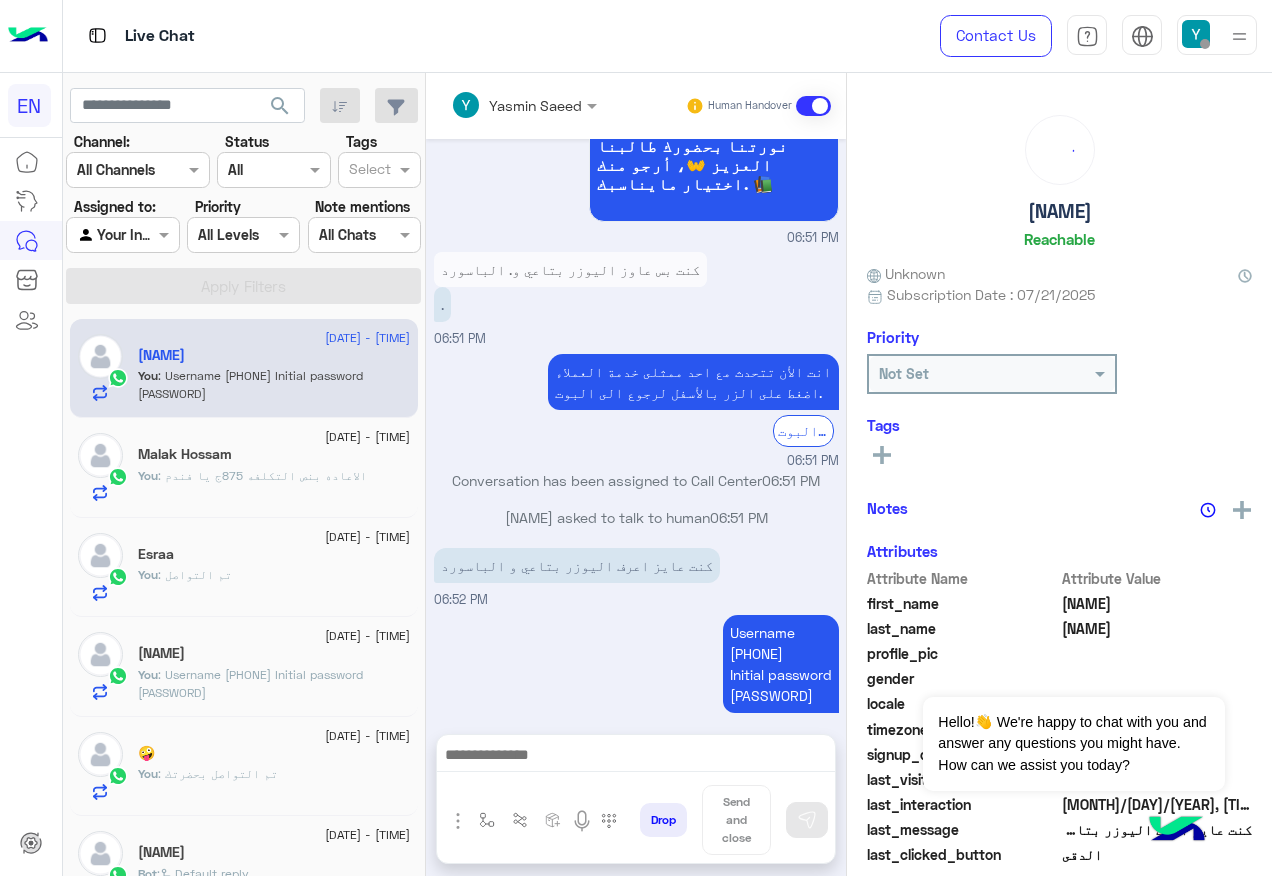click at bounding box center (100, 235) 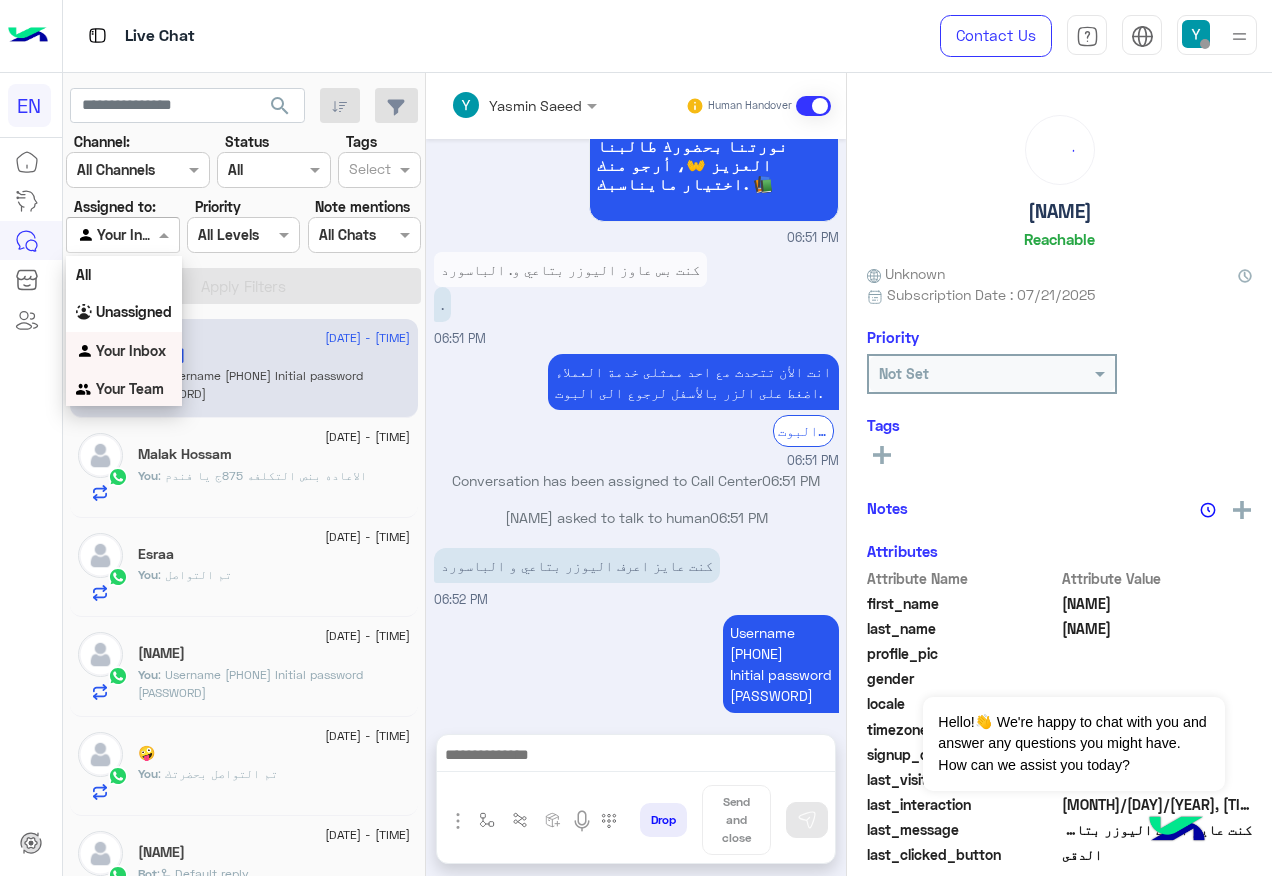 click on "Your Team" at bounding box center (130, 388) 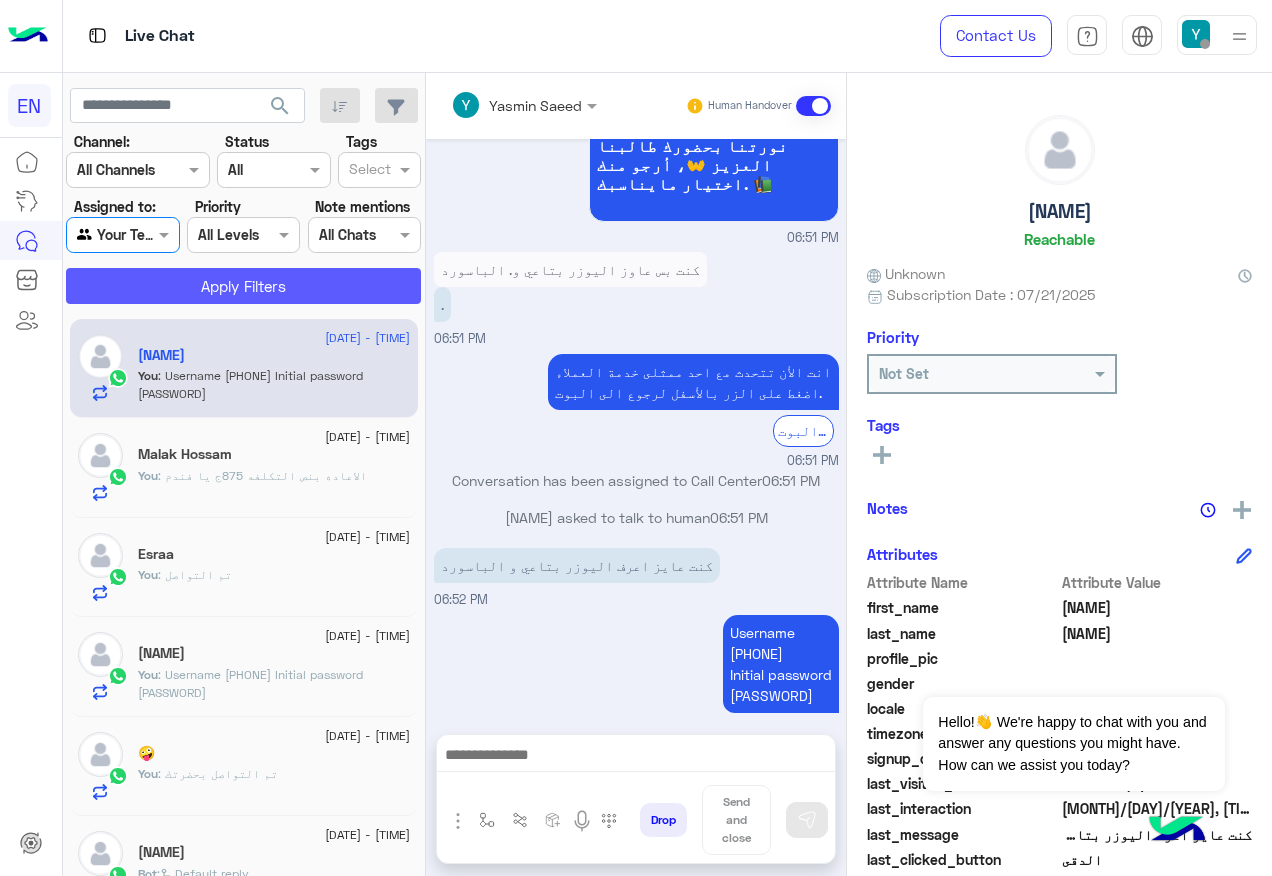 click on "Apply Filters" 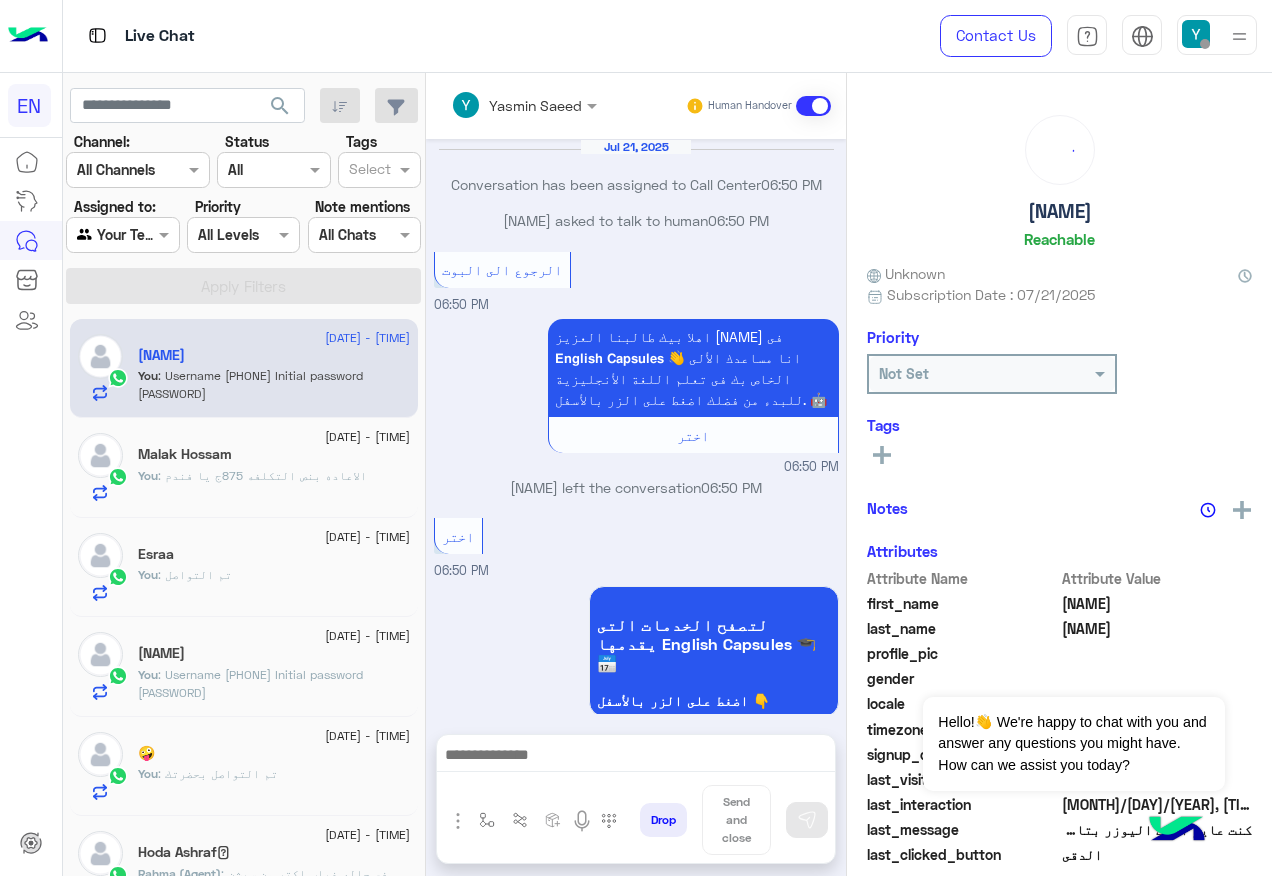 scroll, scrollTop: 1122, scrollLeft: 0, axis: vertical 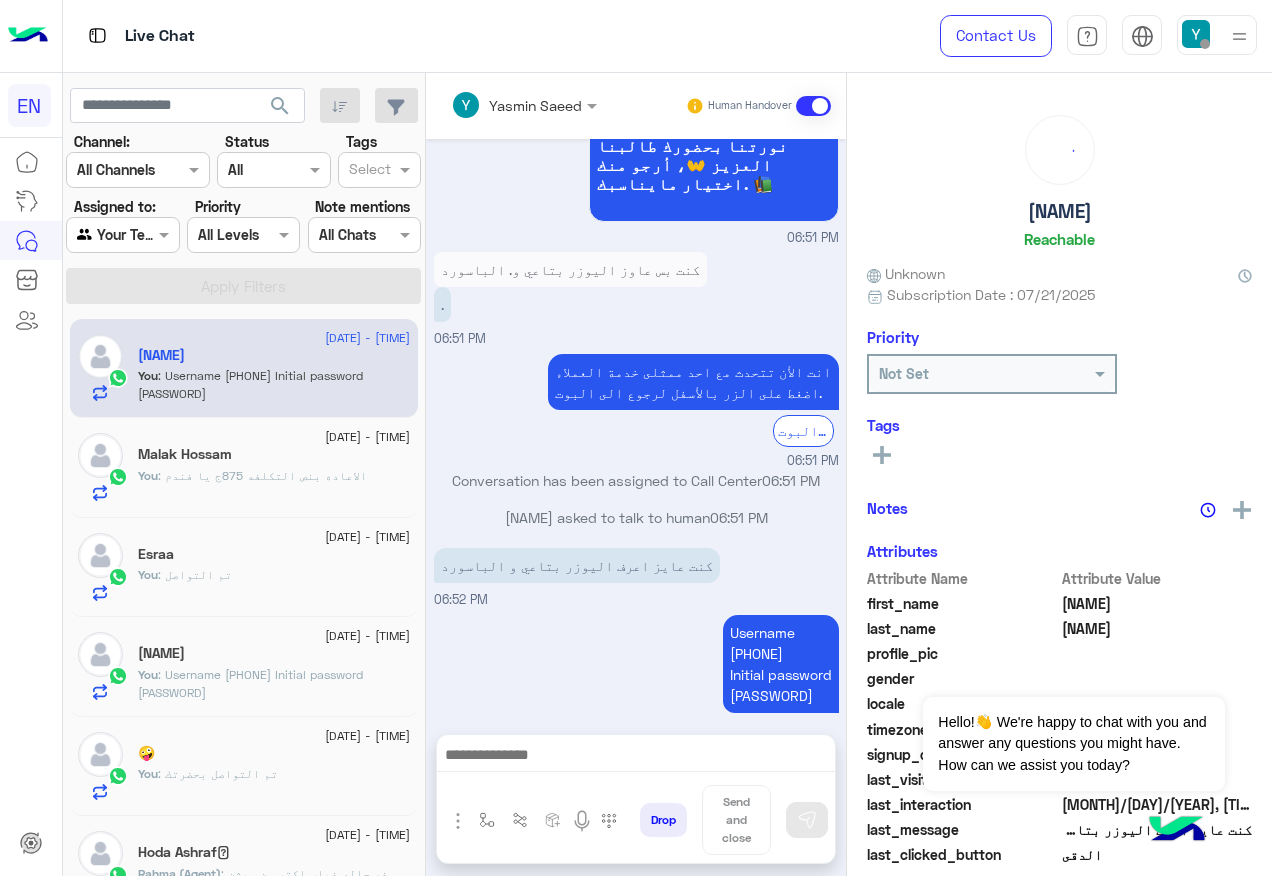 click on "Your Team" at bounding box center [115, 235] 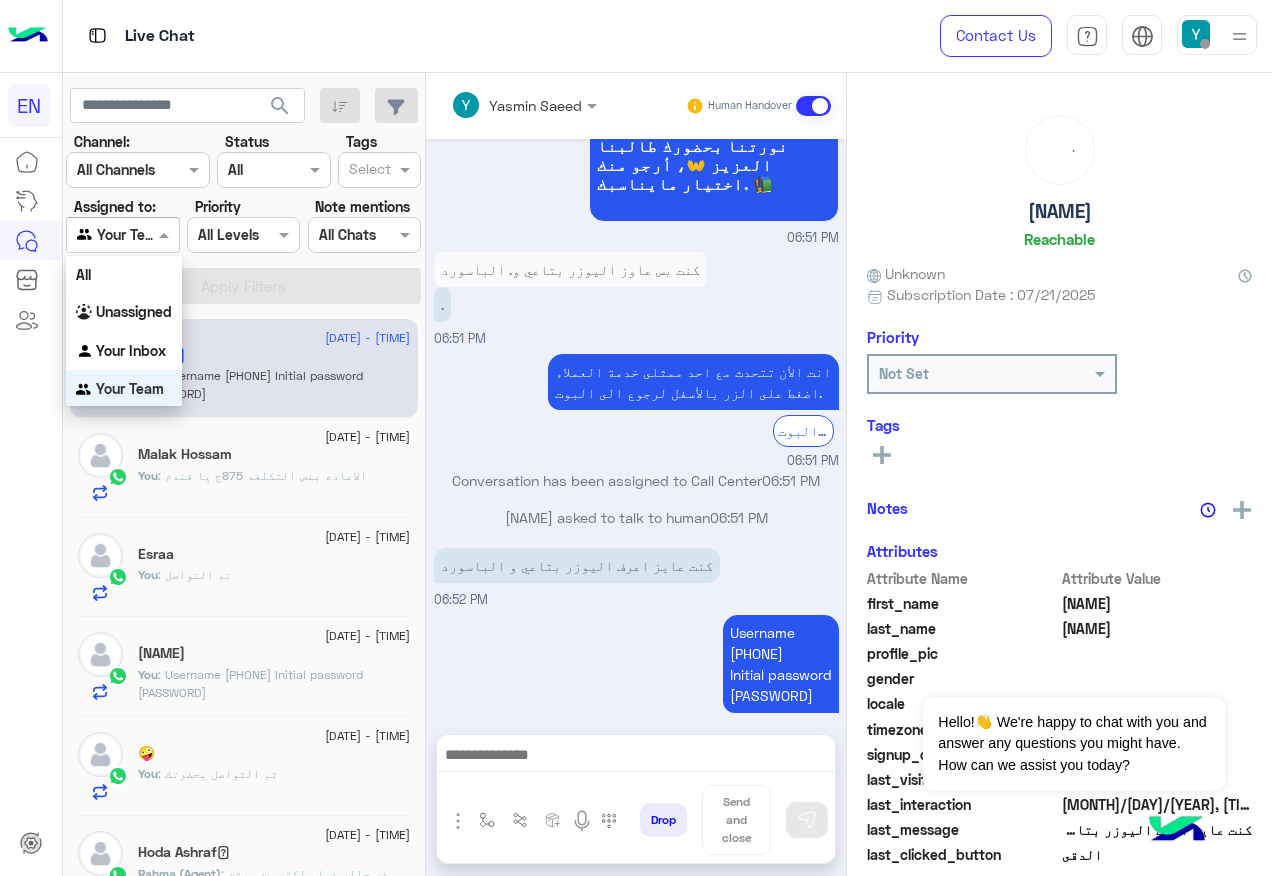 scroll, scrollTop: 3, scrollLeft: 0, axis: vertical 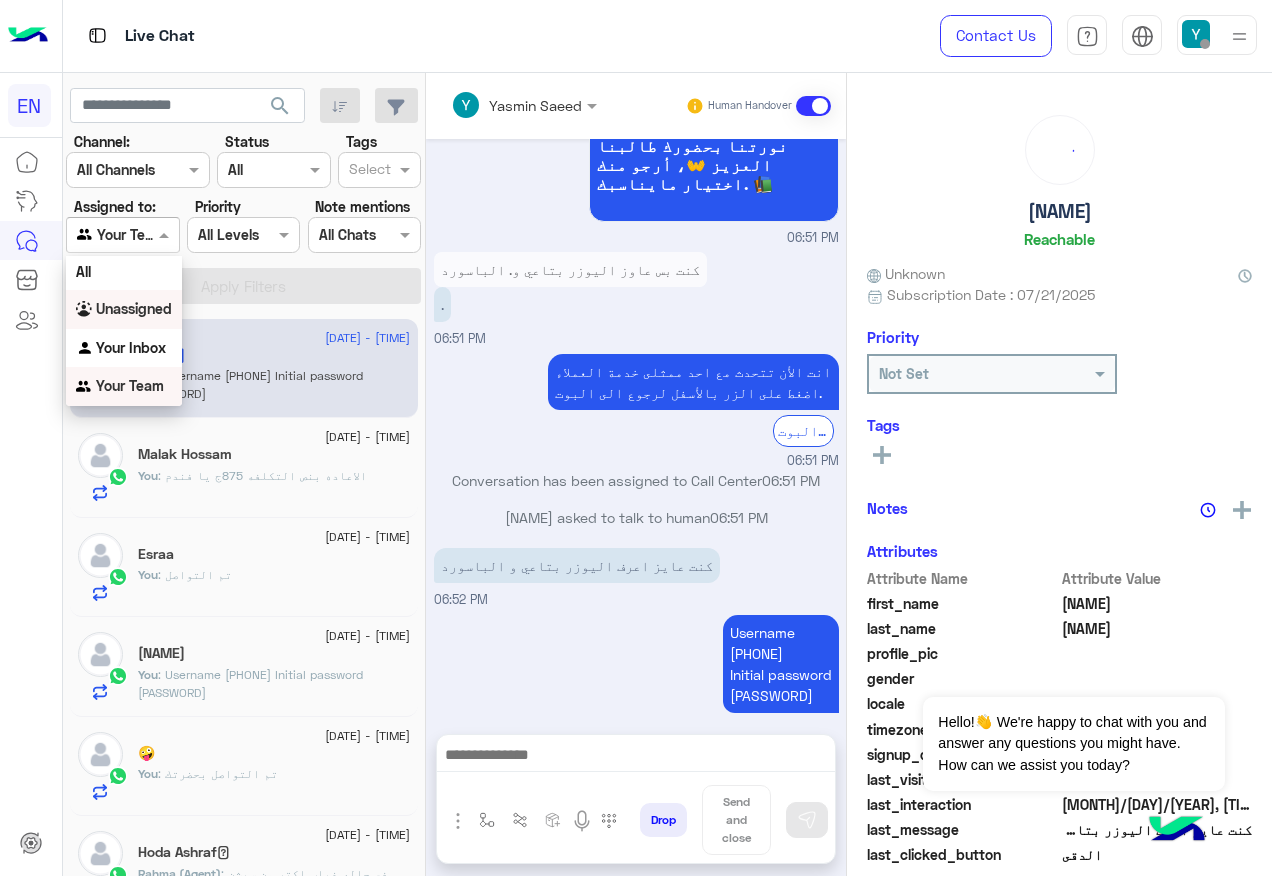 click on "Unassigned" at bounding box center (134, 308) 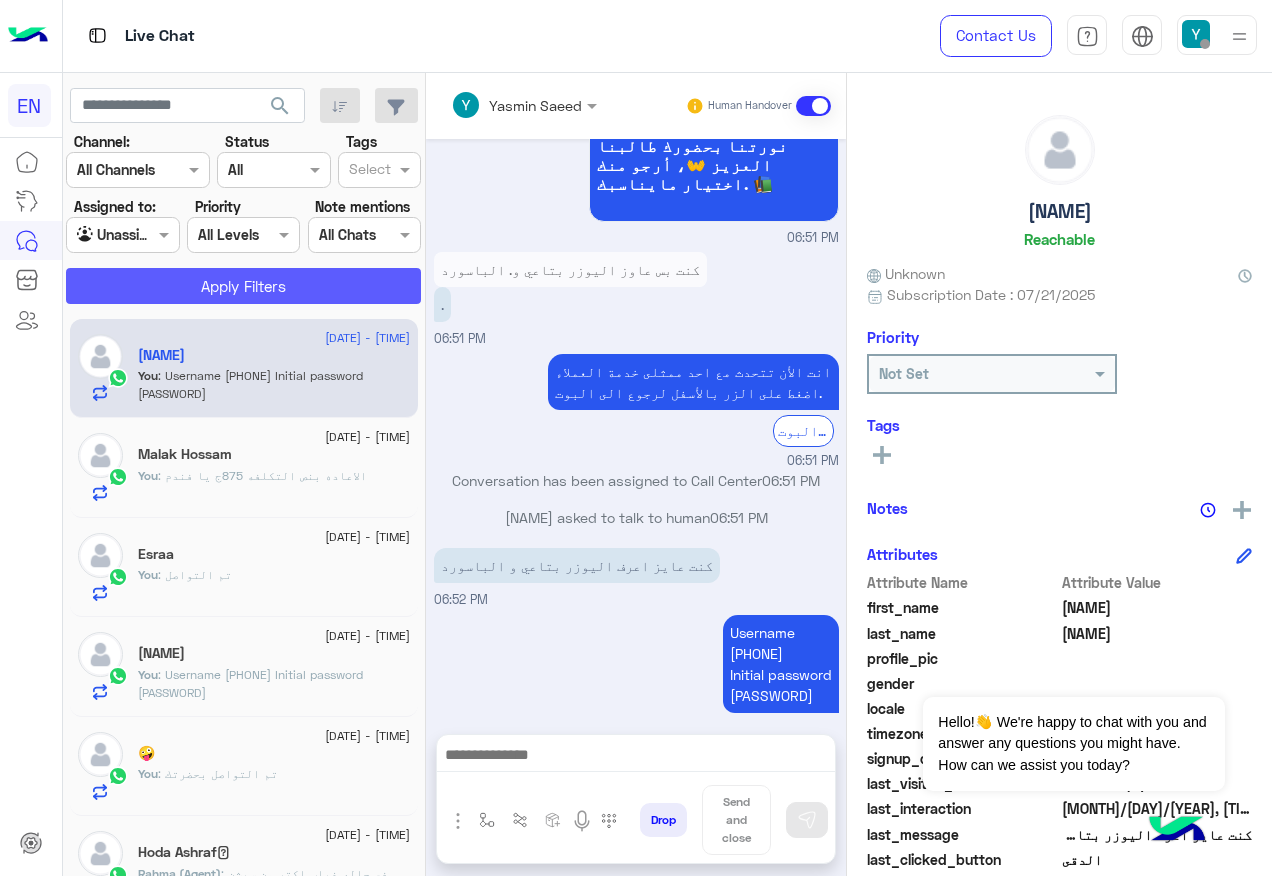click on "Apply Filters" 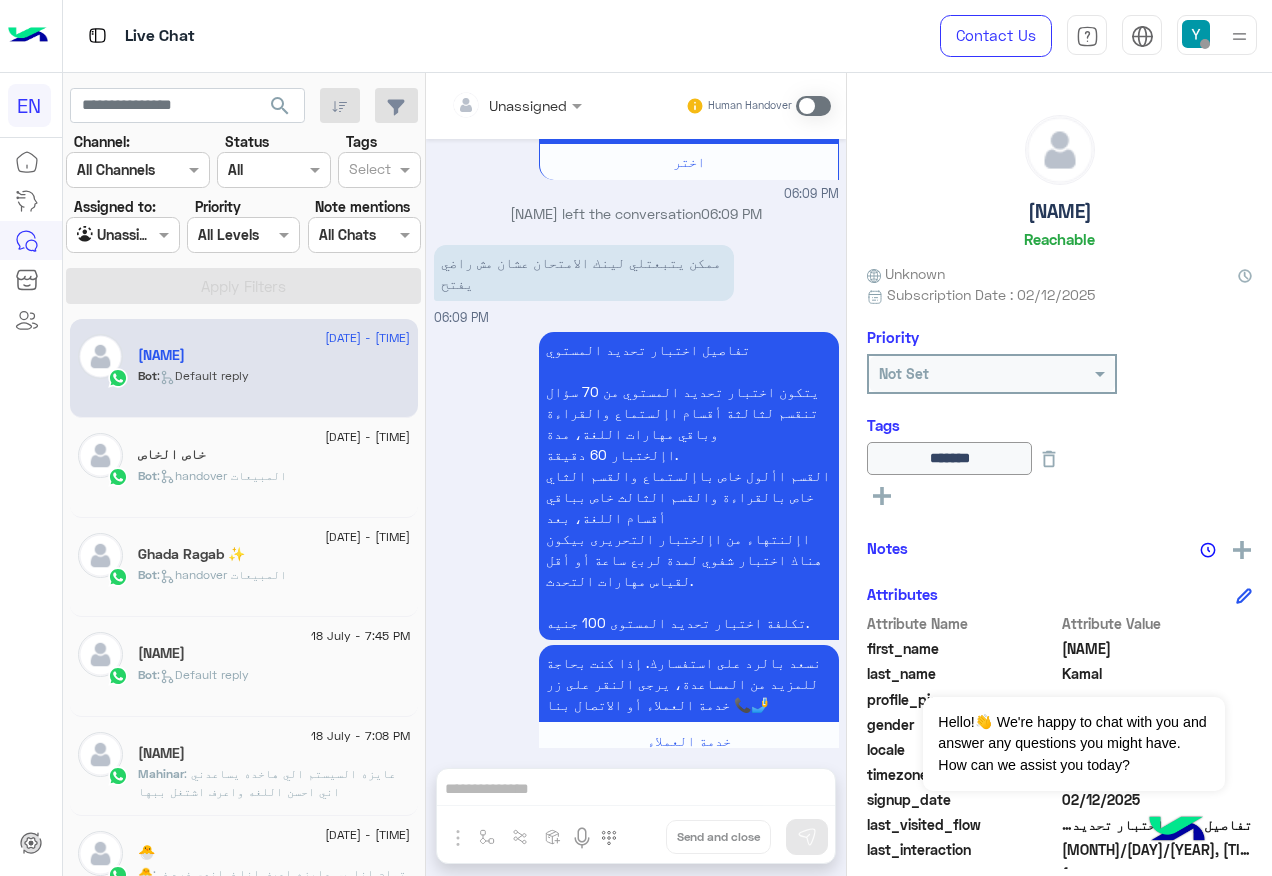 scroll, scrollTop: 3518, scrollLeft: 0, axis: vertical 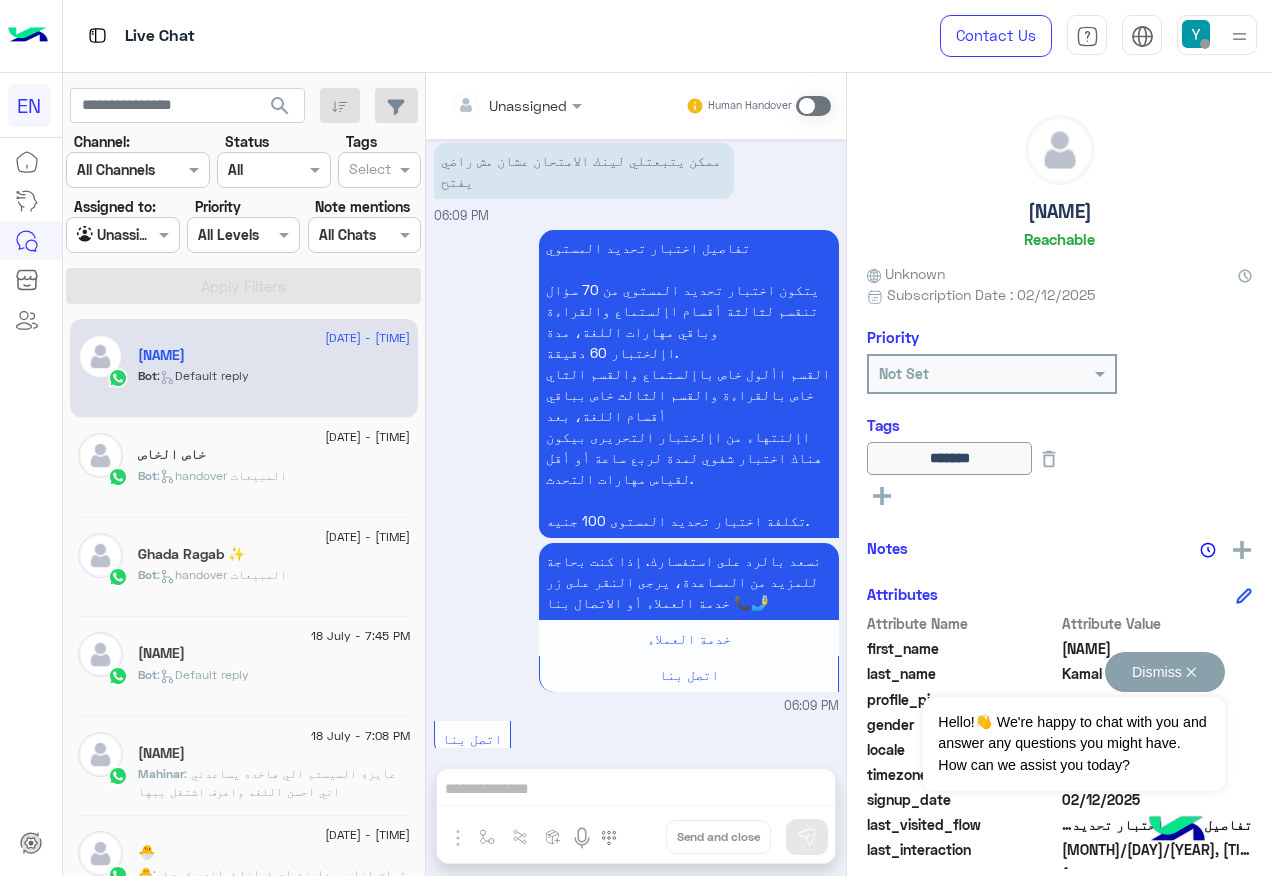 drag, startPoint x: 1183, startPoint y: 681, endPoint x: 1182, endPoint y: 660, distance: 21.023796 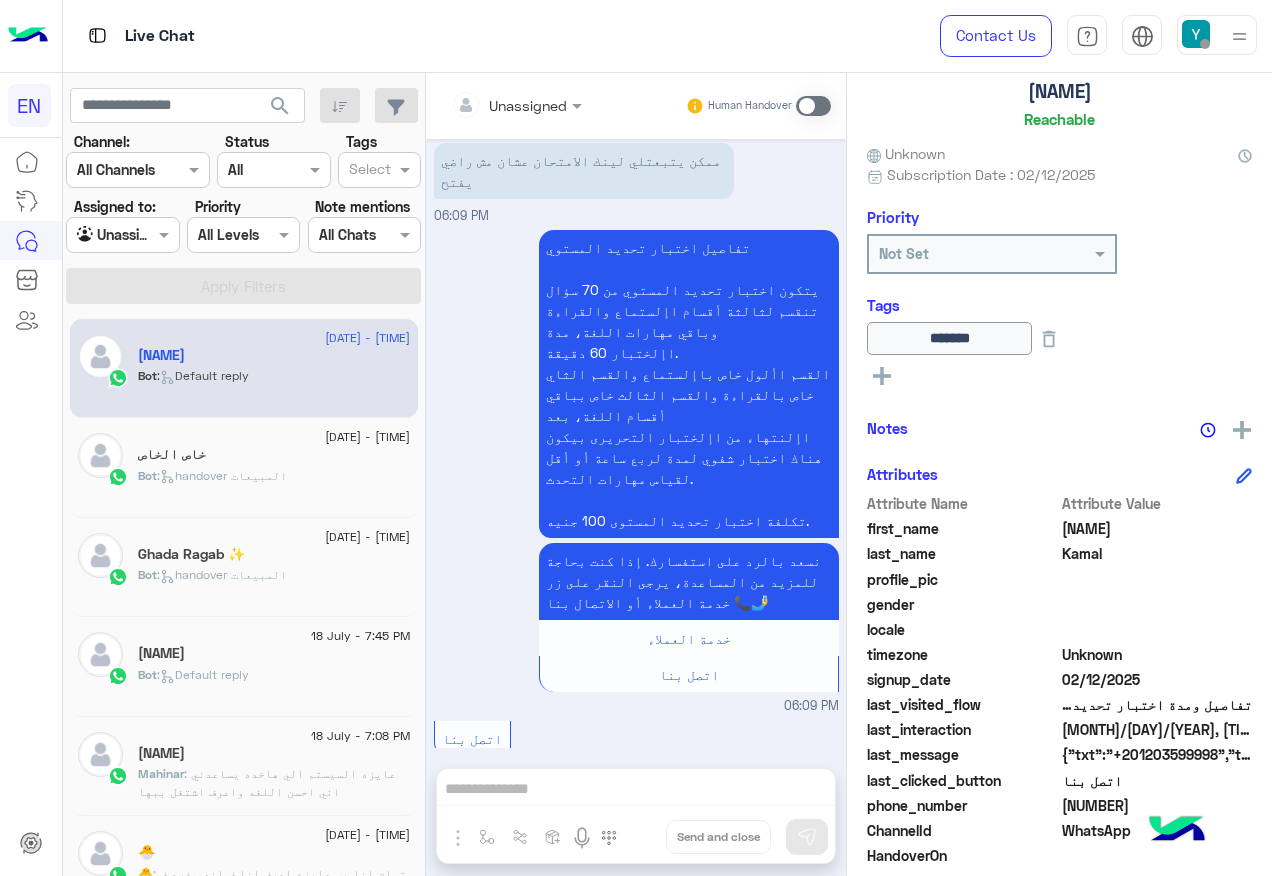 scroll, scrollTop: 242, scrollLeft: 0, axis: vertical 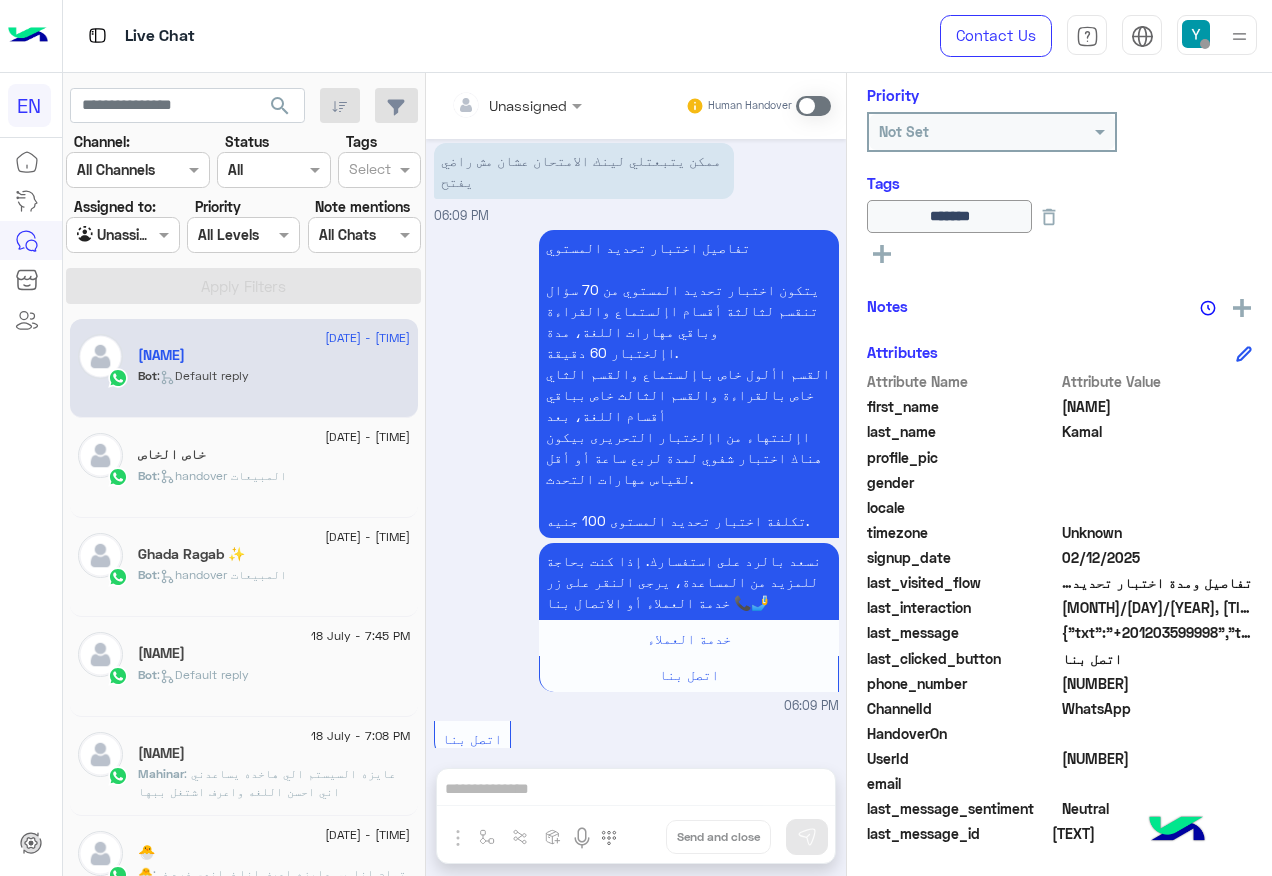 click on "[PHONE]" 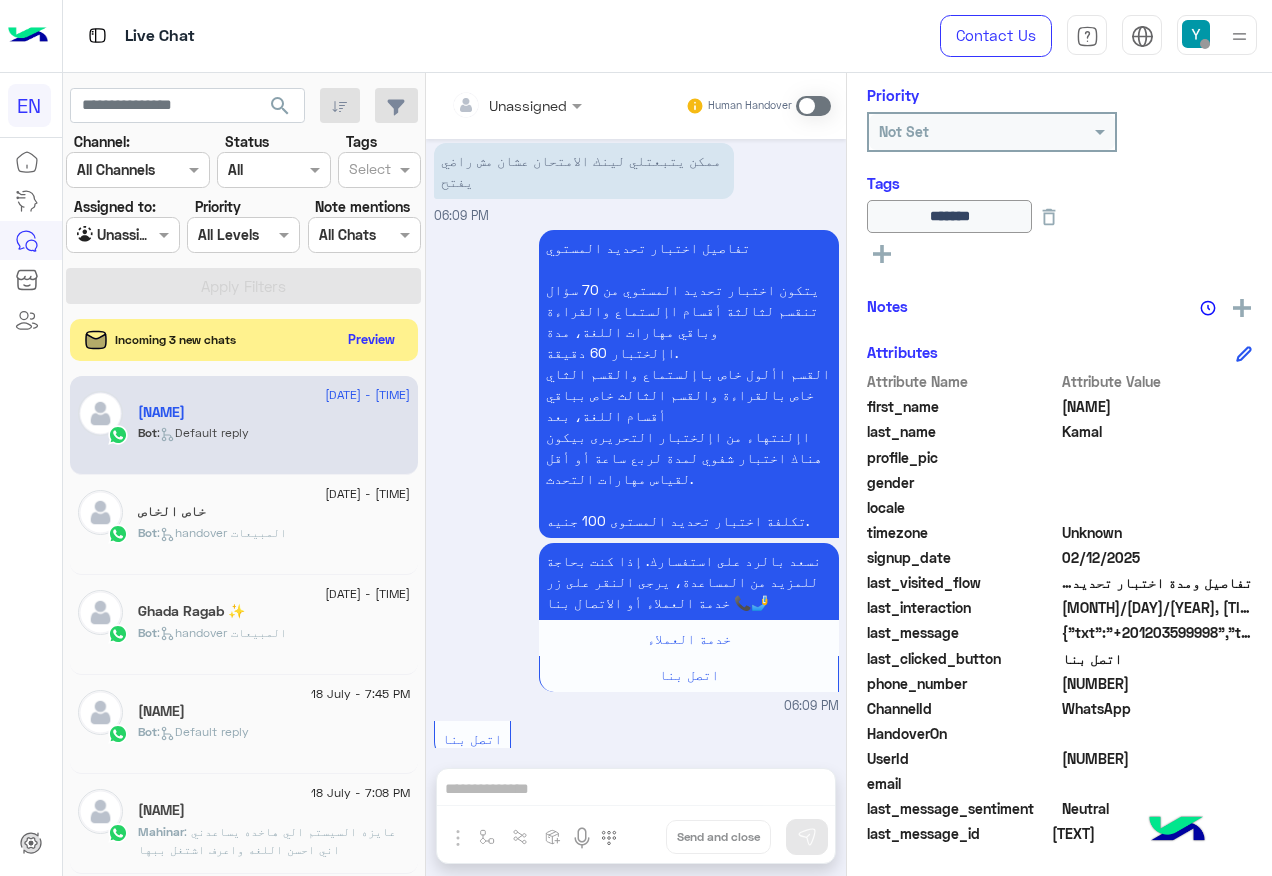 click on "Preview" 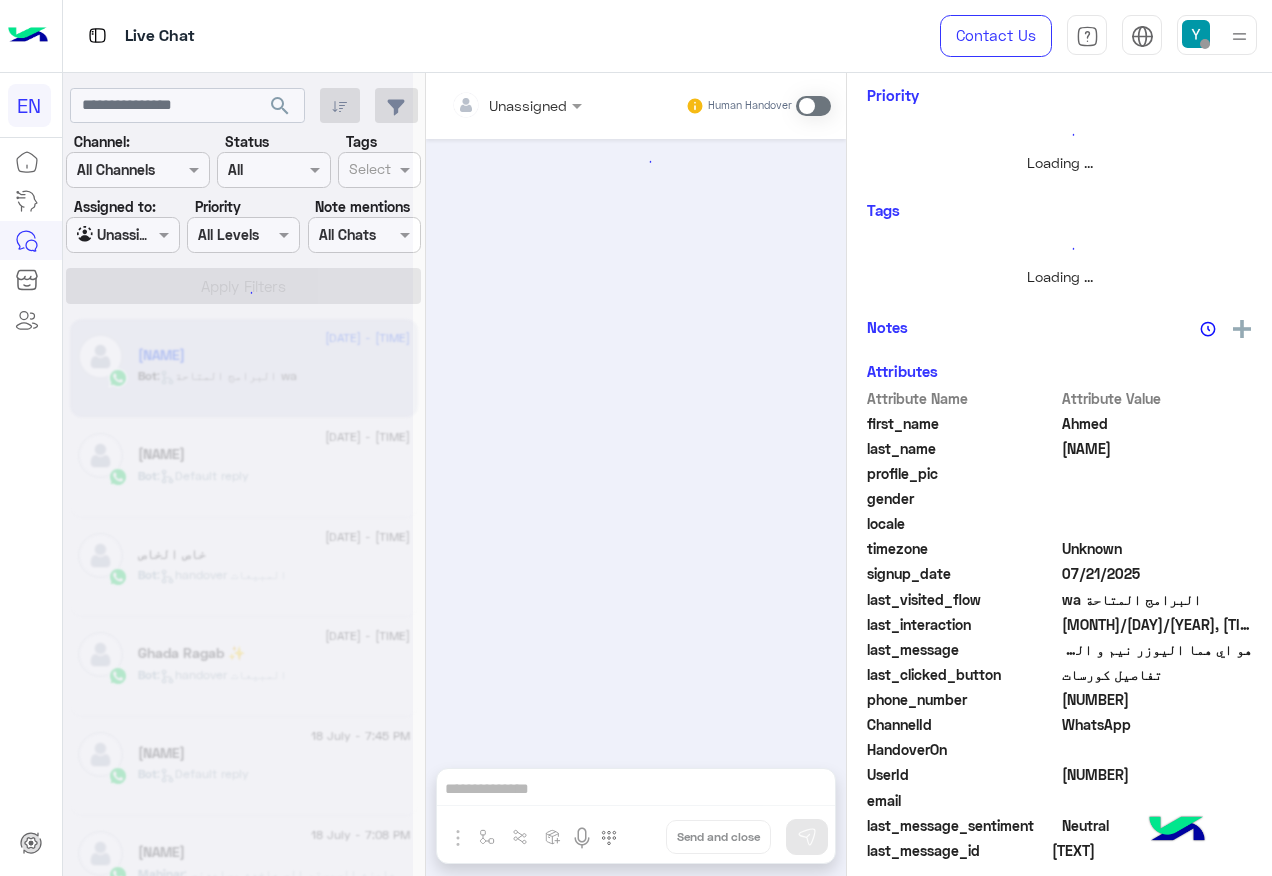 scroll, scrollTop: 0, scrollLeft: 0, axis: both 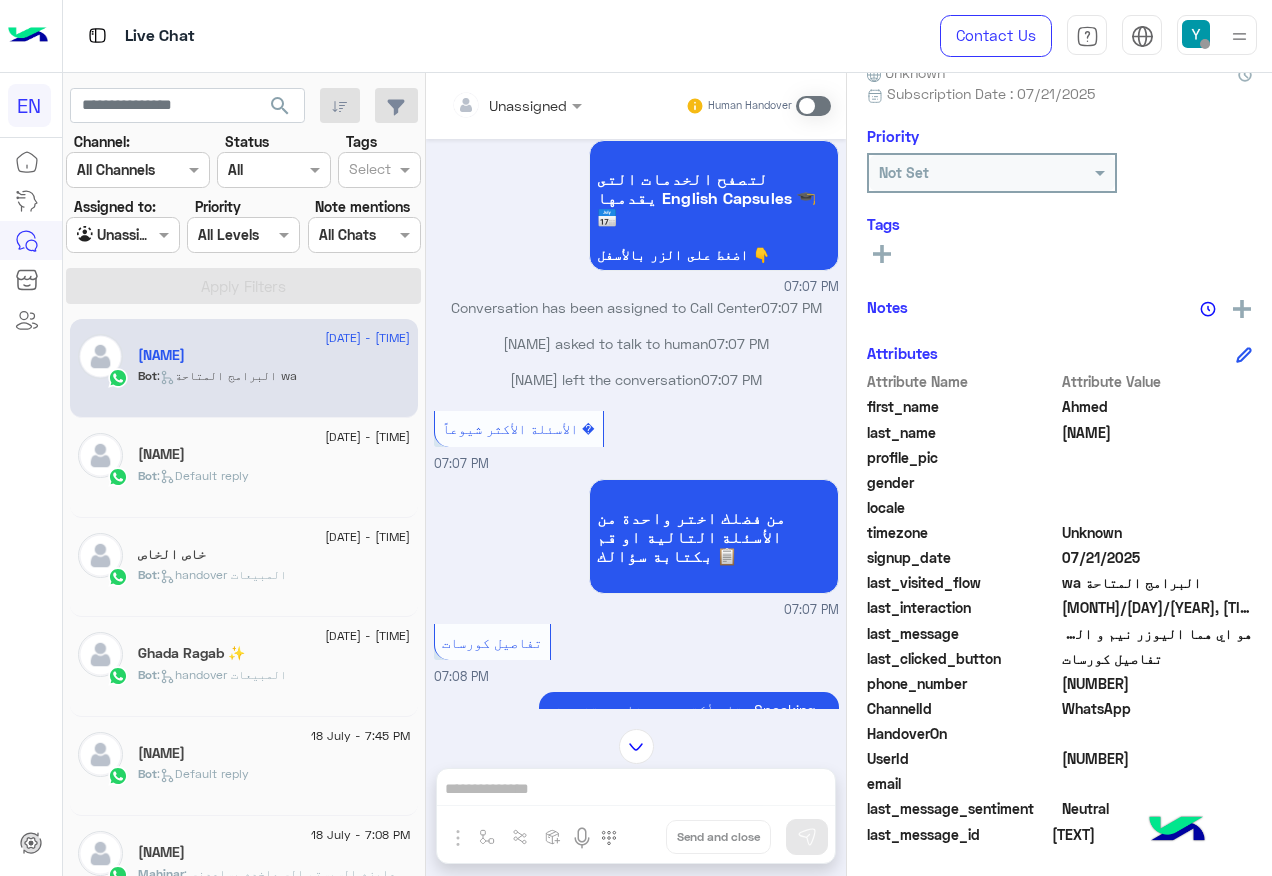 click on "Unassigned" at bounding box center (509, 105) 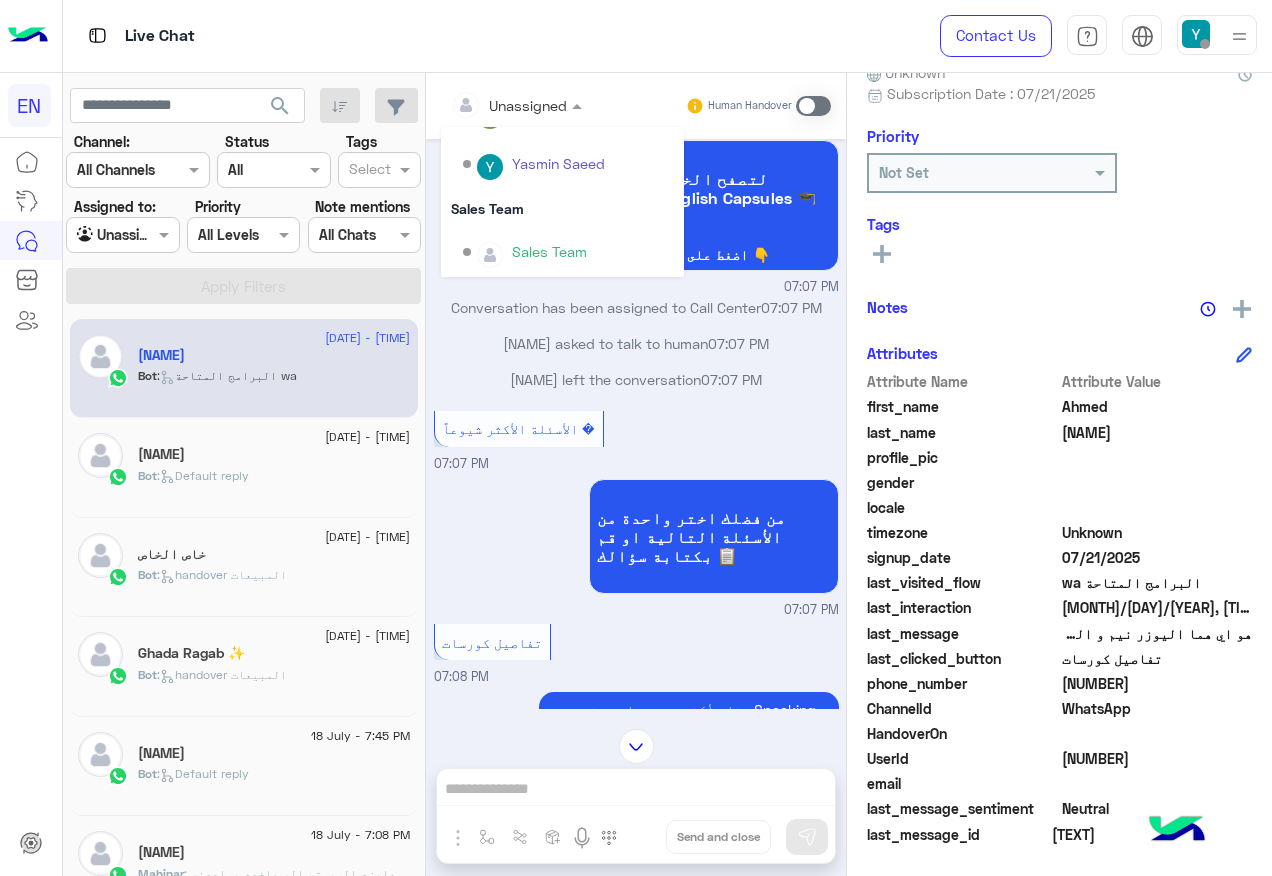 scroll, scrollTop: 332, scrollLeft: 0, axis: vertical 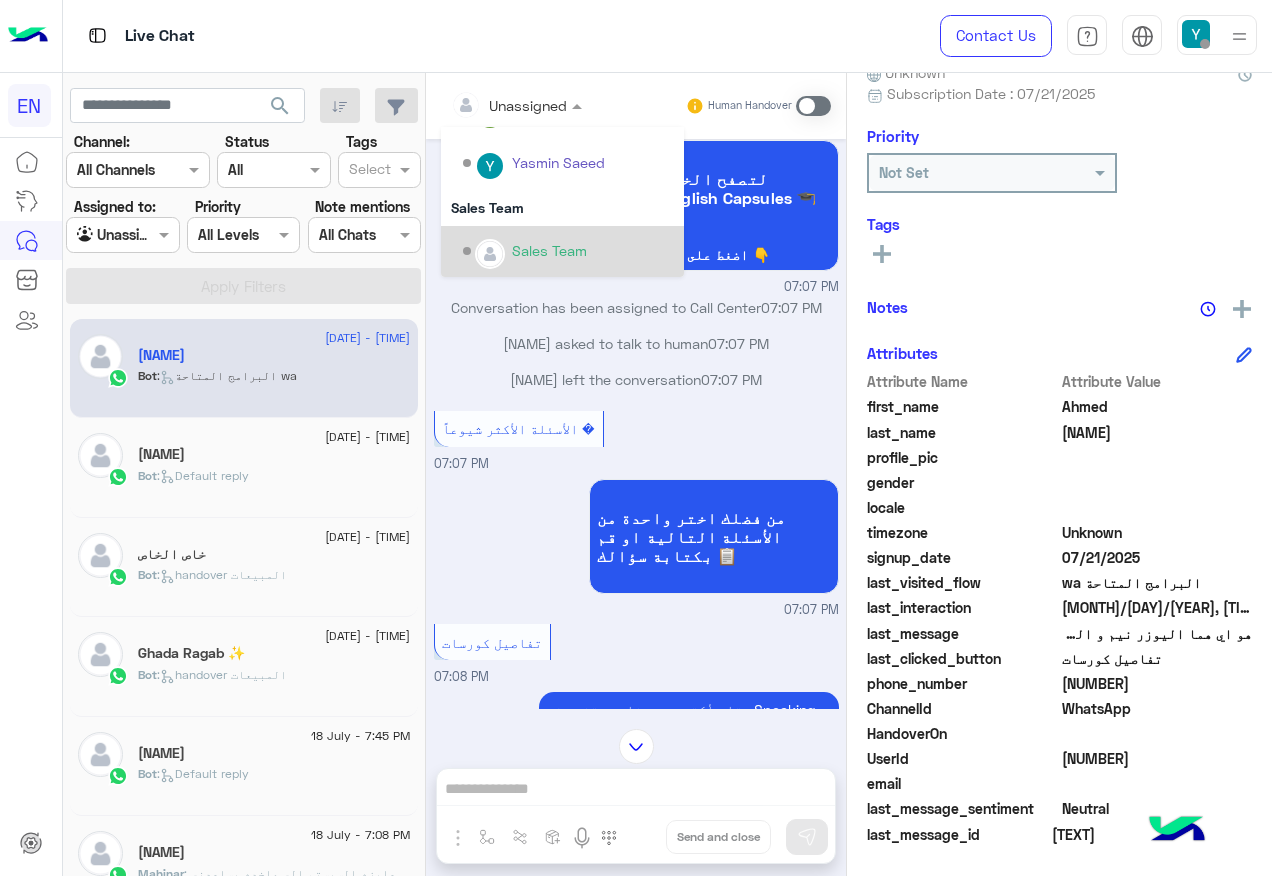click on "Sales Team" at bounding box center [549, 250] 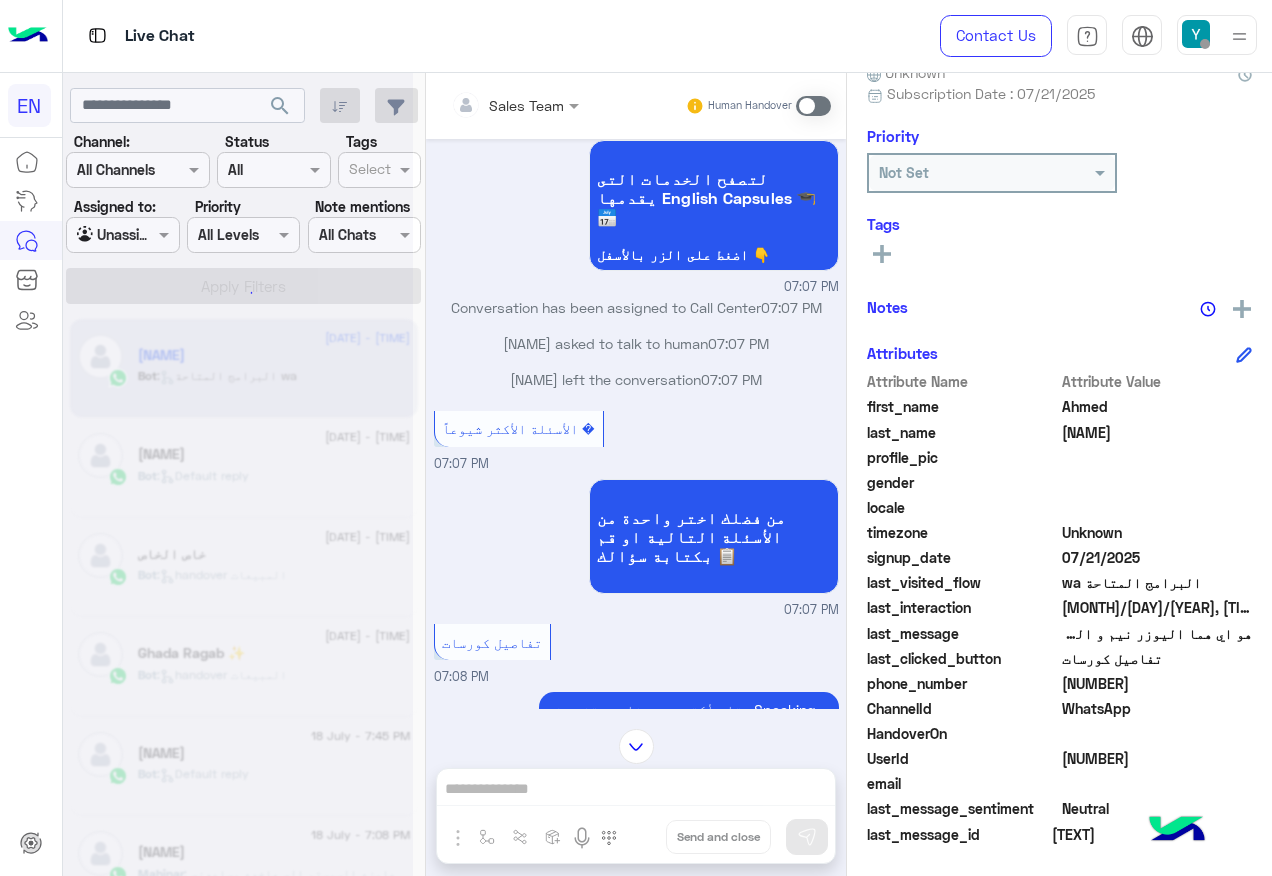 scroll, scrollTop: 242, scrollLeft: 0, axis: vertical 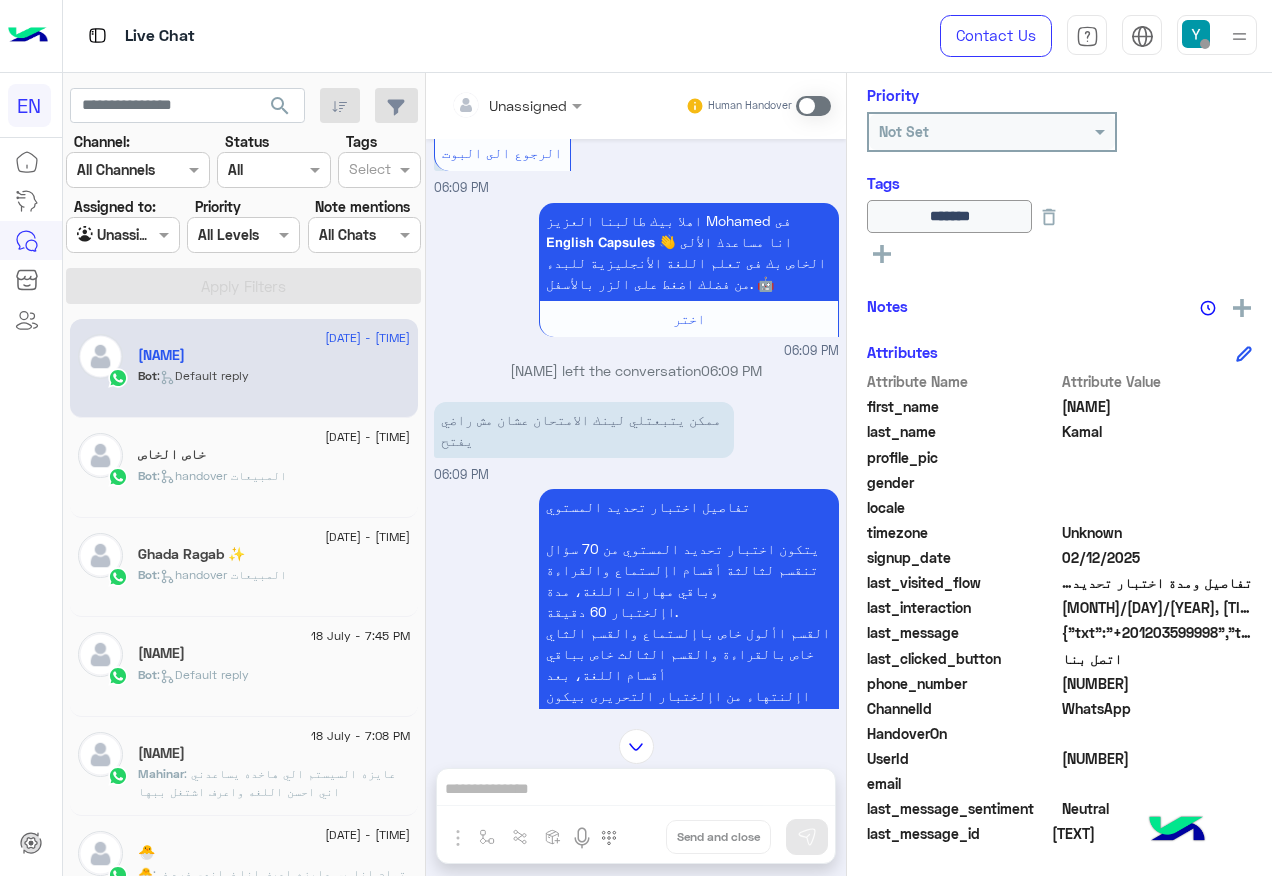 click on "[PHONE]" 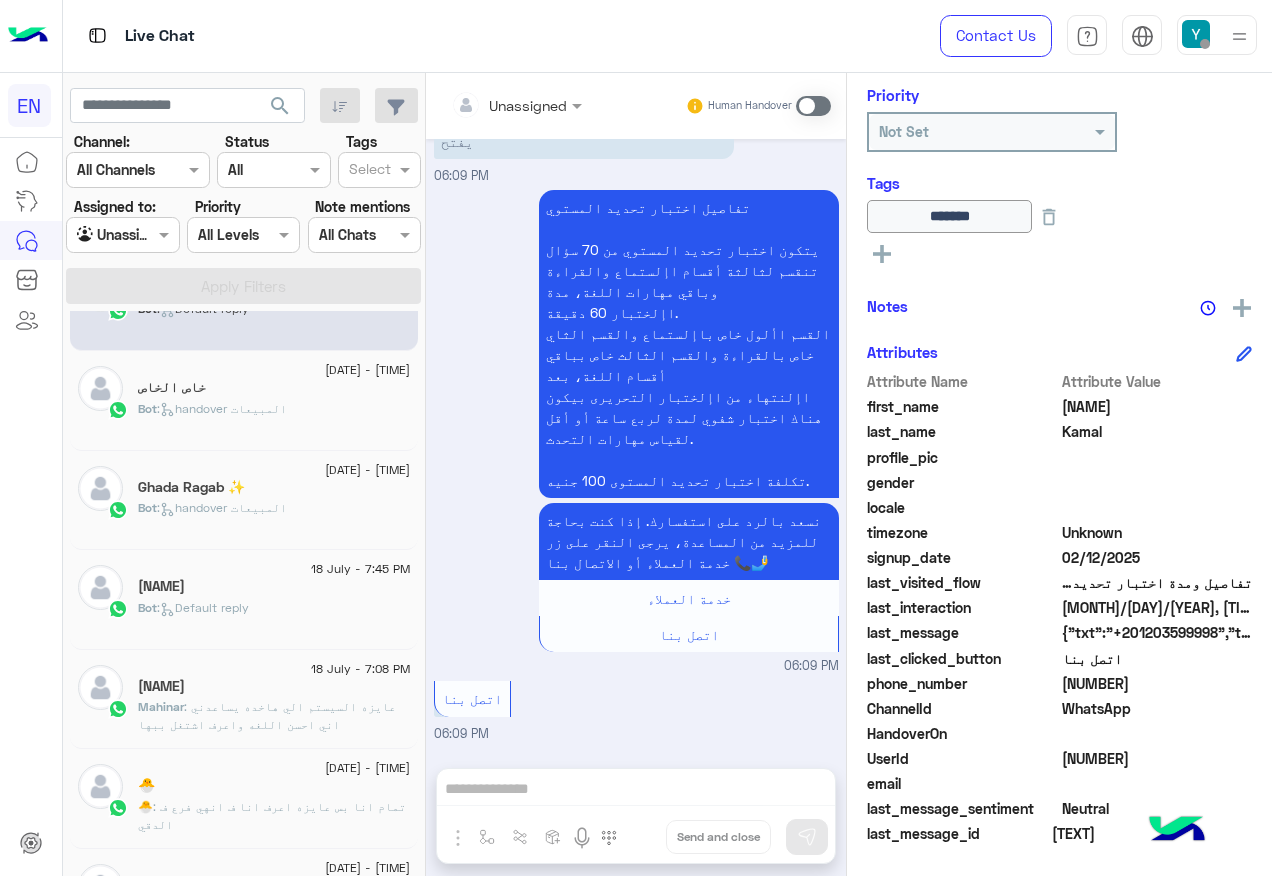 scroll, scrollTop: 100, scrollLeft: 0, axis: vertical 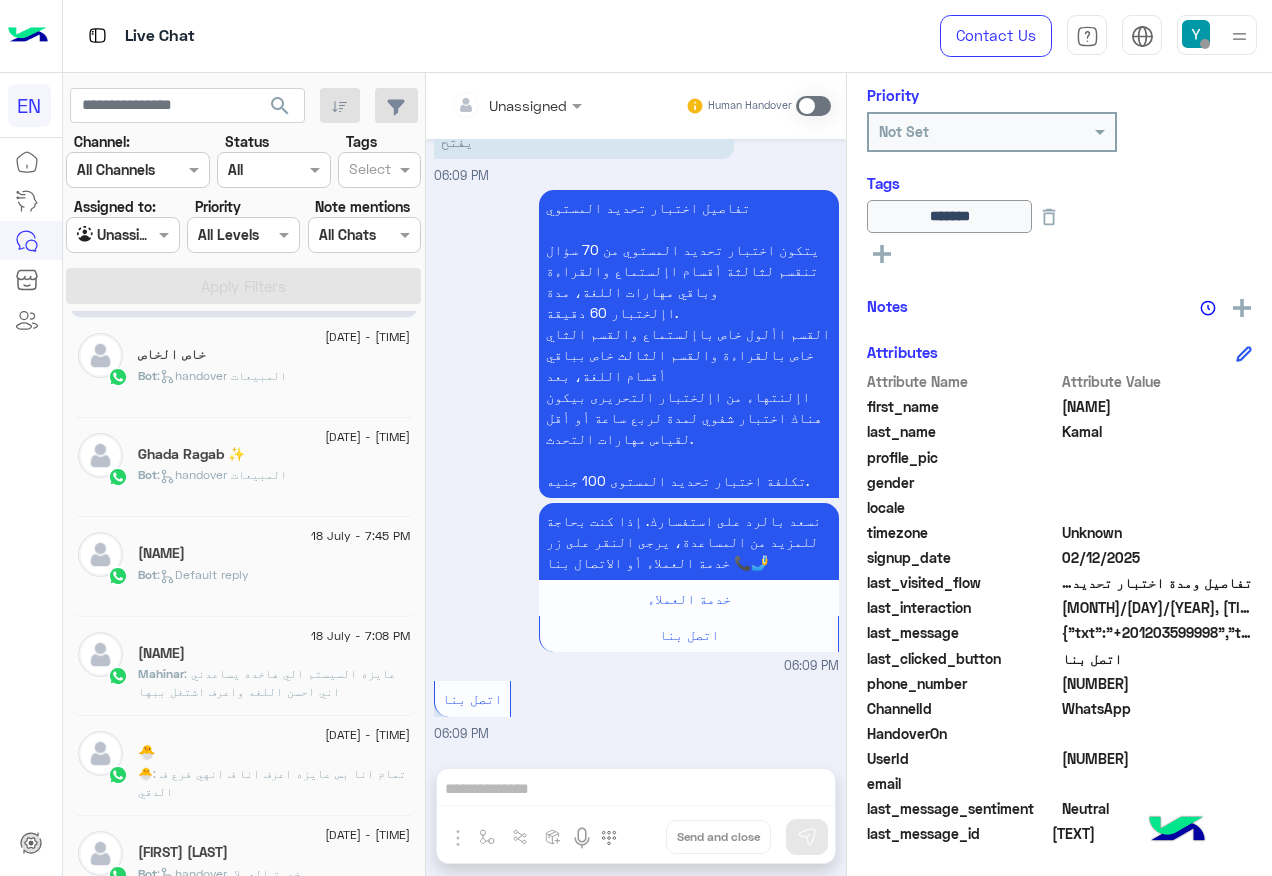 click at bounding box center [100, 235] 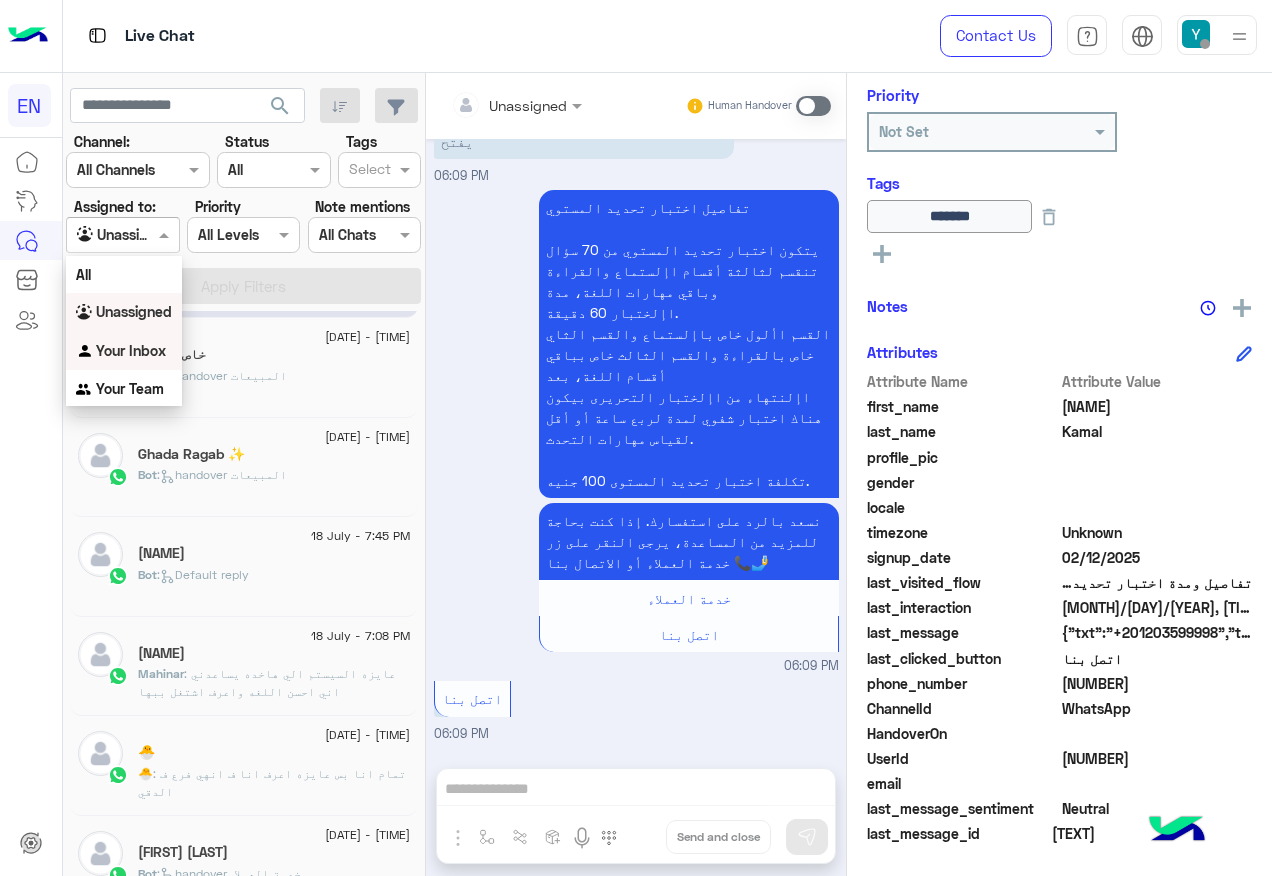 click on "Your Inbox" at bounding box center (124, 351) 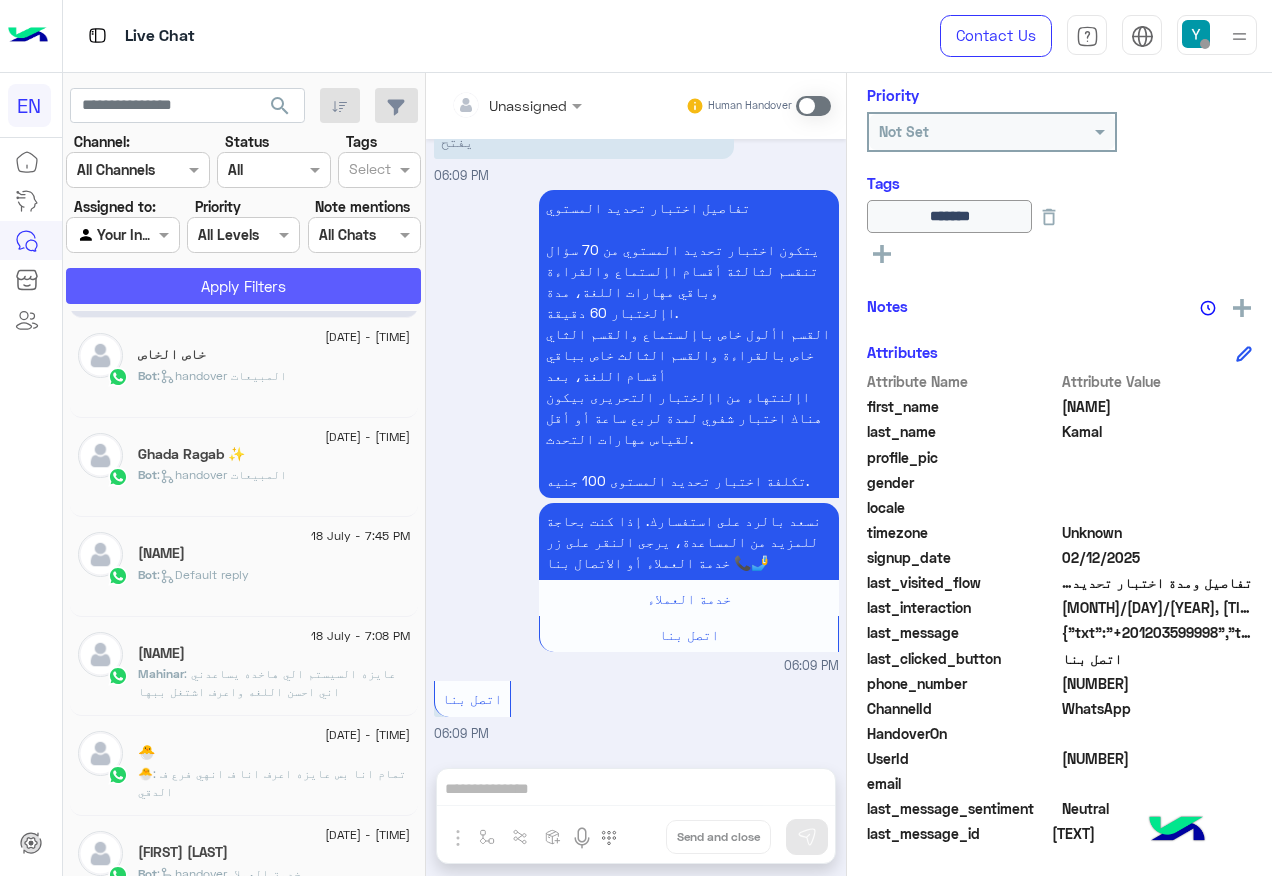click on "Apply Filters" 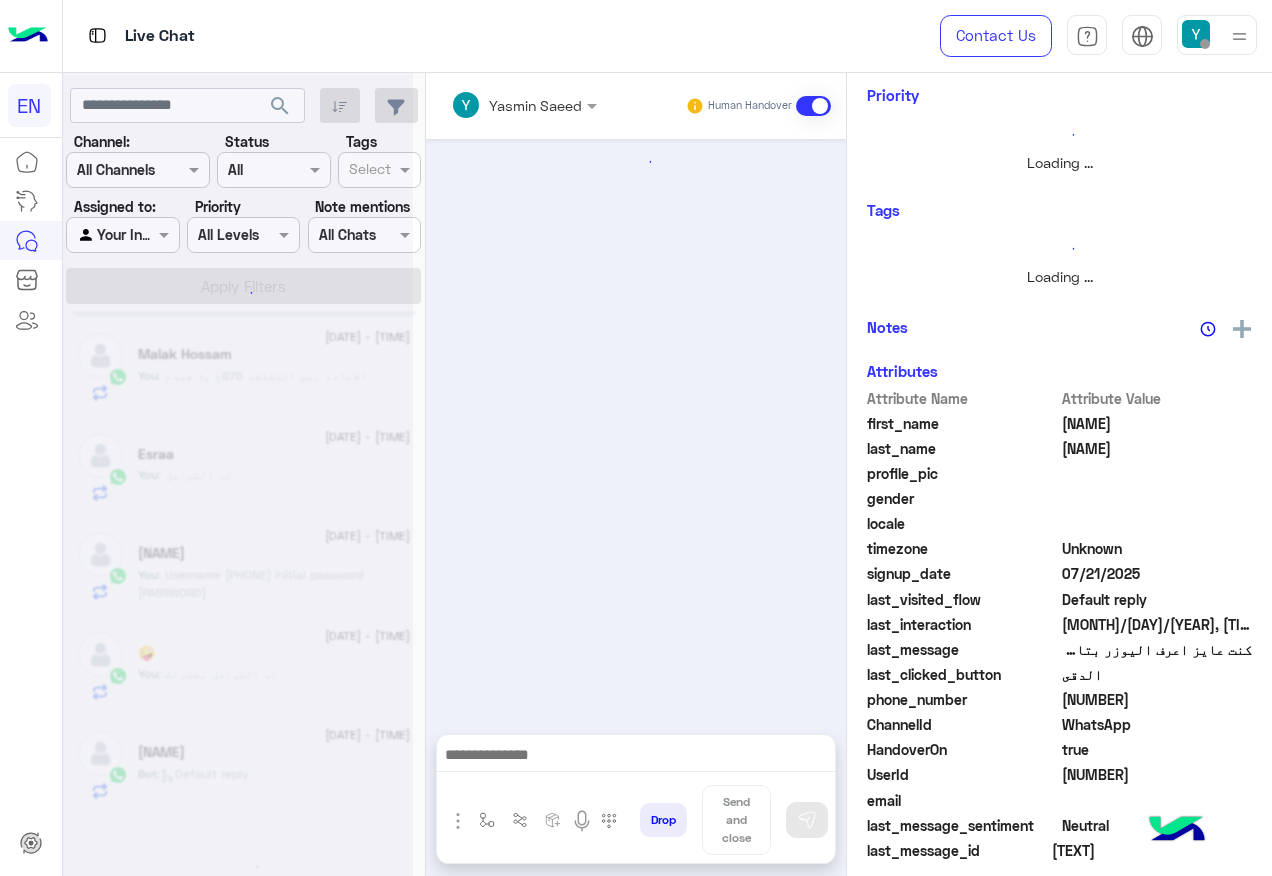 scroll, scrollTop: 100, scrollLeft: 0, axis: vertical 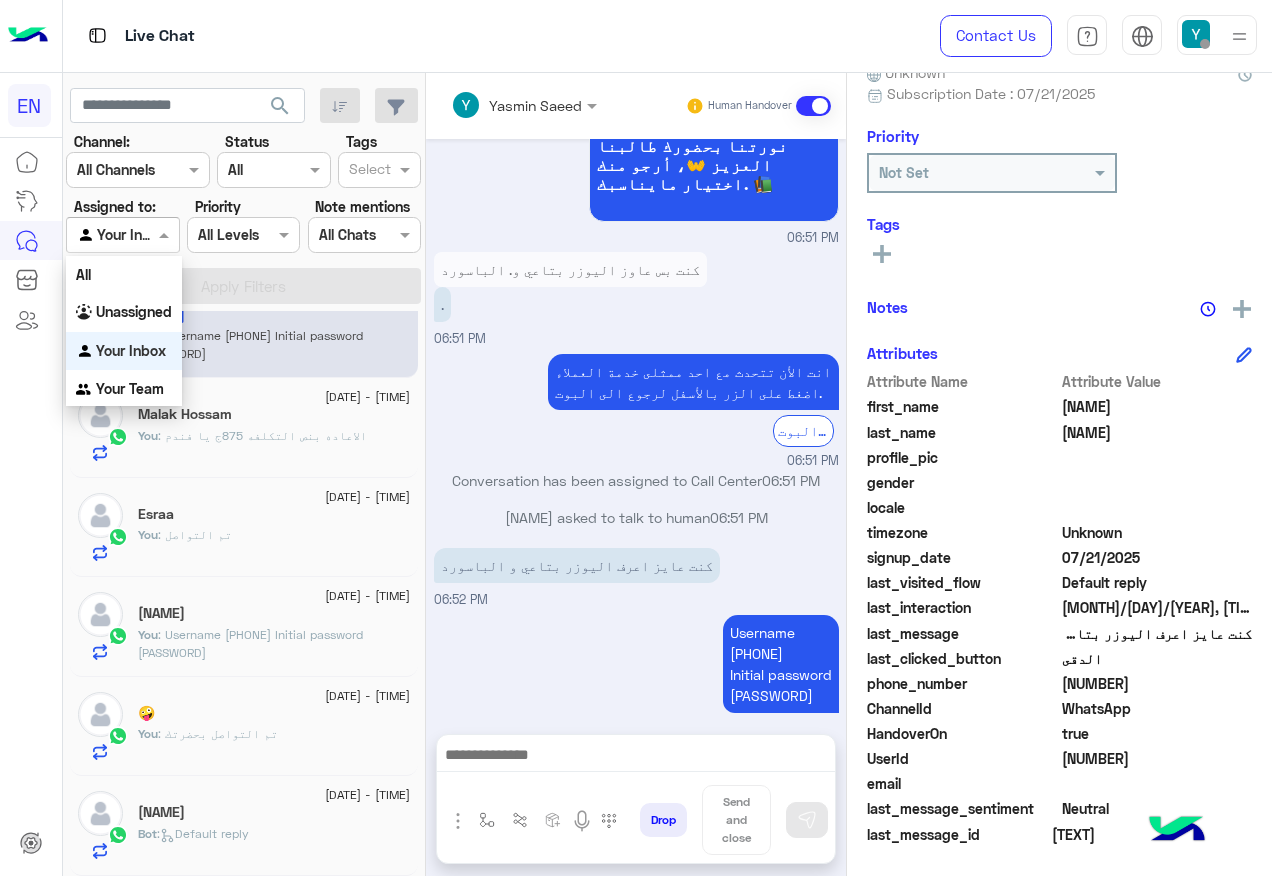 click at bounding box center [100, 235] 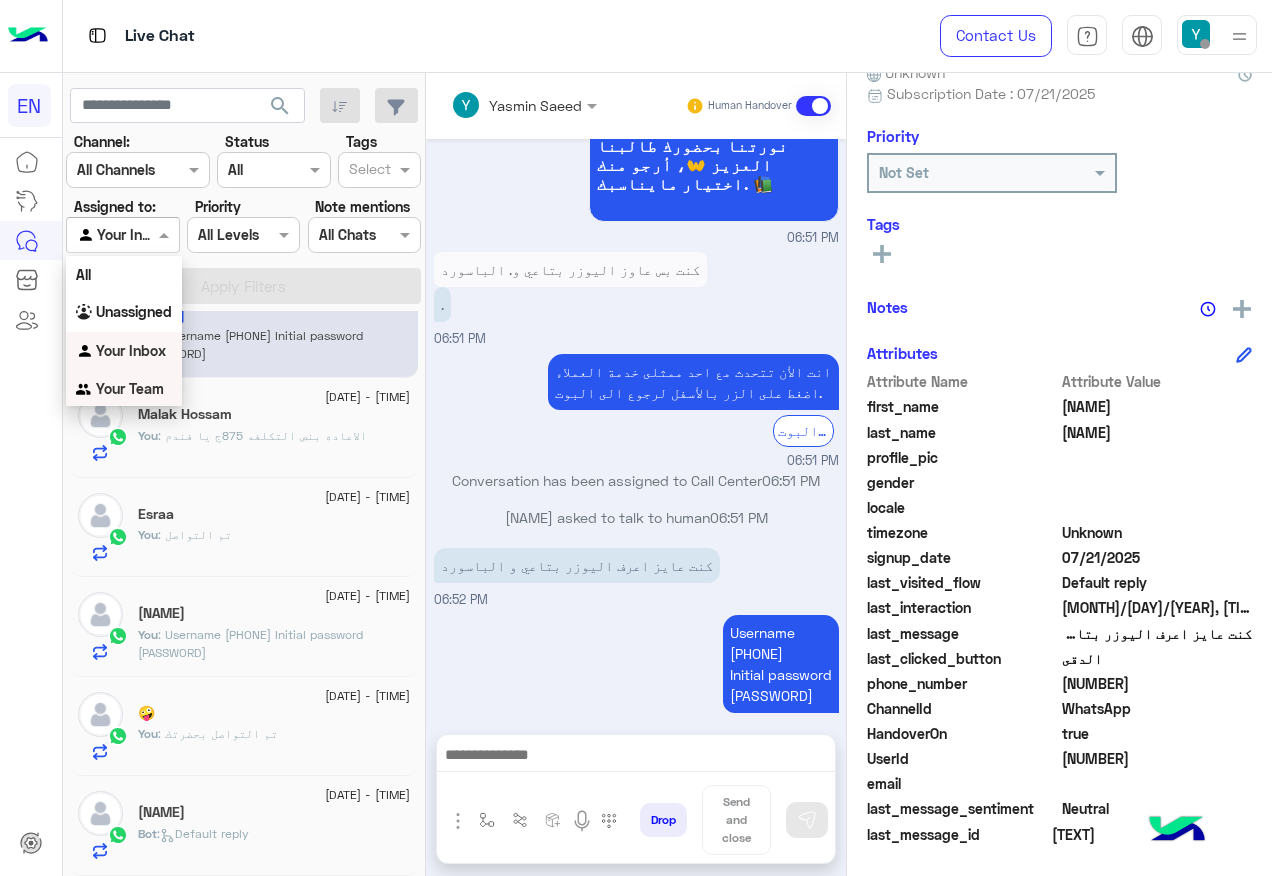 click on "Your Team" at bounding box center (130, 388) 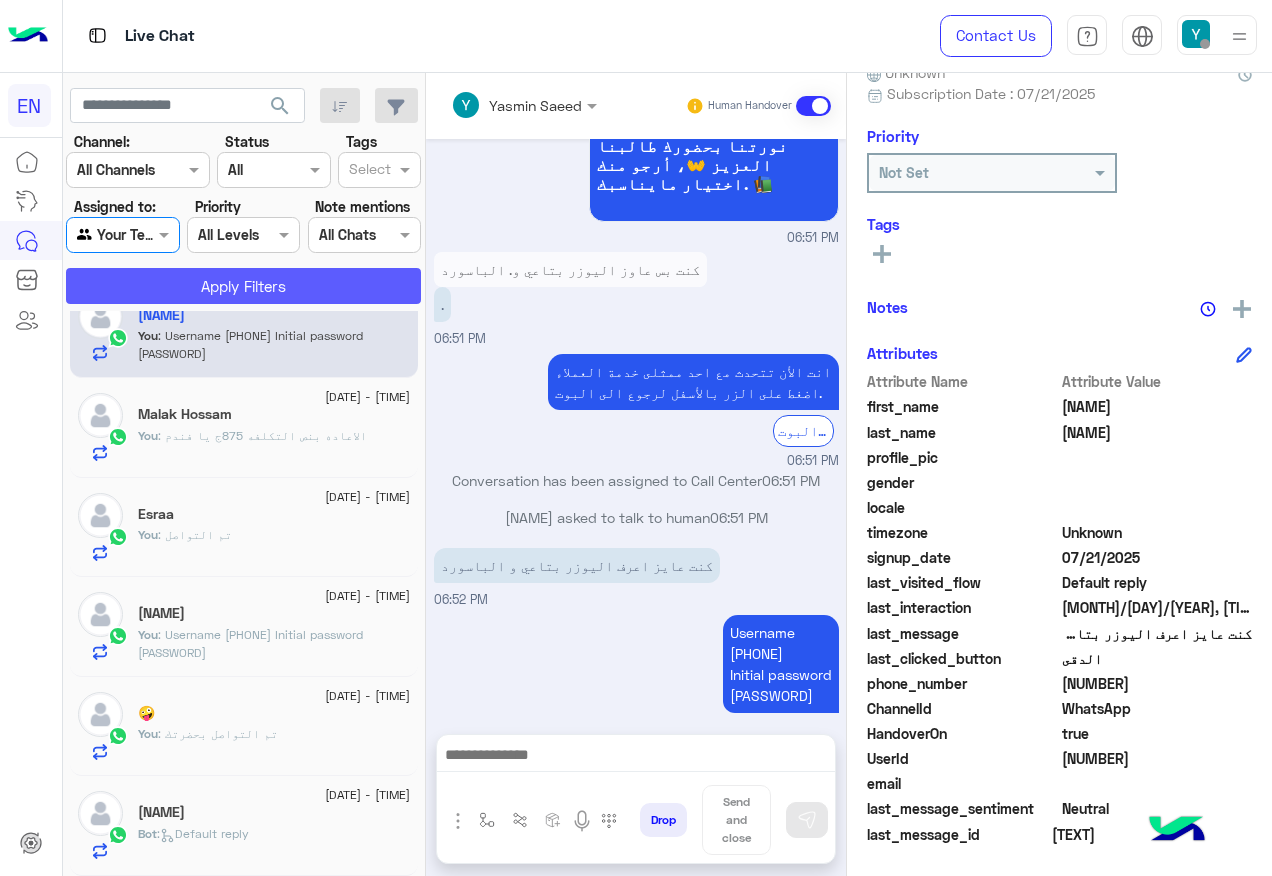 click on "Apply Filters" 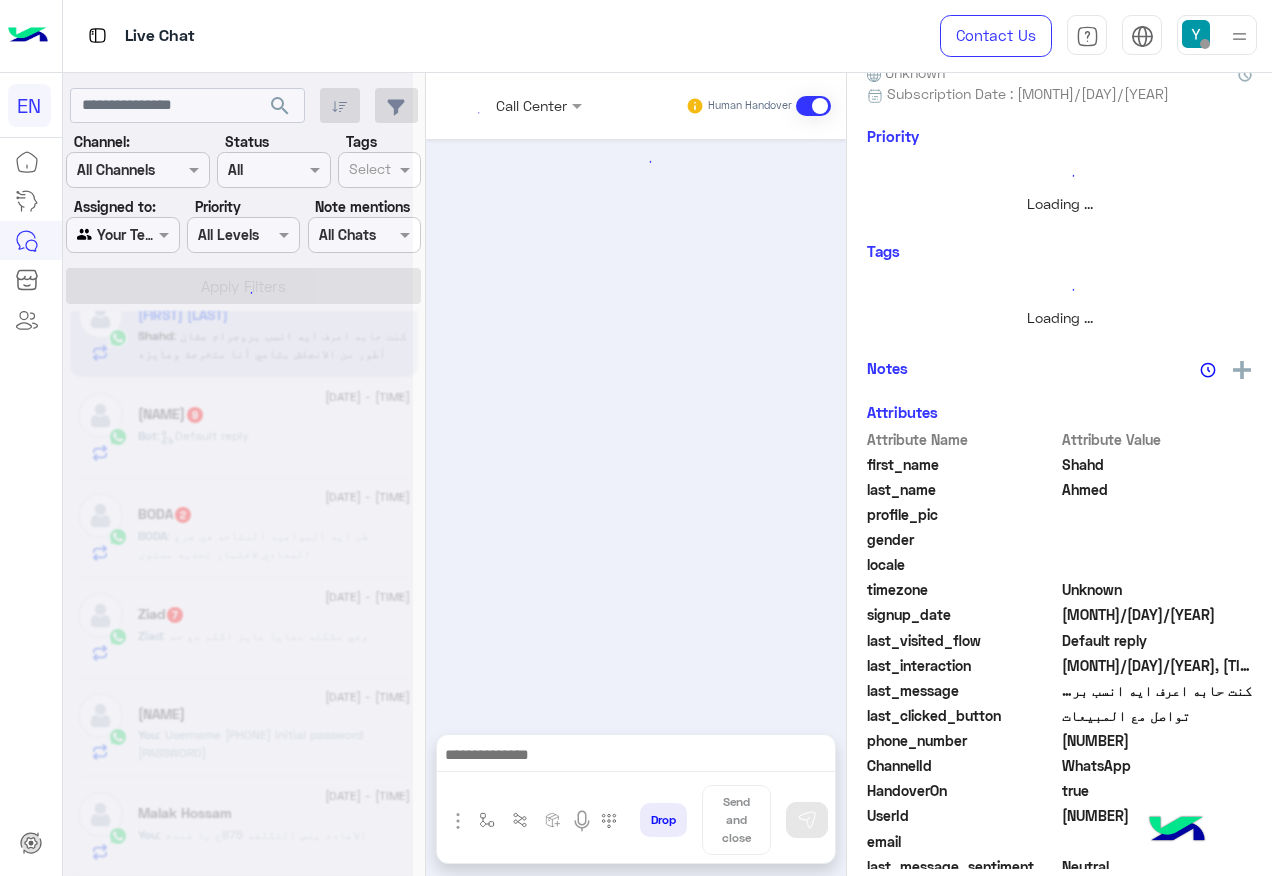 scroll, scrollTop: 242, scrollLeft: 0, axis: vertical 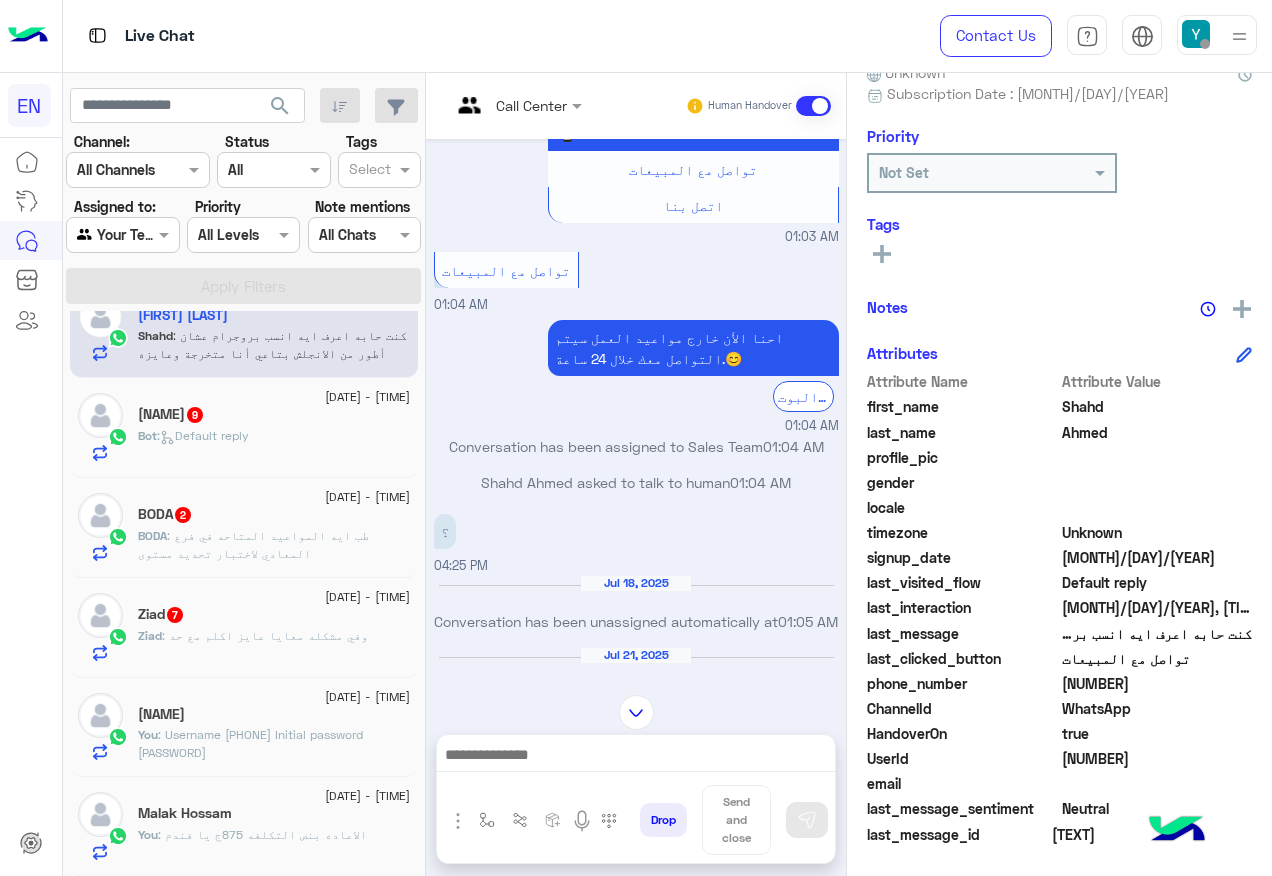 click at bounding box center (491, 105) 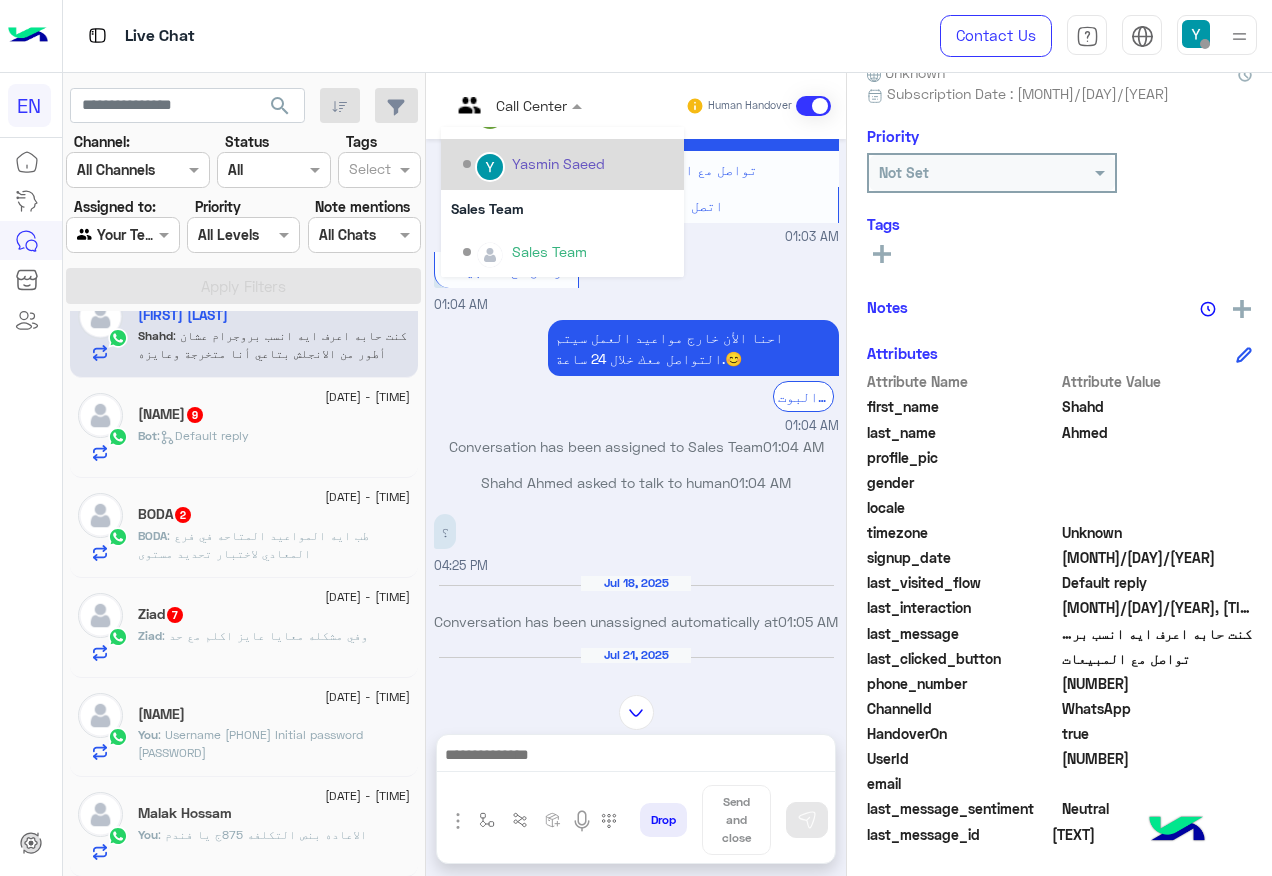 scroll, scrollTop: 332, scrollLeft: 0, axis: vertical 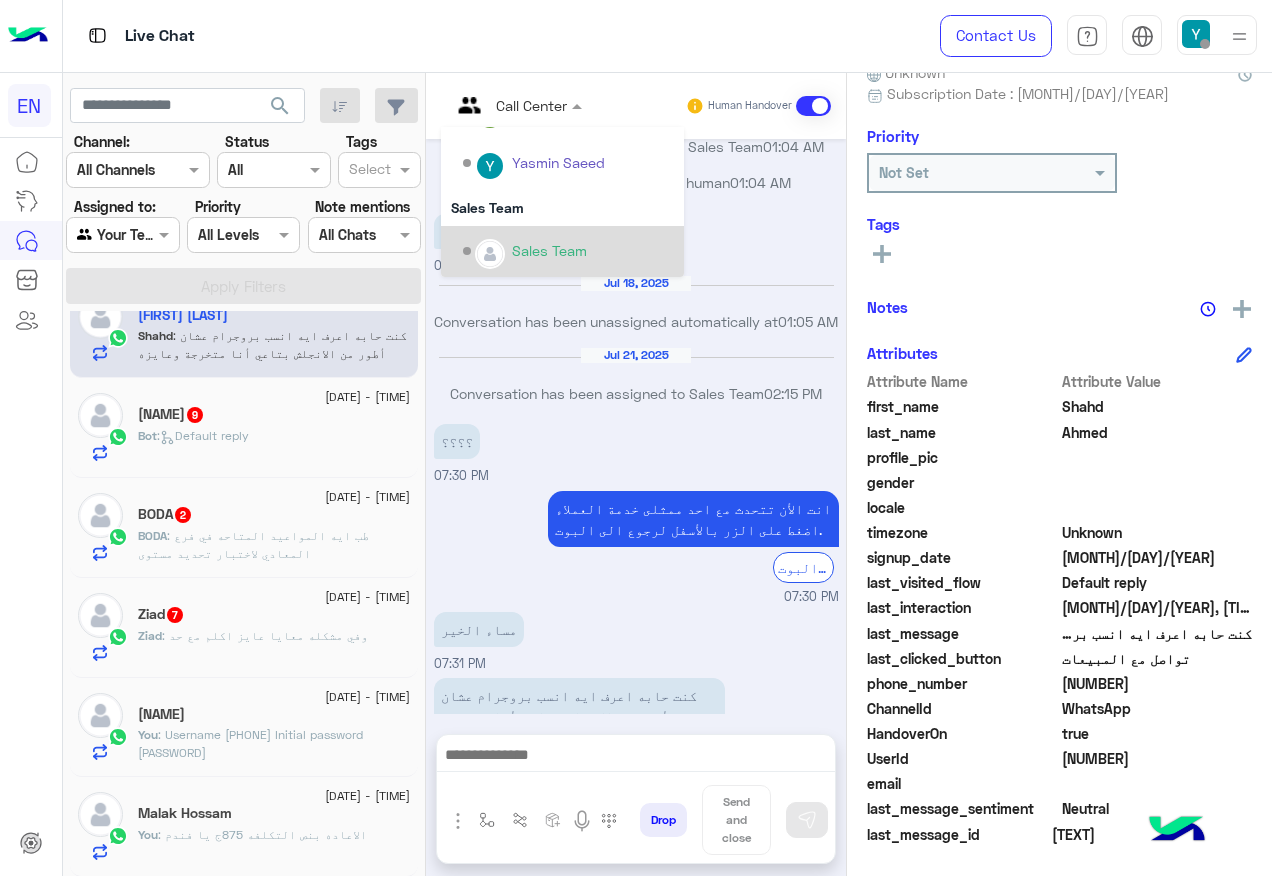 click on "Sales Team" at bounding box center (549, 250) 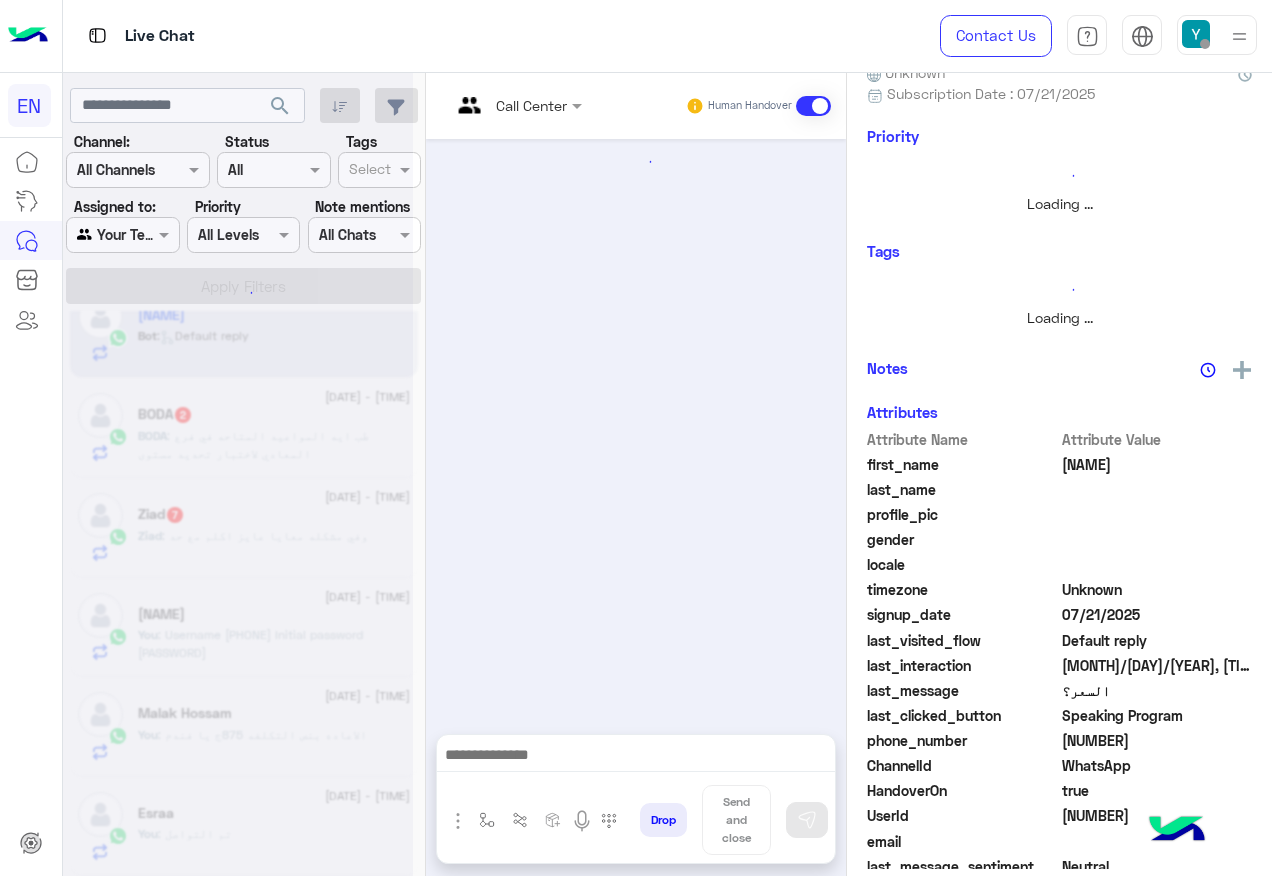 scroll 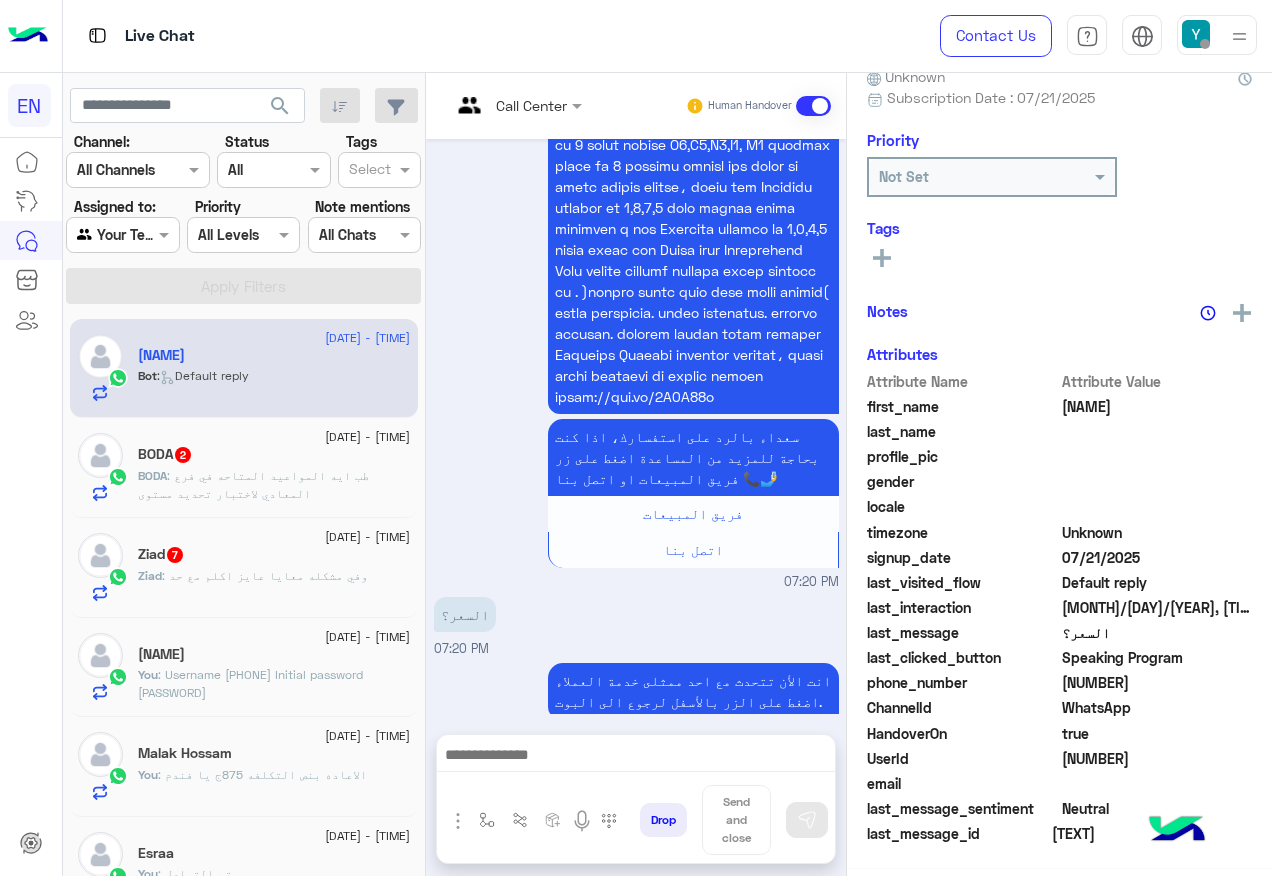 click on "BODA : طب ايه المواعيد المتاحه في فرع المعادي لاختبار تحديد مستوى" 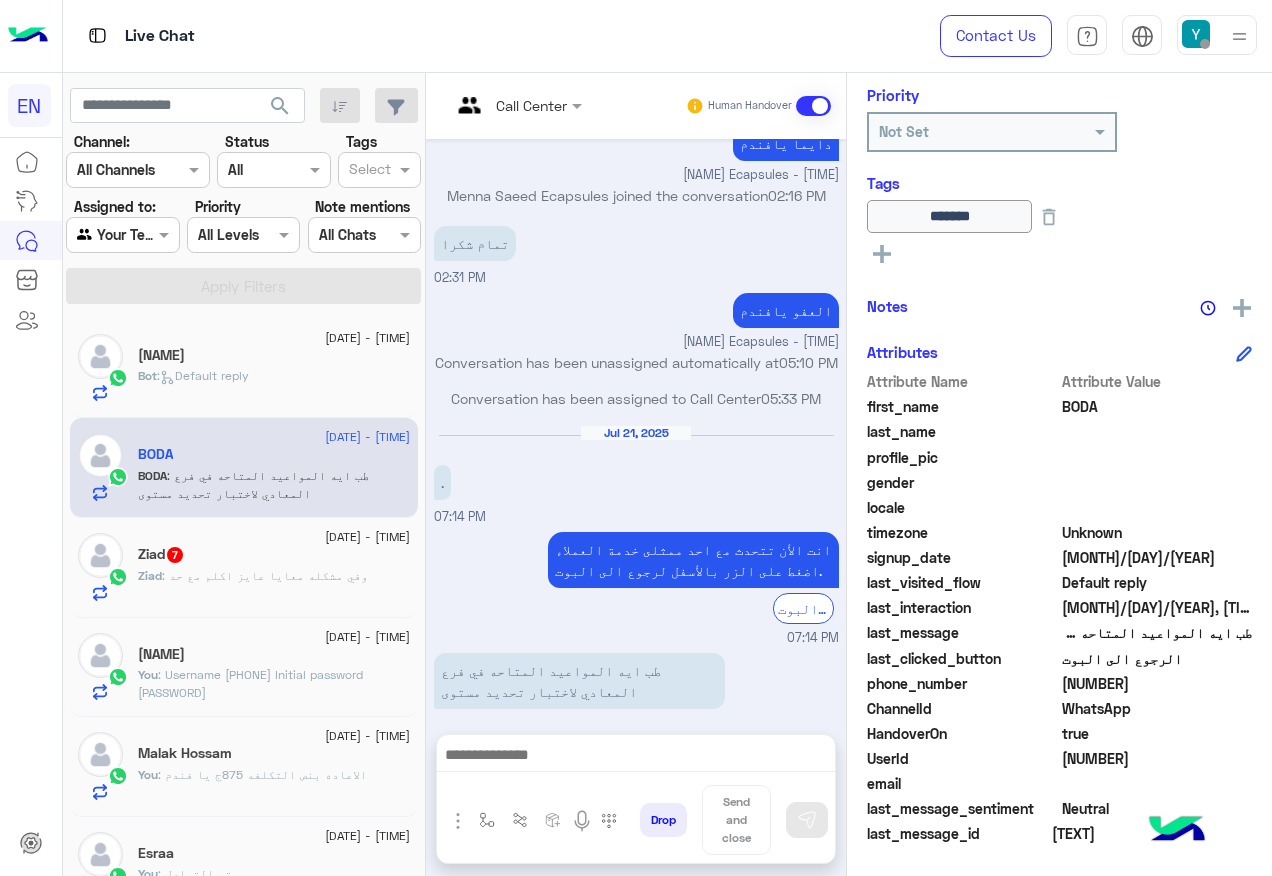 click at bounding box center (636, 760) 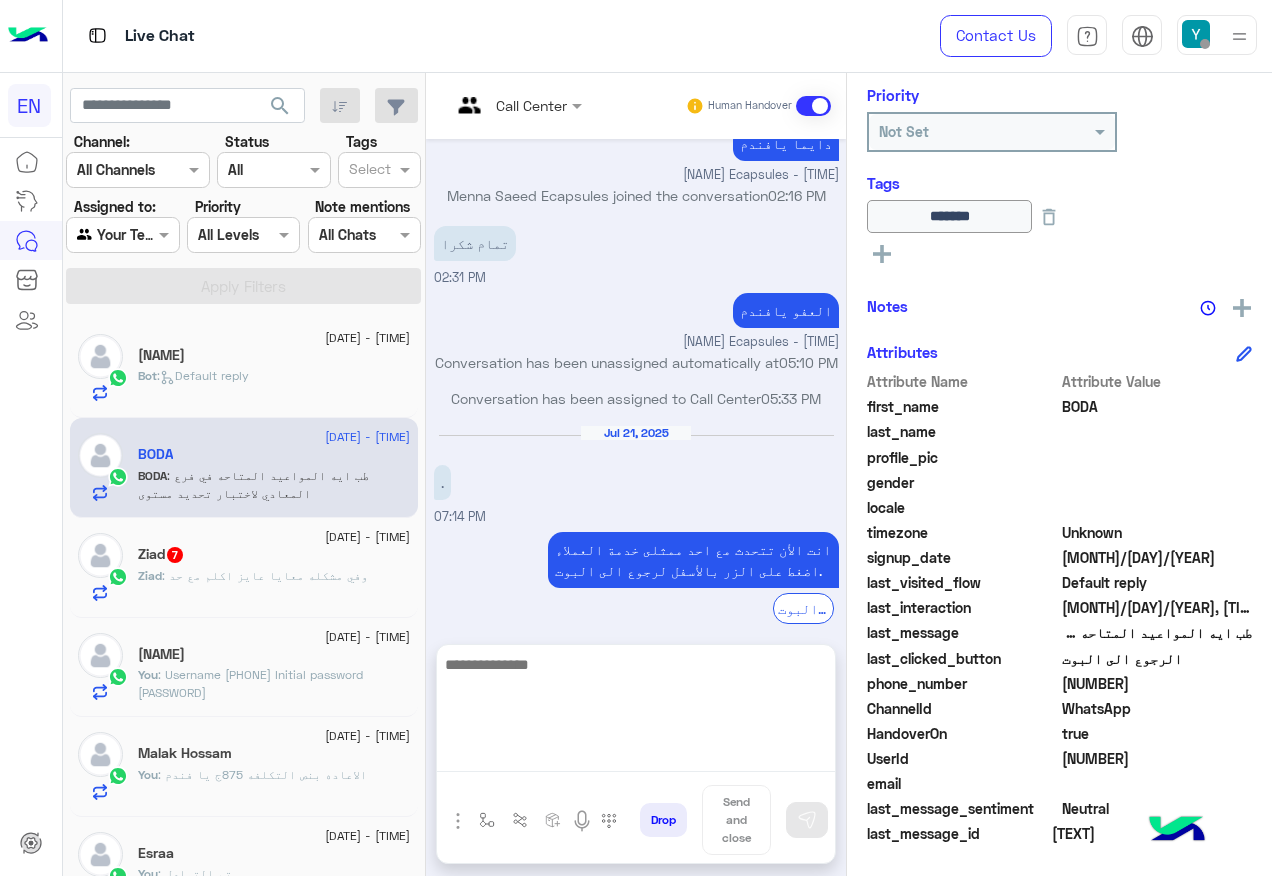click at bounding box center (636, 712) 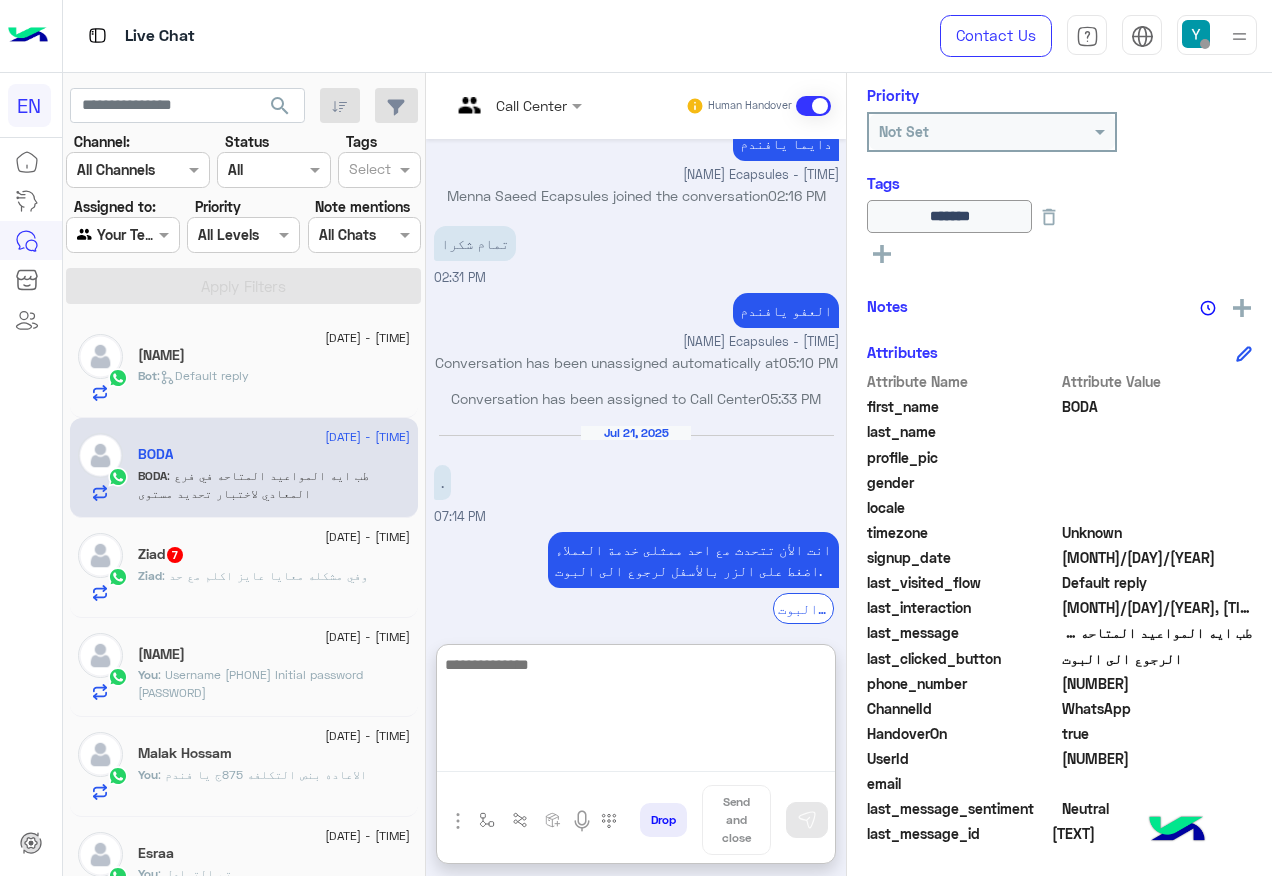 paste on "**********" 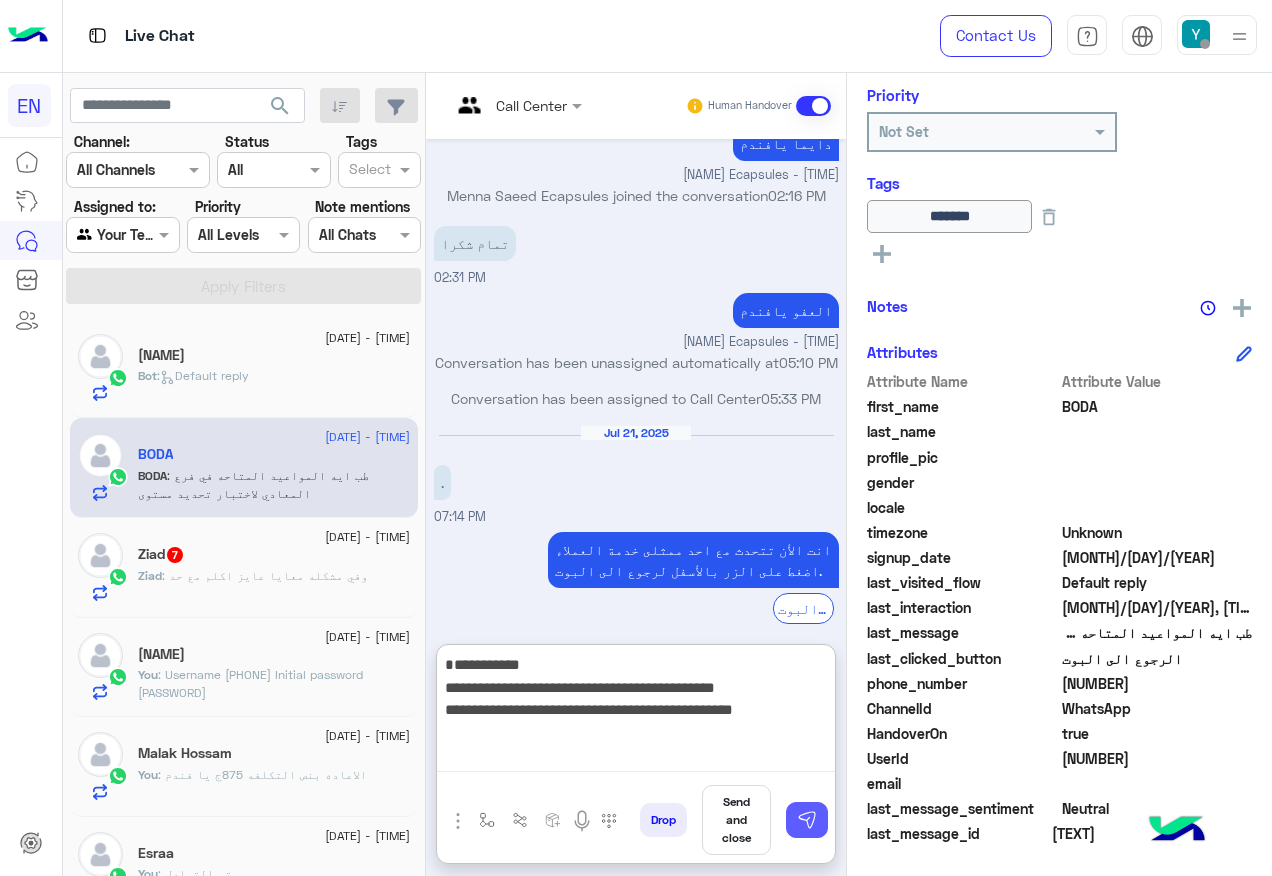 type on "**********" 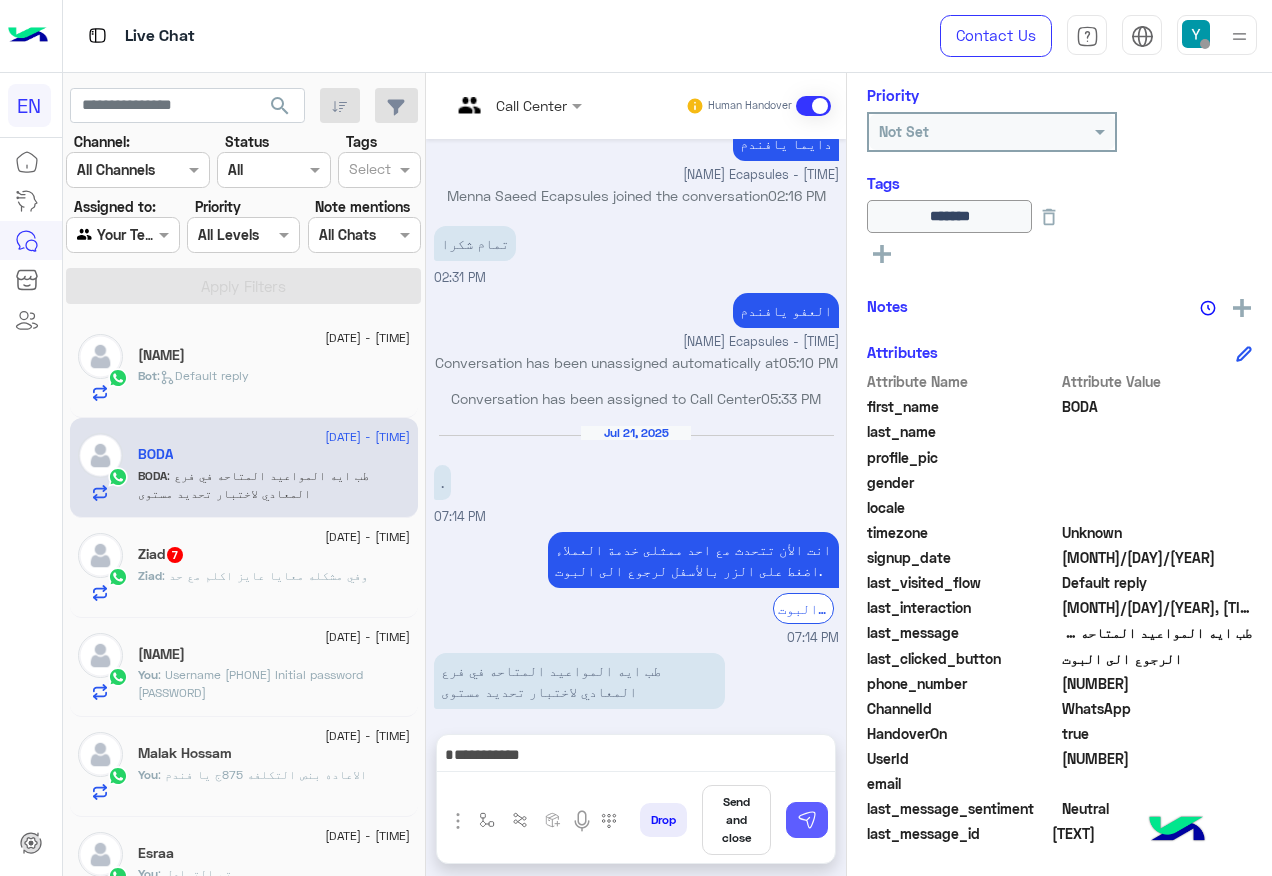 click at bounding box center [807, 820] 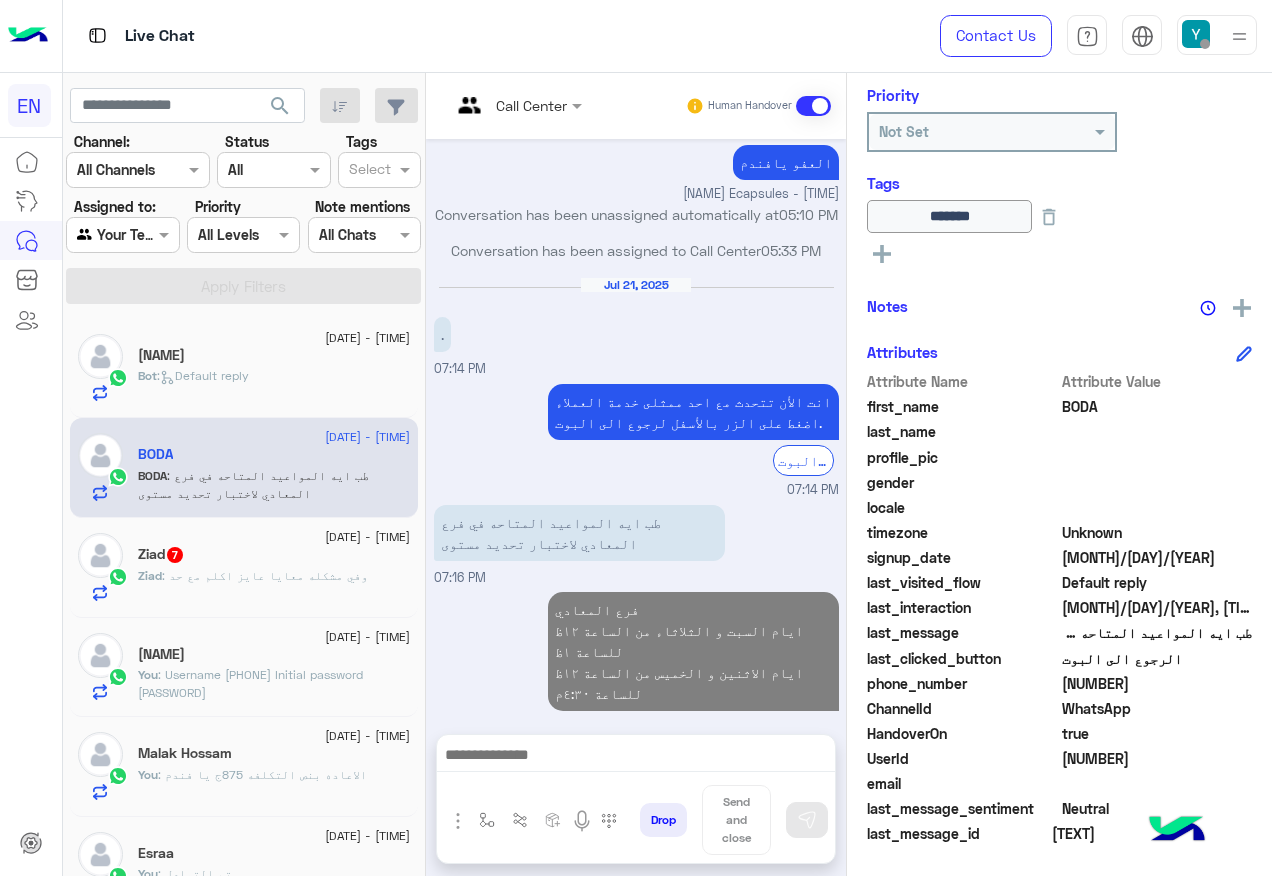 scroll, scrollTop: 1288, scrollLeft: 0, axis: vertical 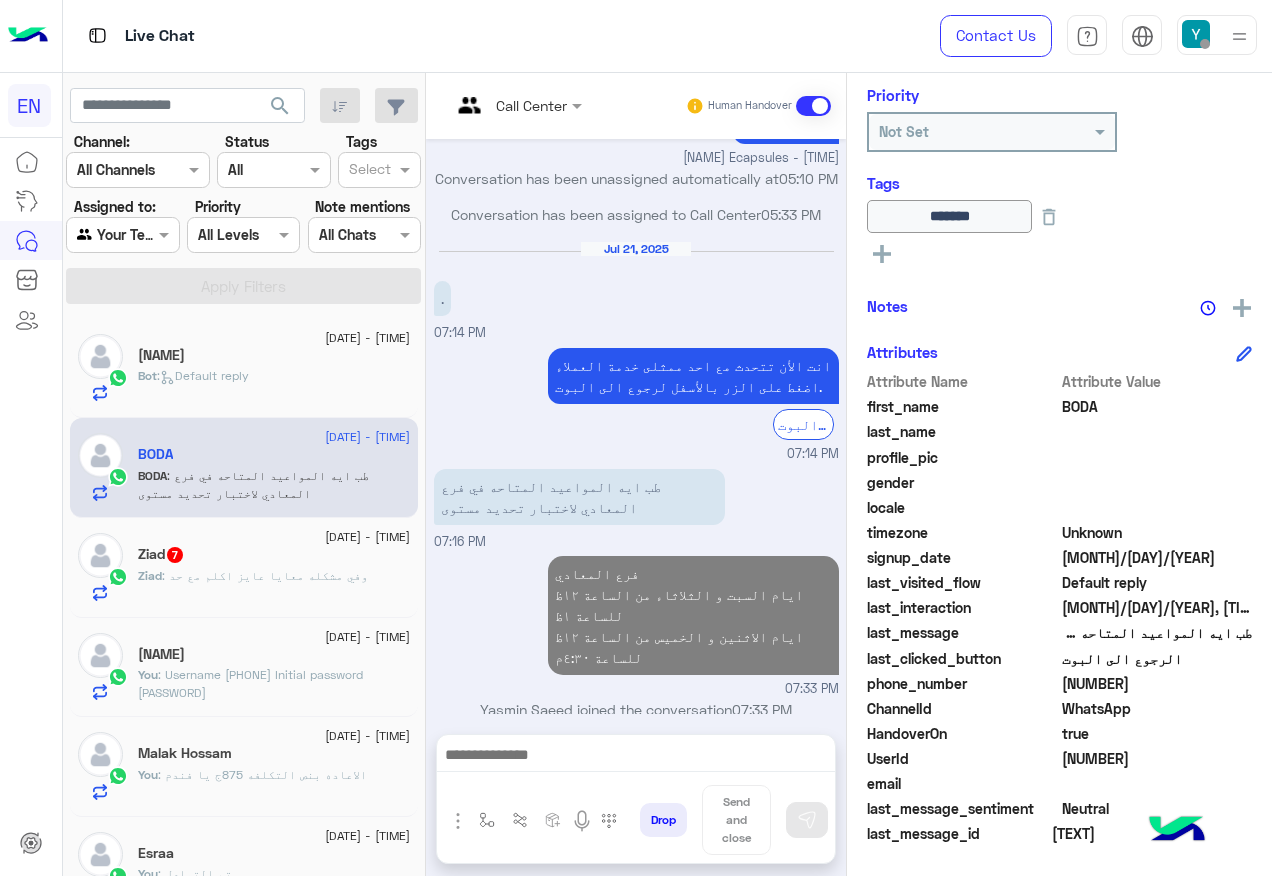click on "Ziad   7" 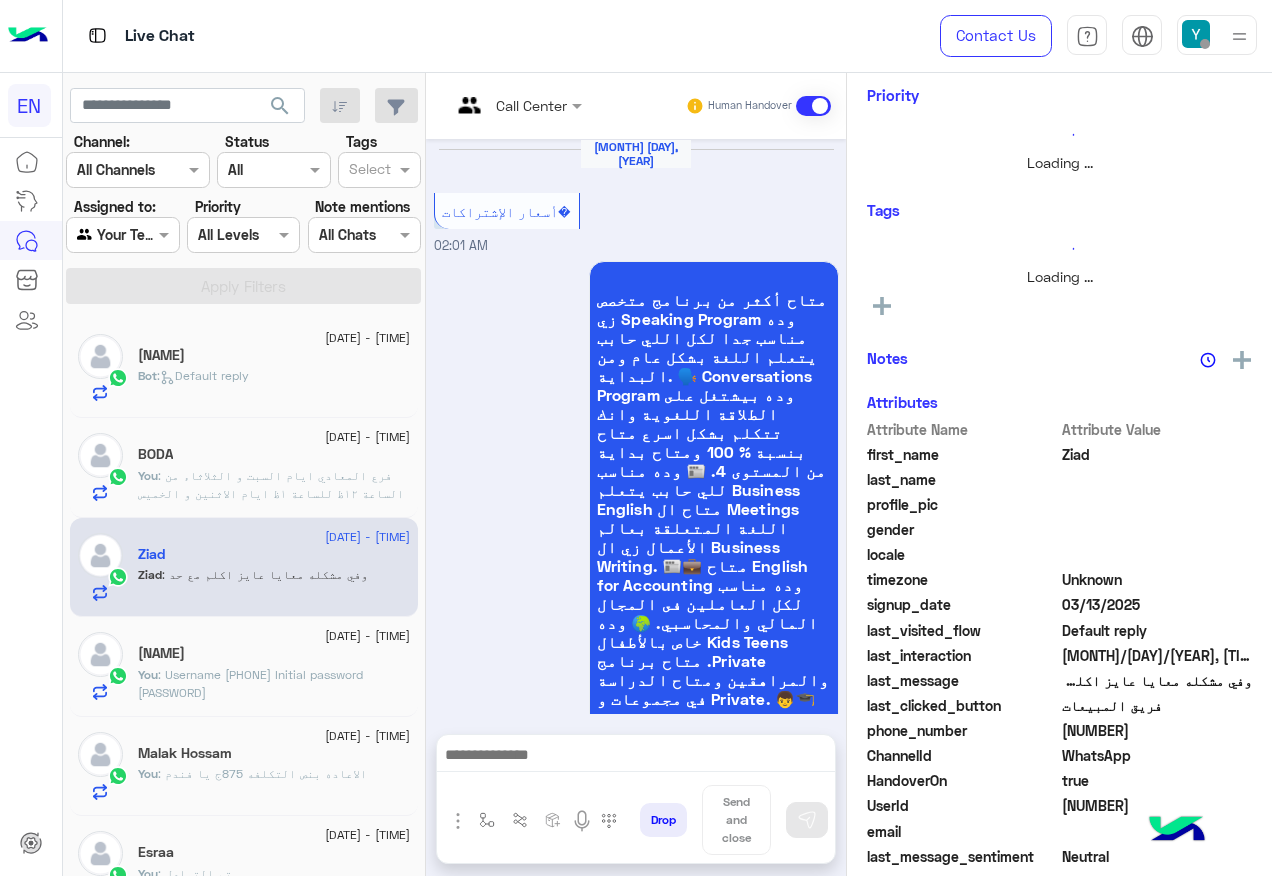 scroll, scrollTop: 2277, scrollLeft: 0, axis: vertical 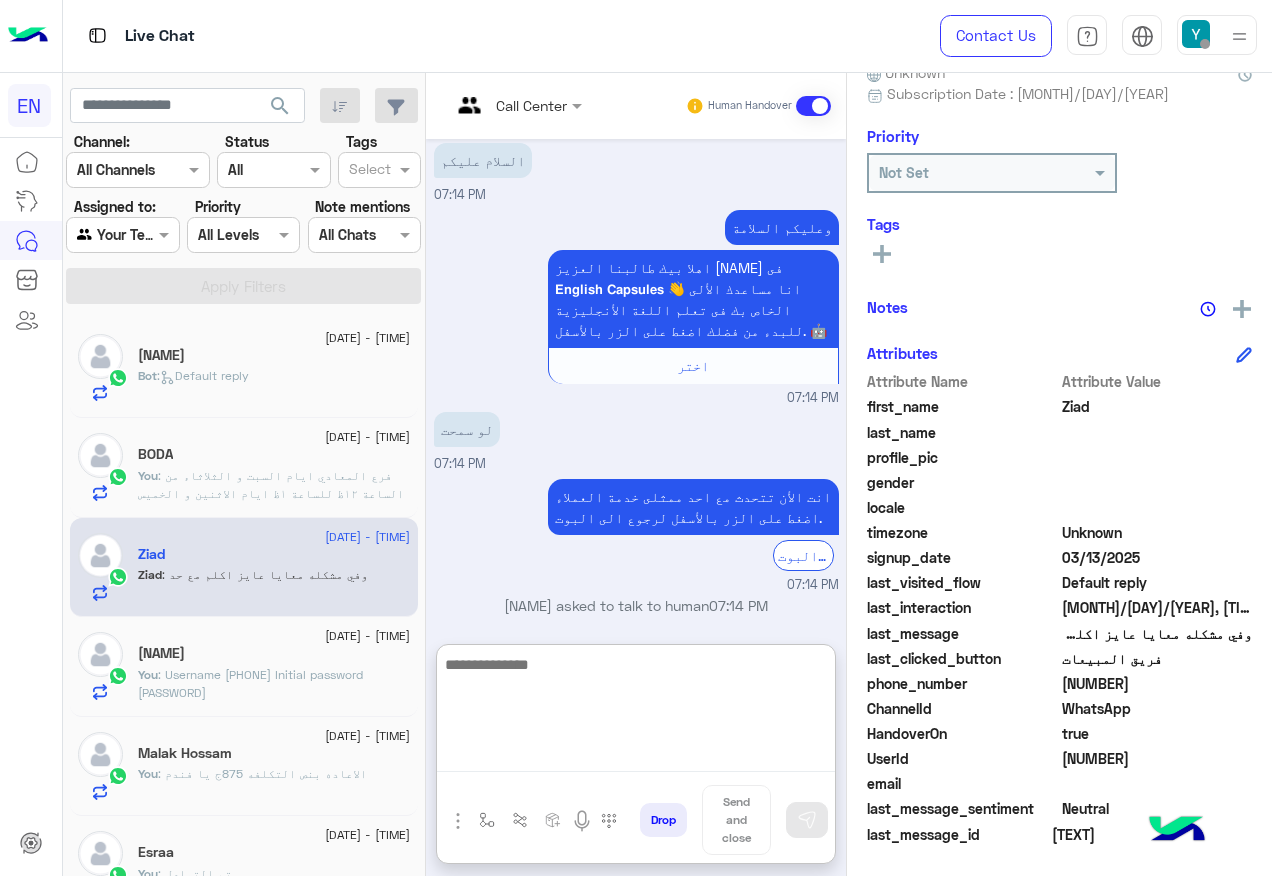 click at bounding box center [636, 712] 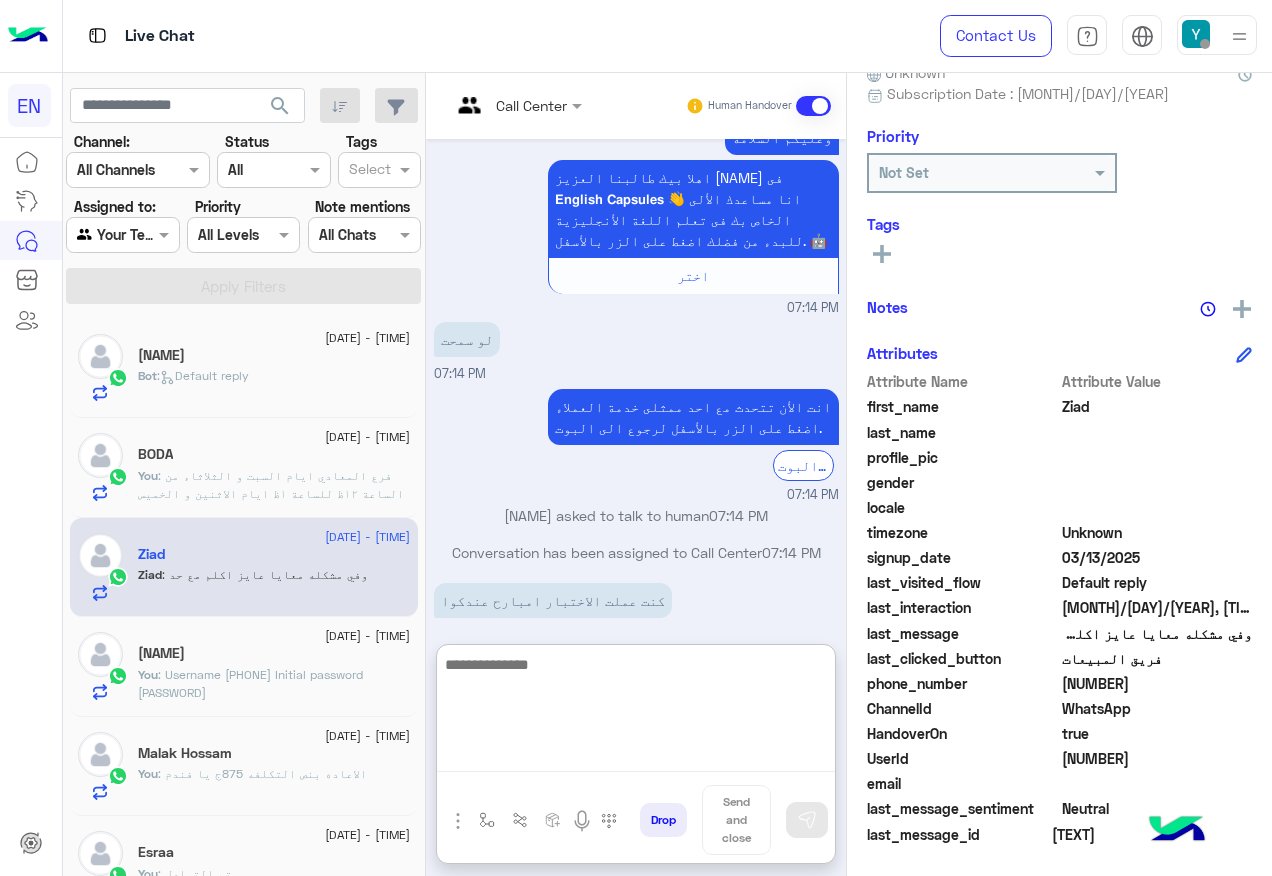 click at bounding box center (636, 712) 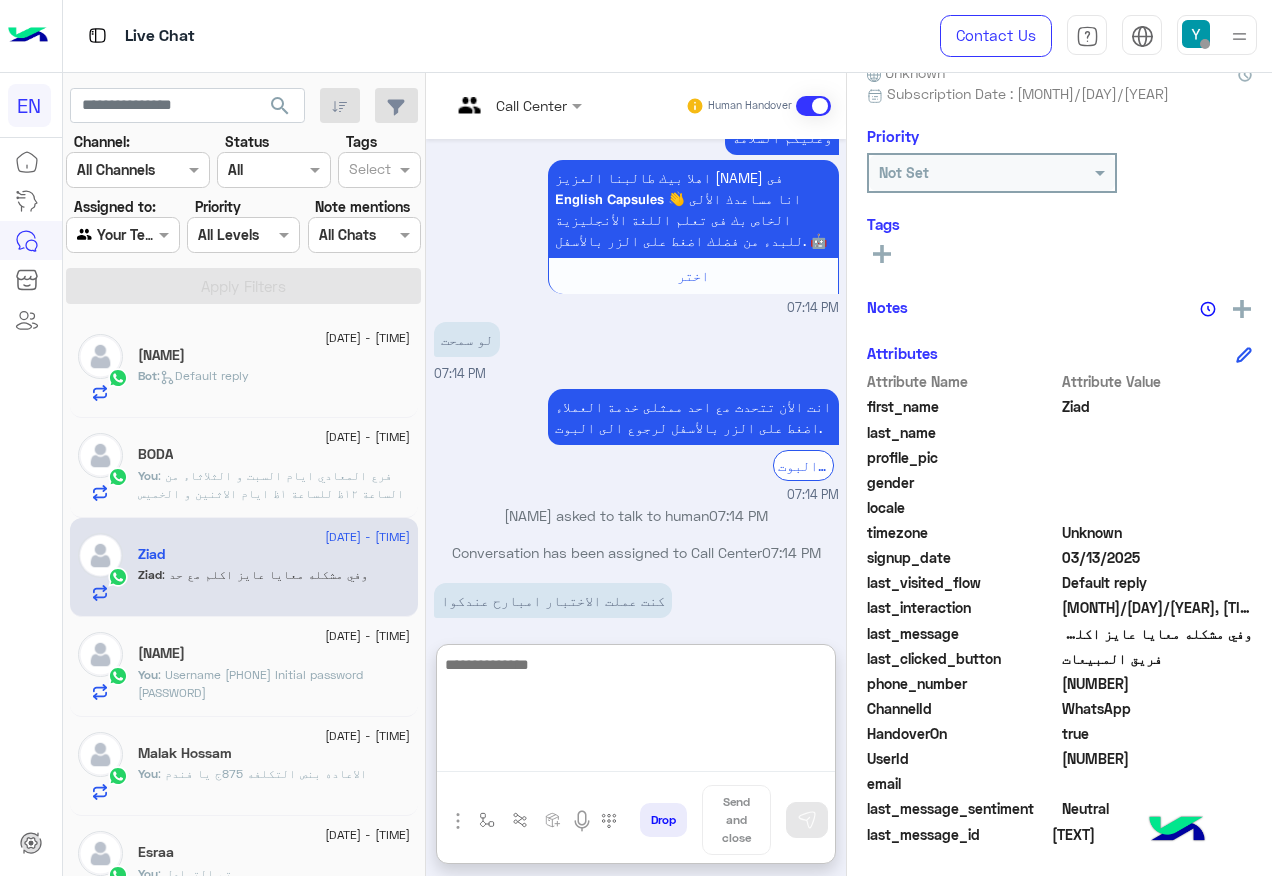 click at bounding box center (636, 712) 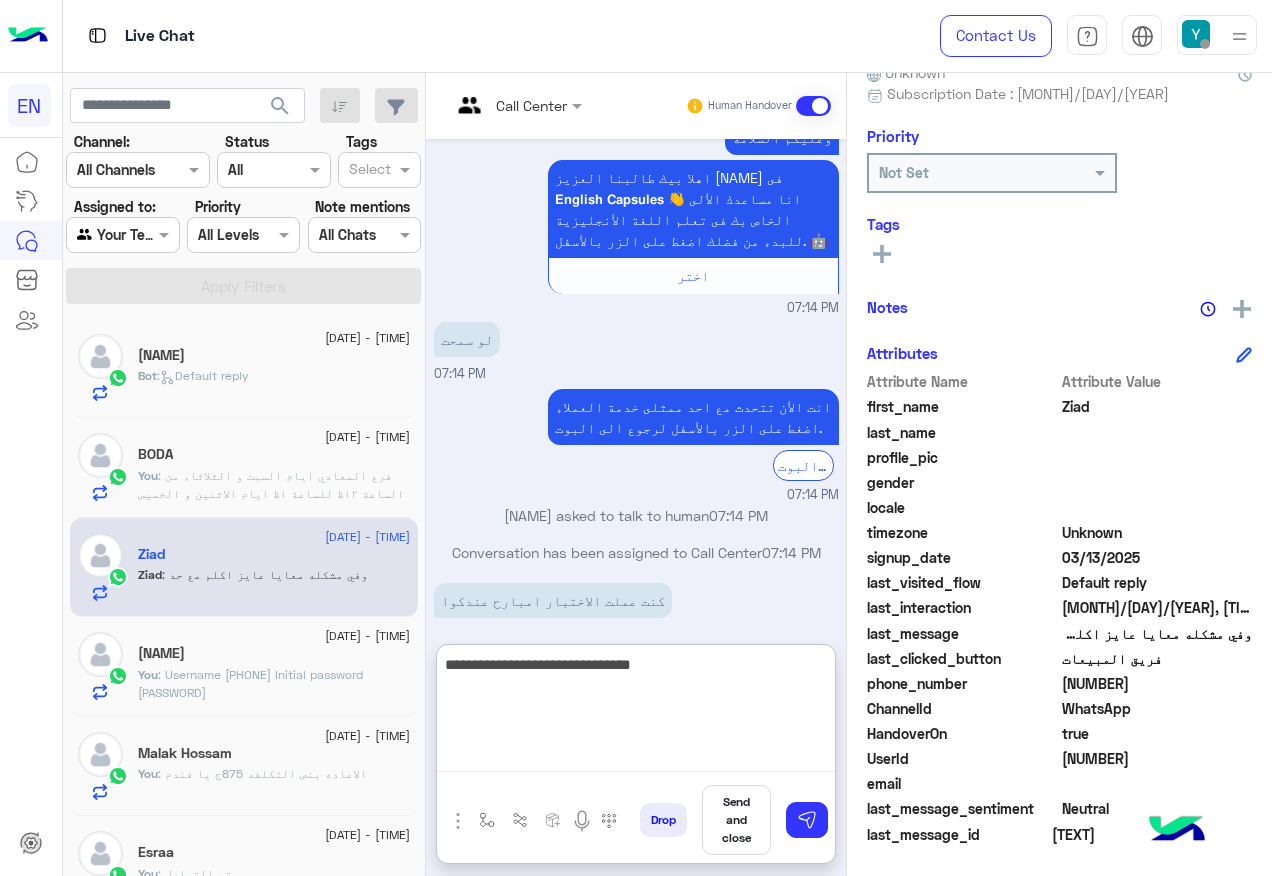 type on "**********" 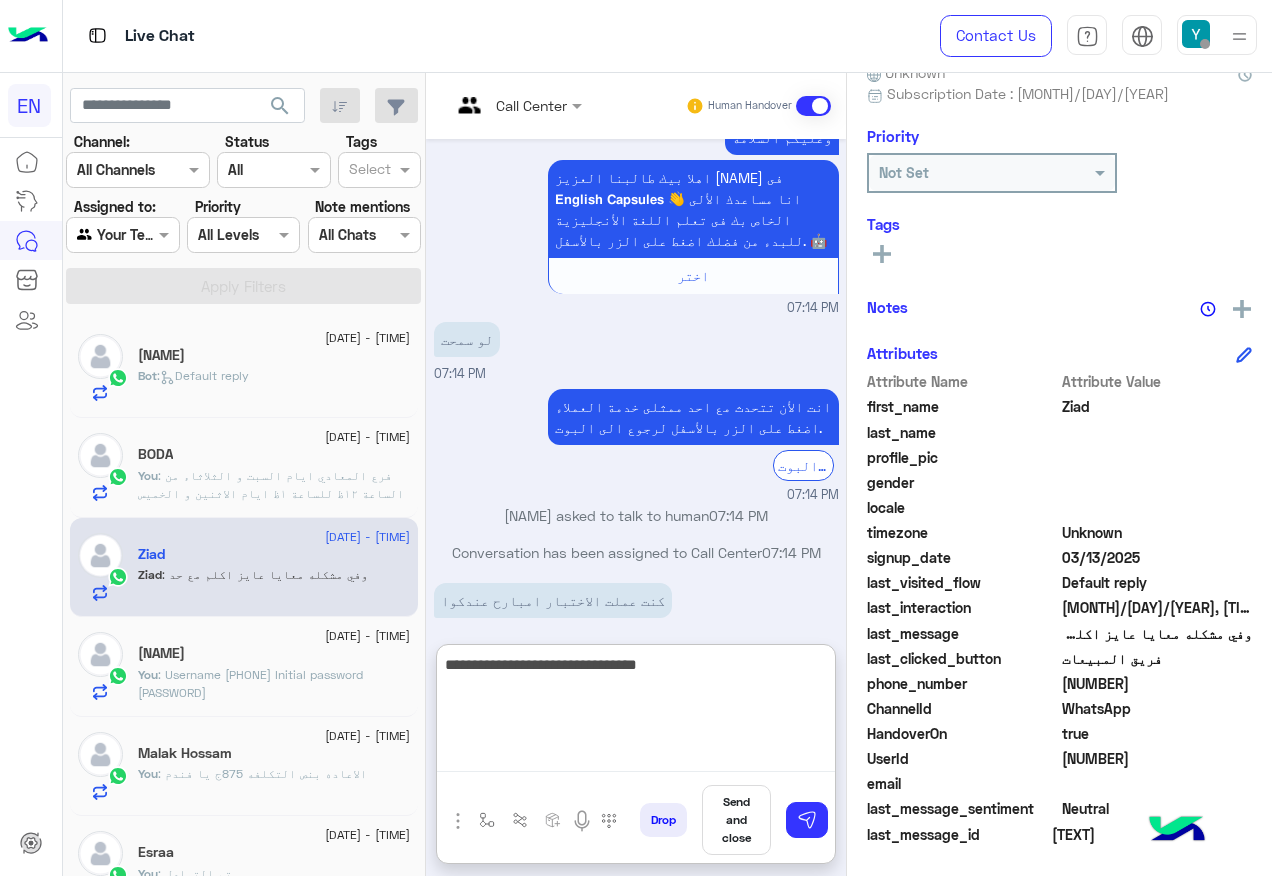 type 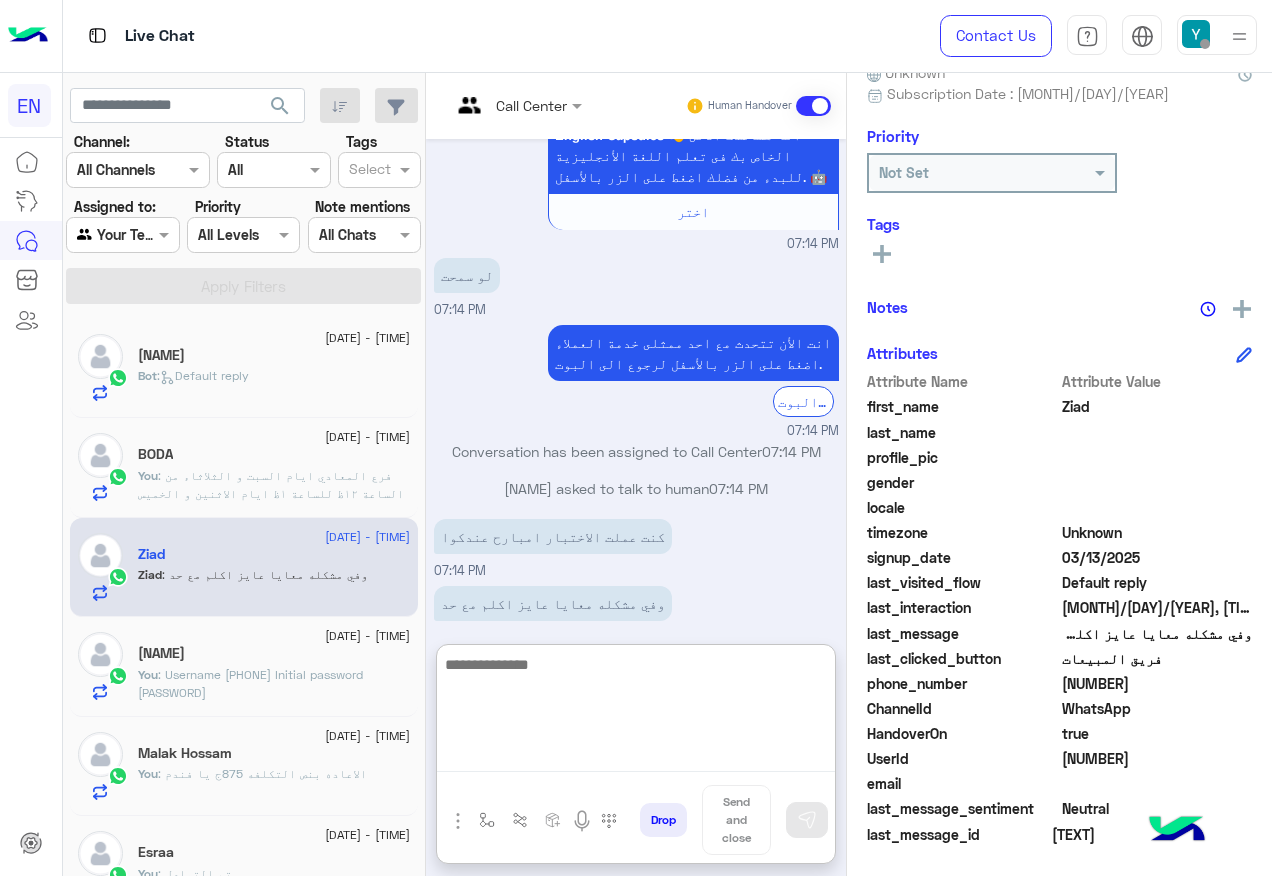 scroll, scrollTop: 2467, scrollLeft: 0, axis: vertical 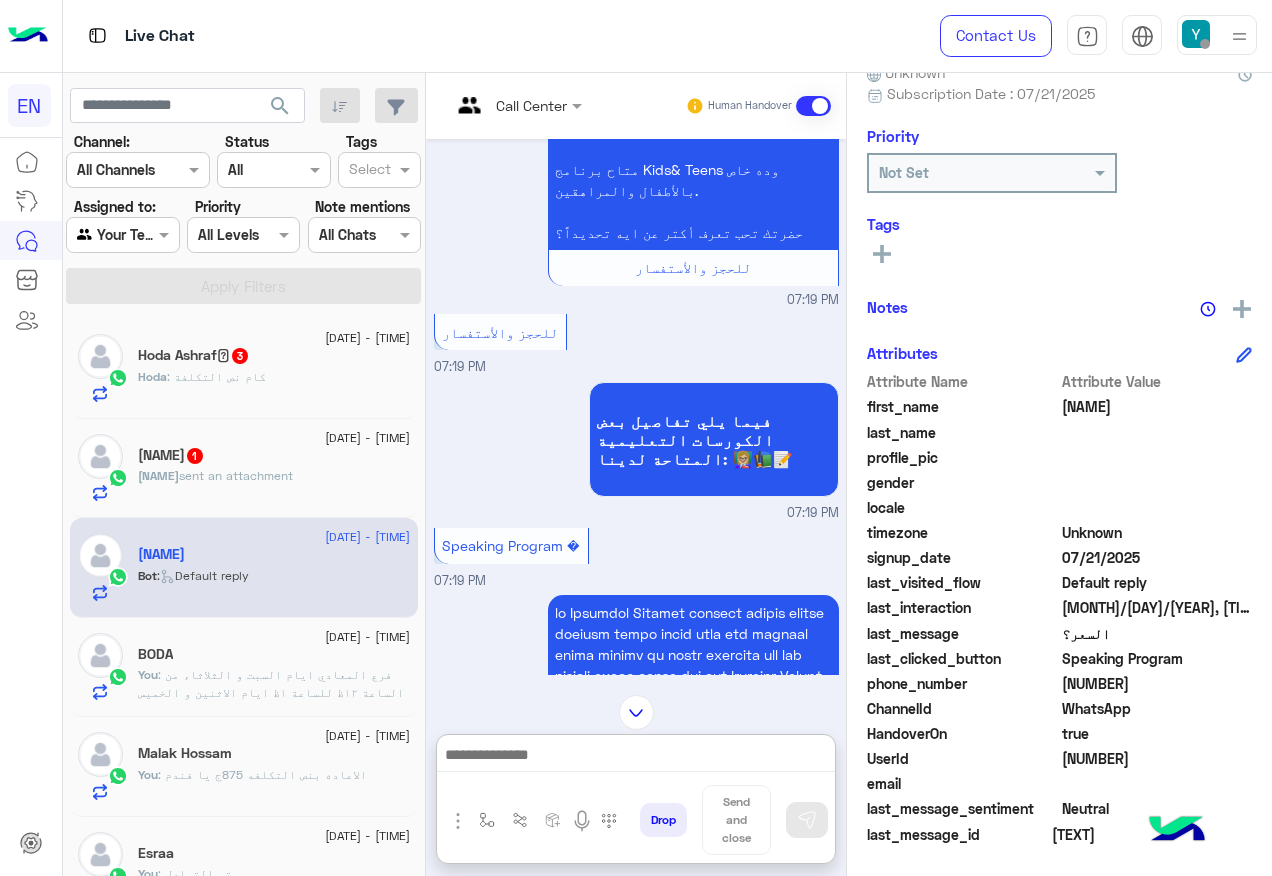 click on "m7md  sent an attachment" 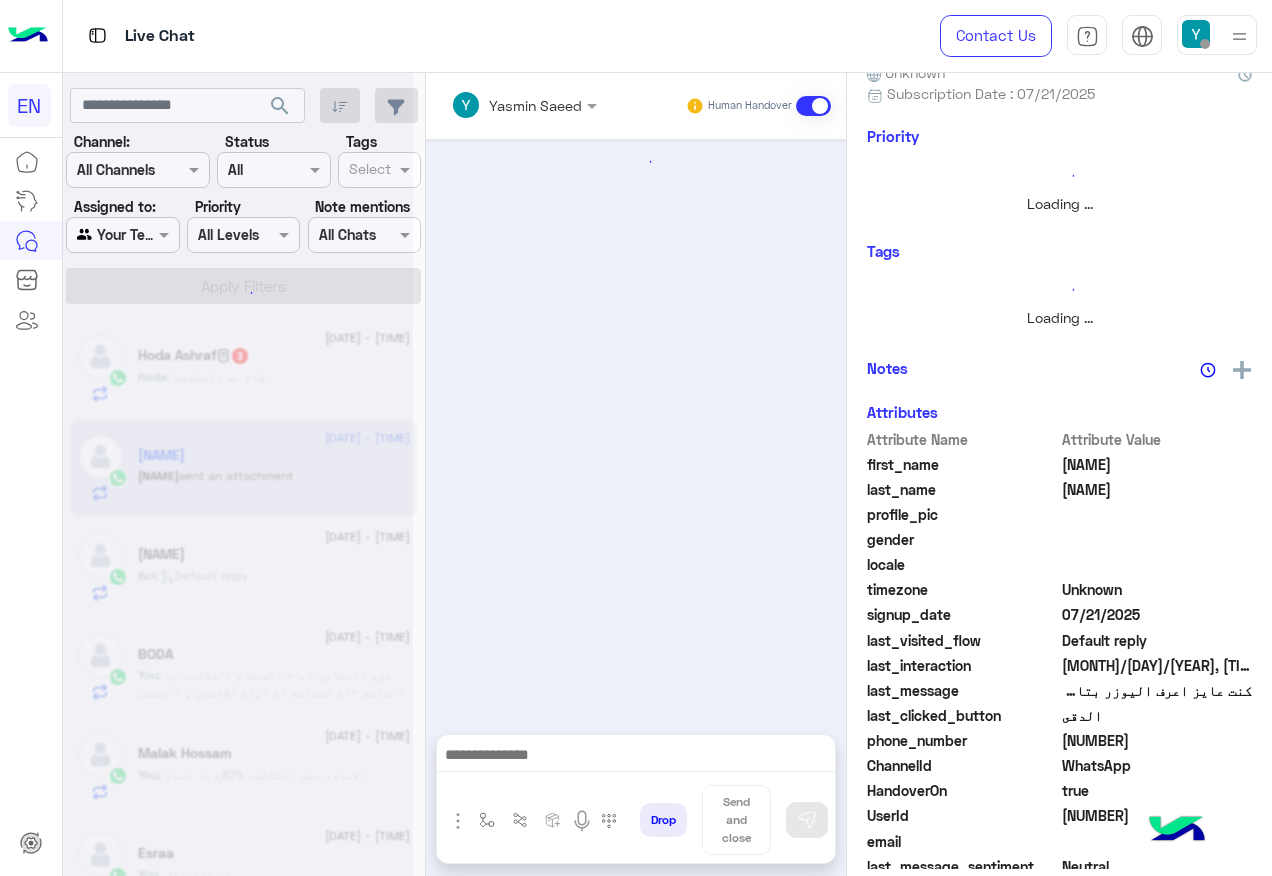 scroll, scrollTop: 242, scrollLeft: 0, axis: vertical 